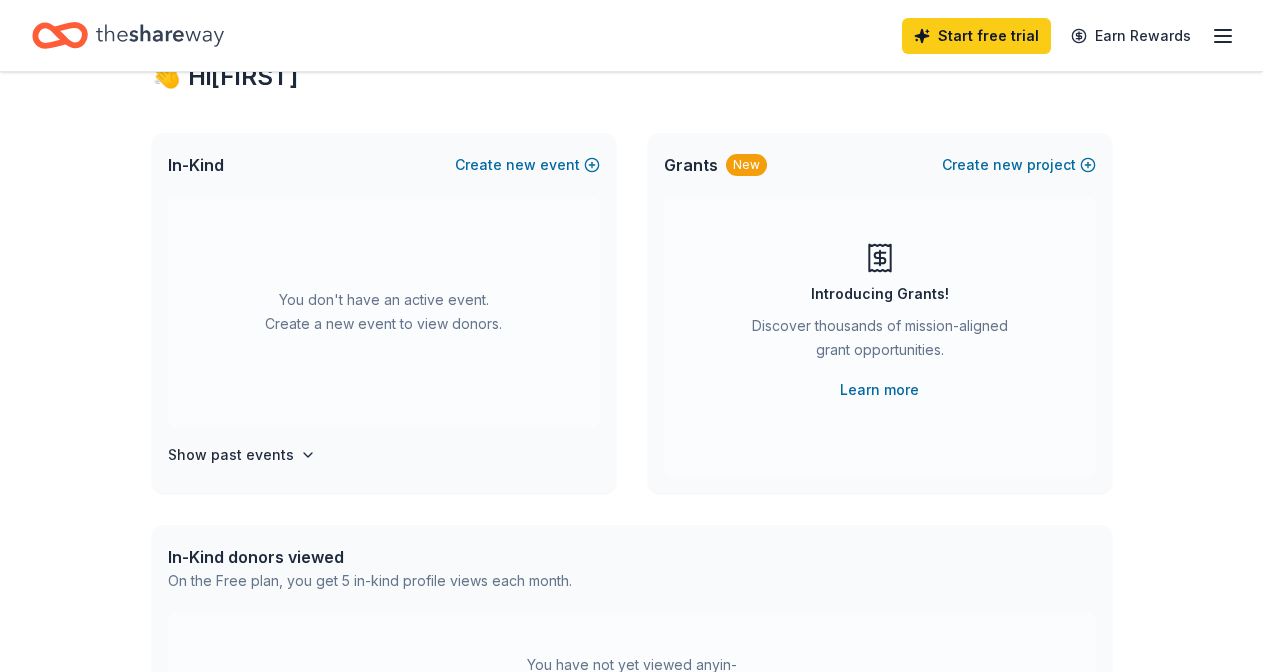 scroll, scrollTop: 74, scrollLeft: 0, axis: vertical 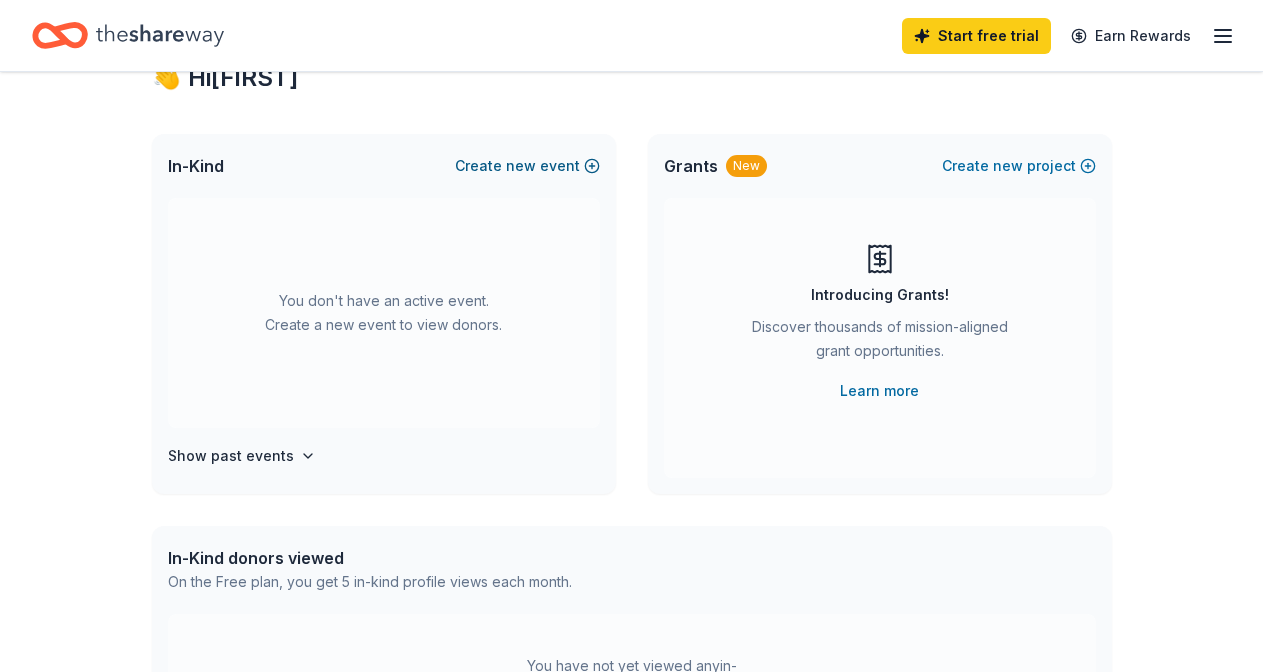 click on "Create  new  event" at bounding box center (527, 166) 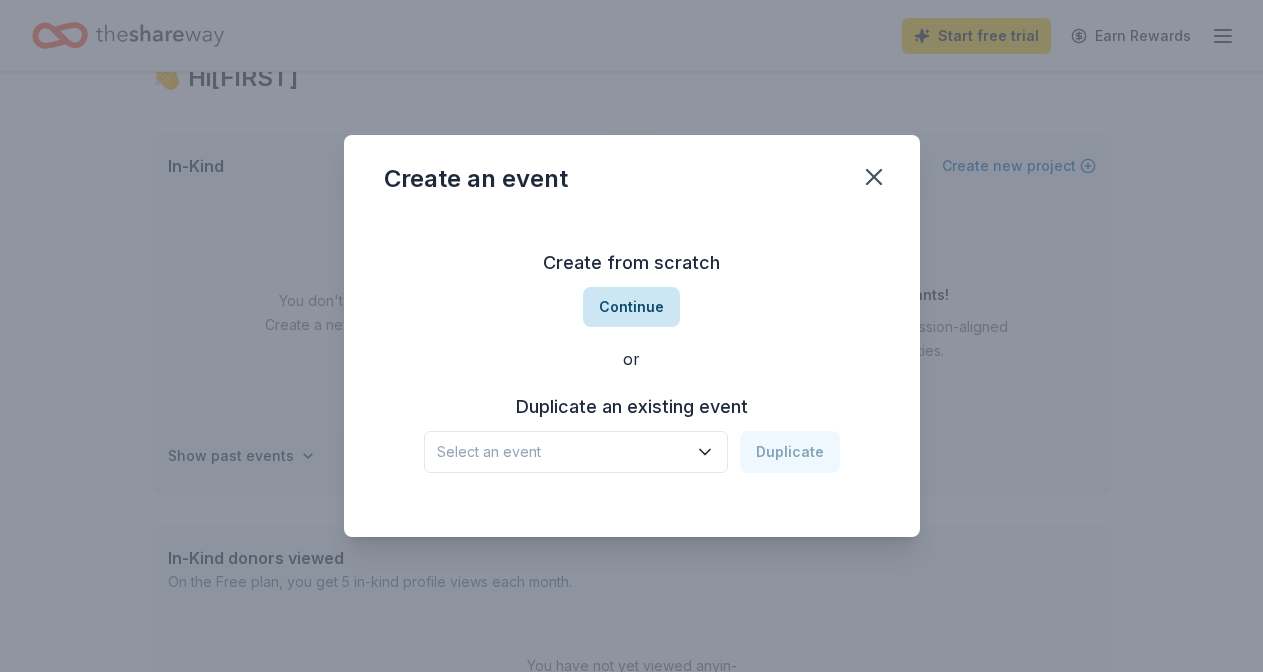 click on "Continue" at bounding box center [631, 307] 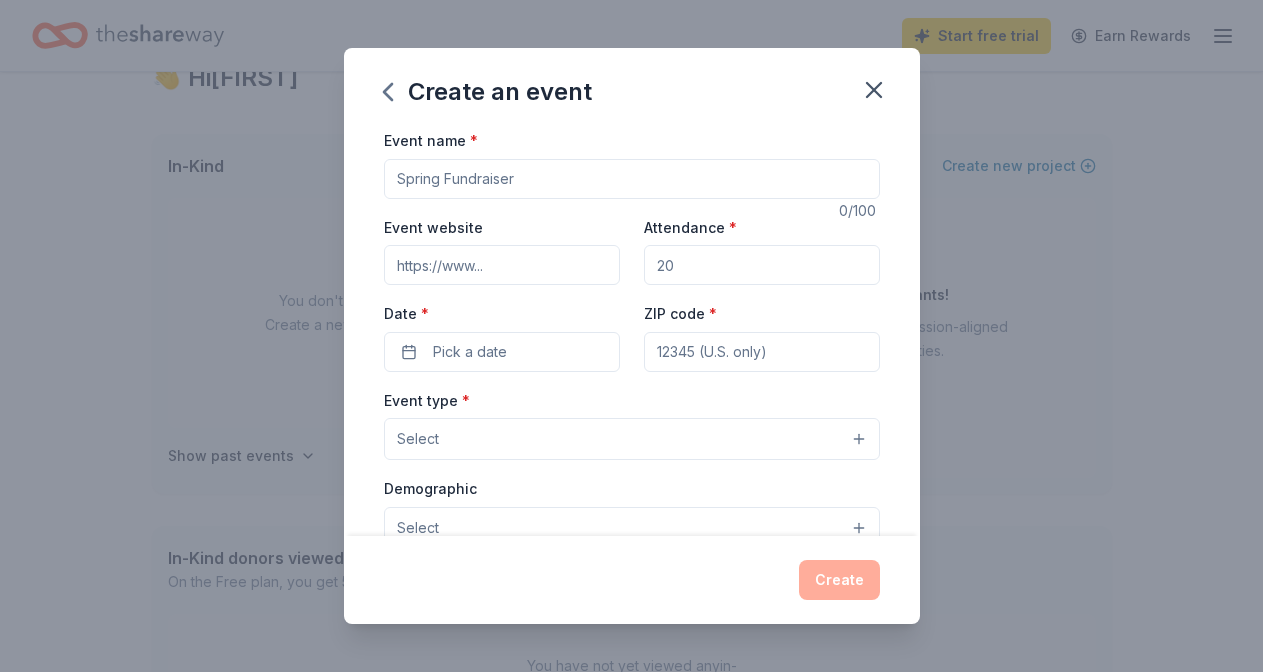 click on "Event name *" at bounding box center (632, 179) 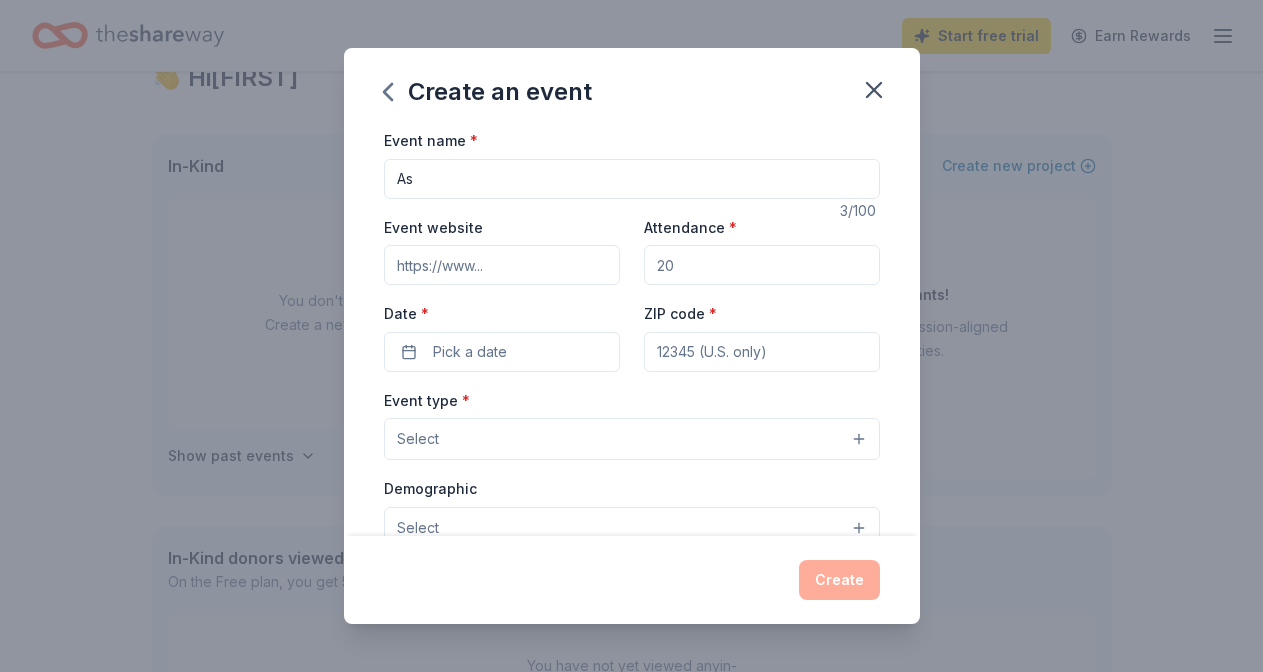 type on "A" 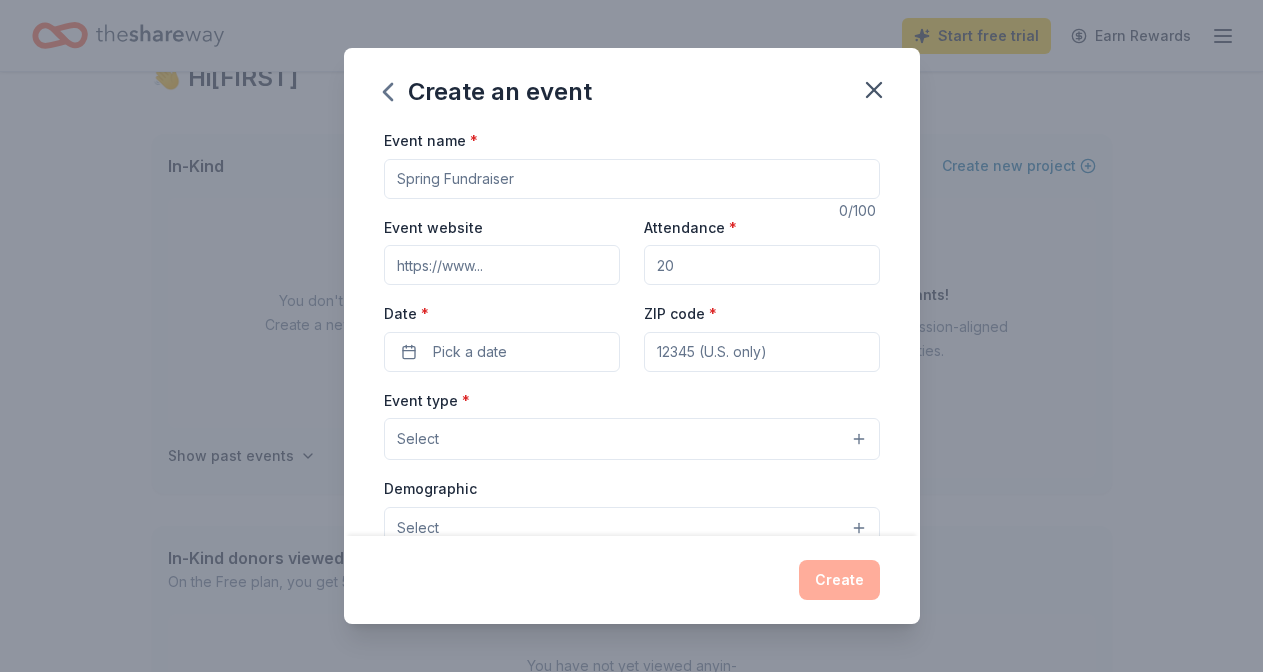 type on "A" 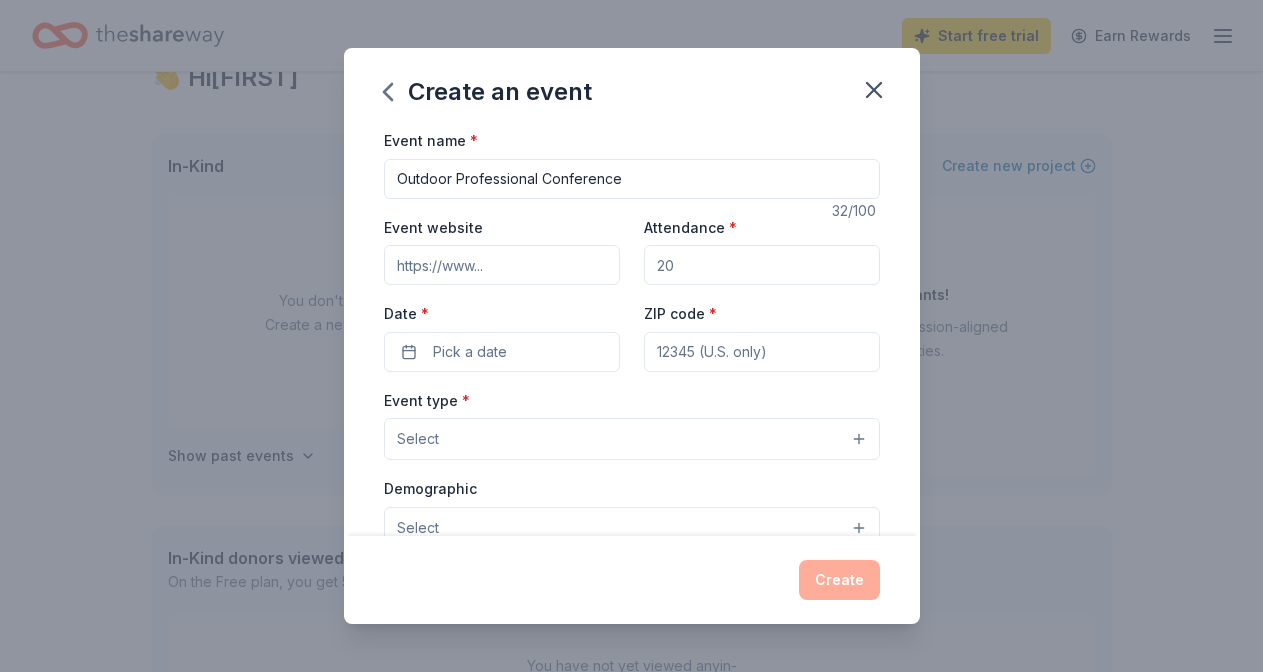 type on "Outdoor Professional Conference" 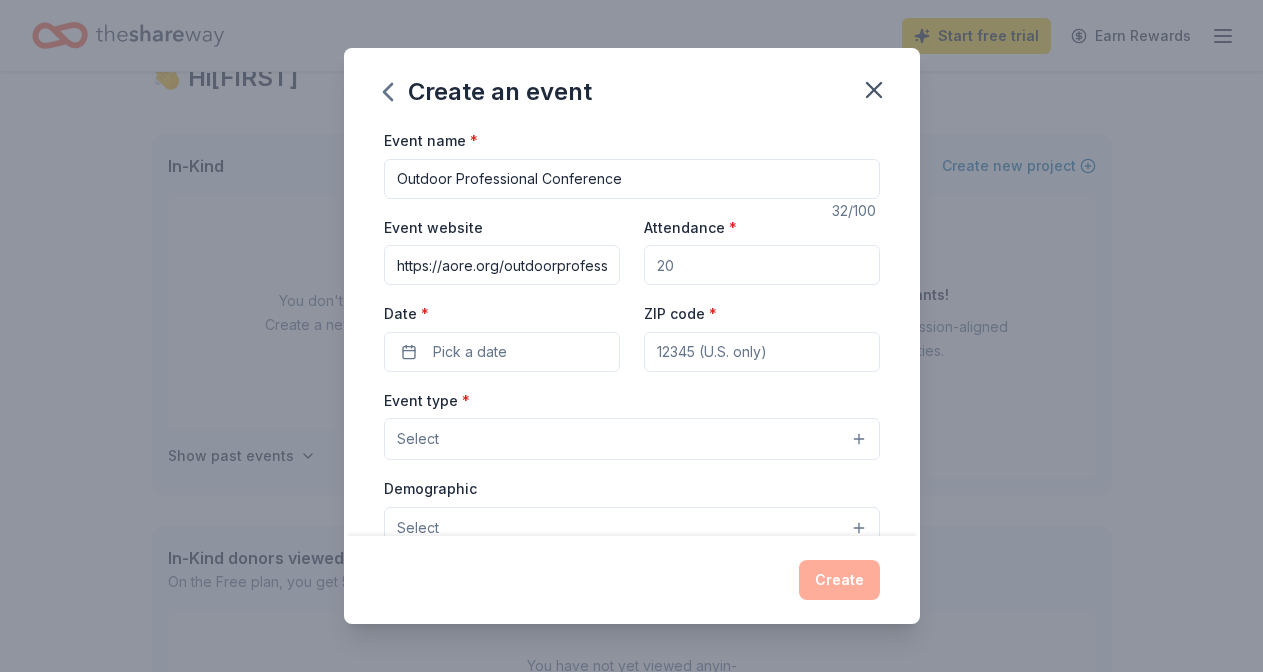 scroll, scrollTop: 0, scrollLeft: 135, axis: horizontal 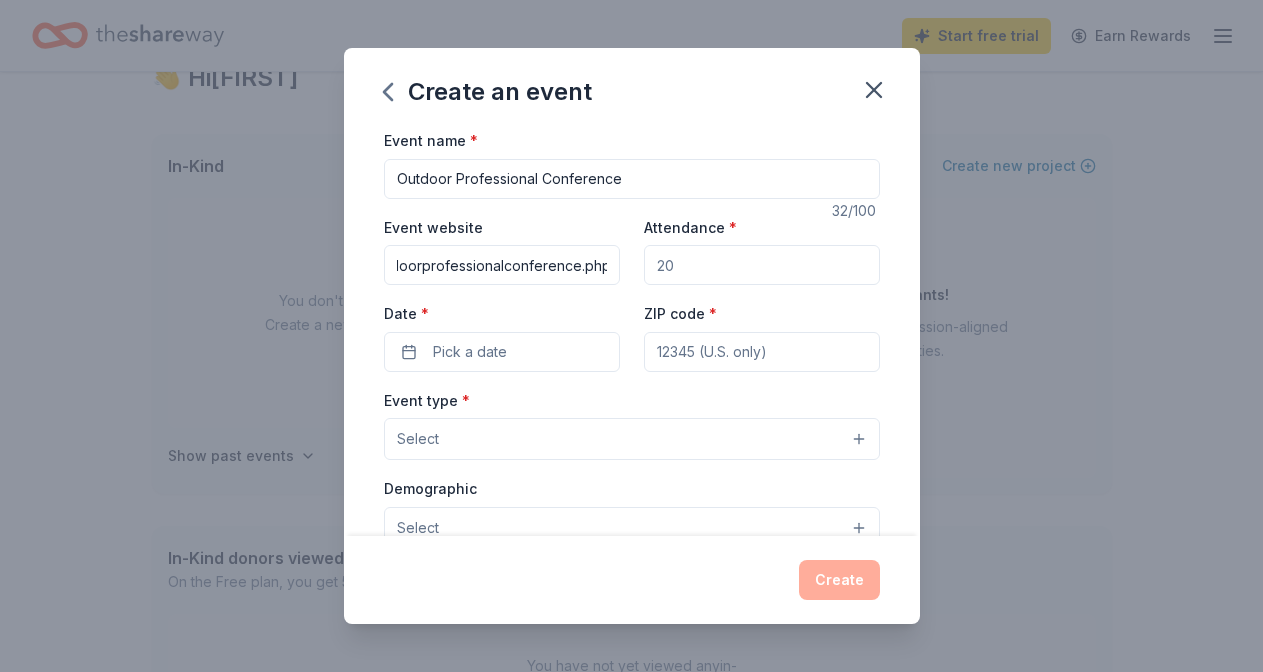 type on "https://aore.org/outdoorprofessionalconference.php" 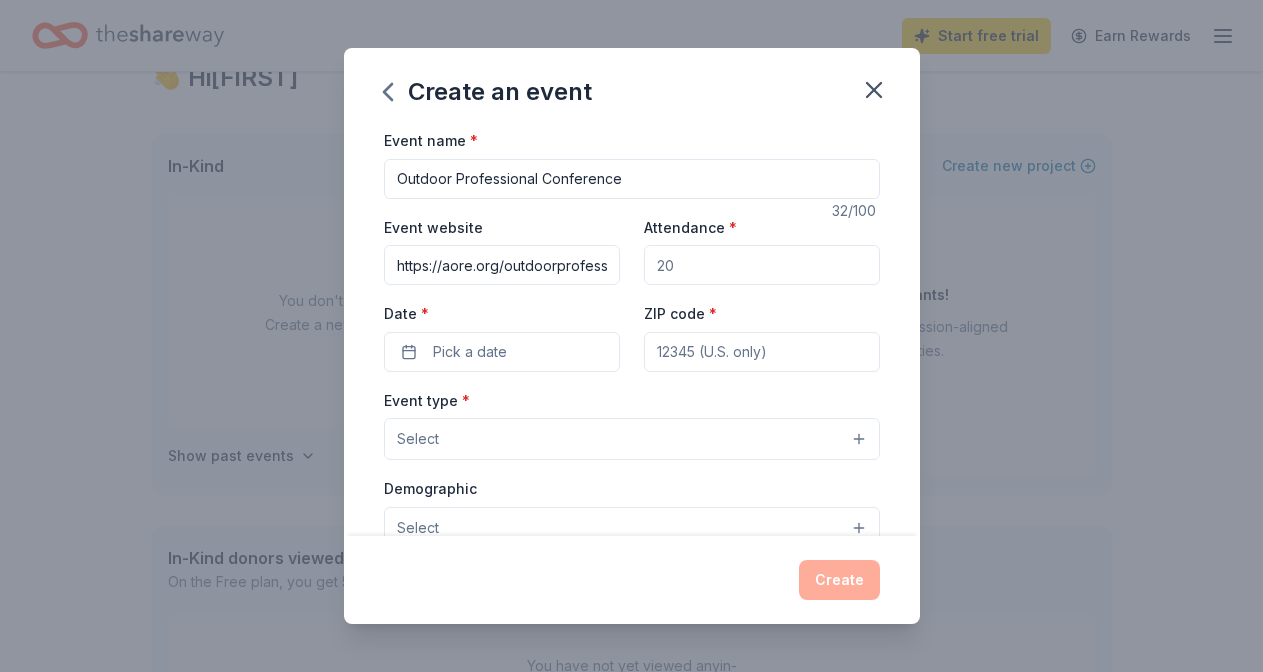 click on "Attendance *" at bounding box center (762, 265) 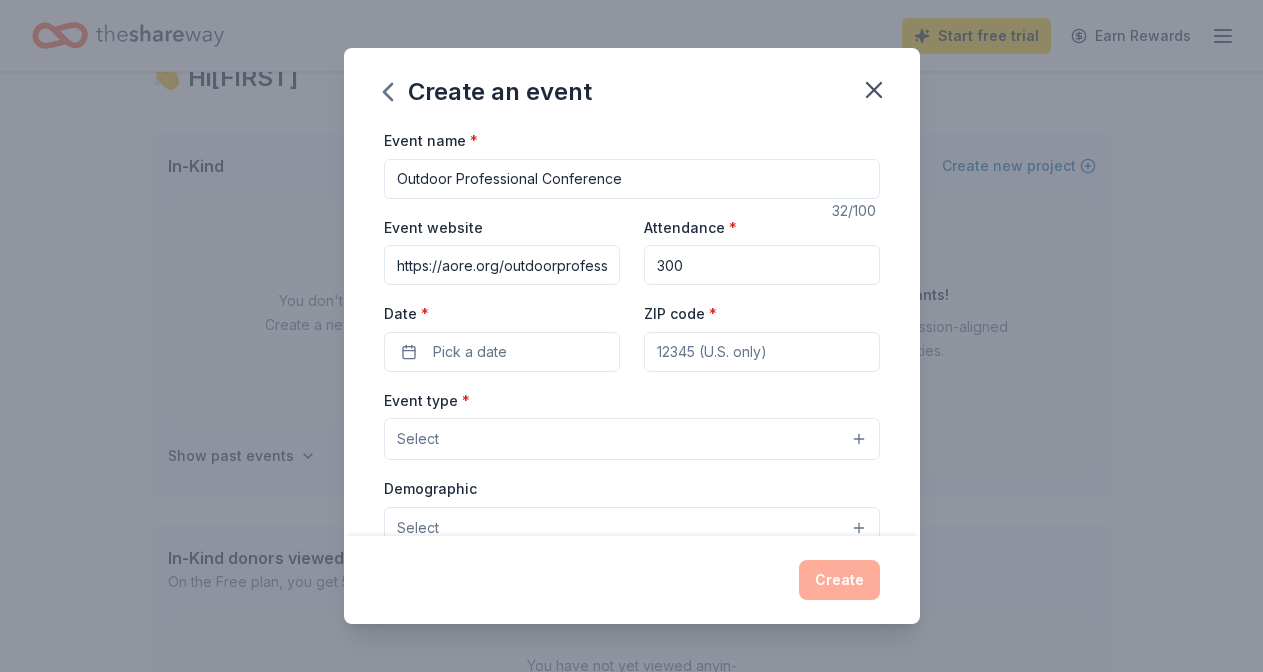 type on "300" 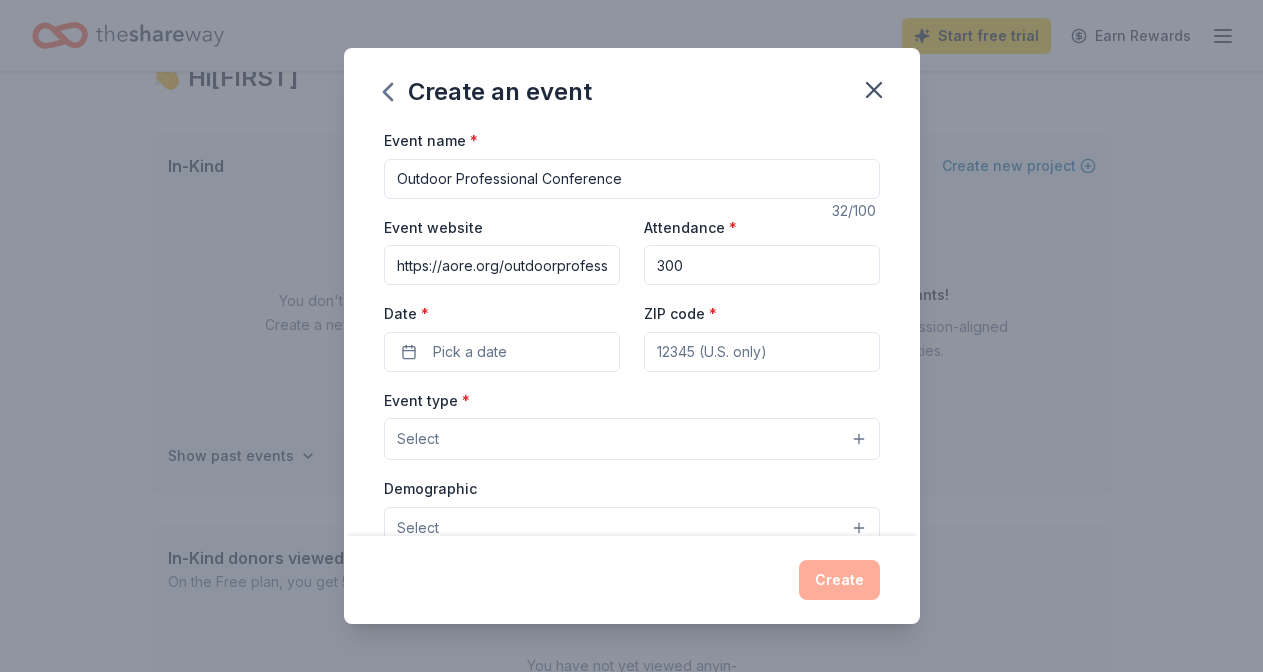 type 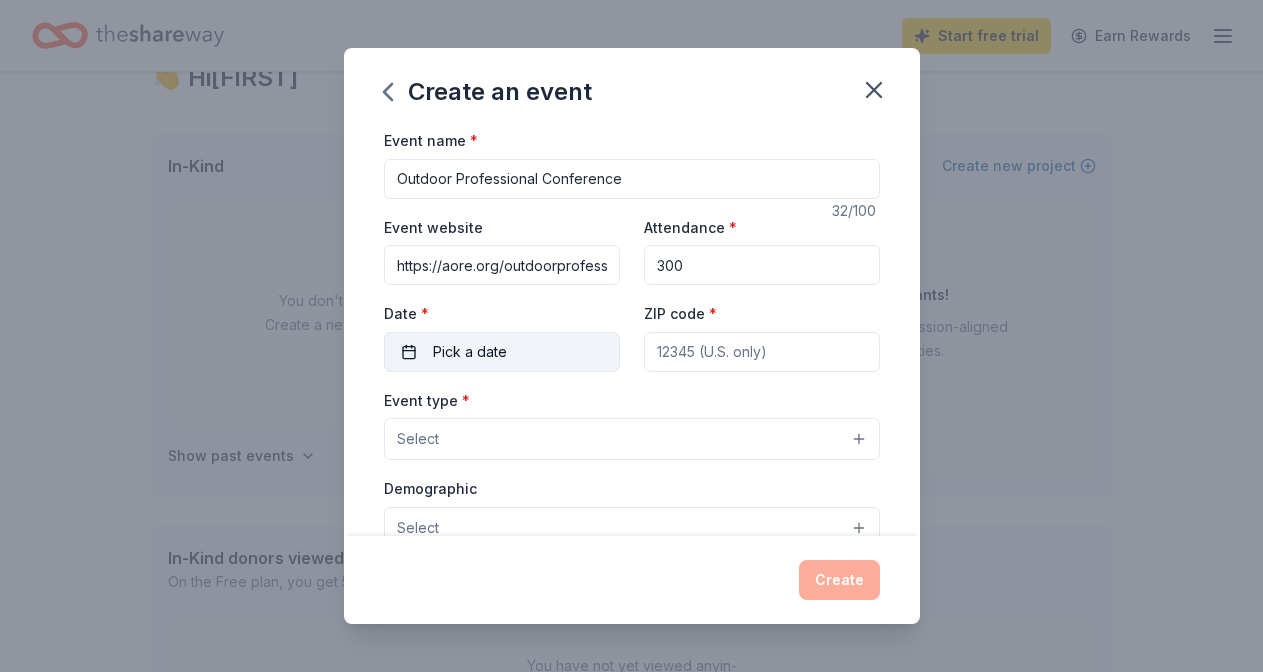 click on "Pick a date" at bounding box center (502, 352) 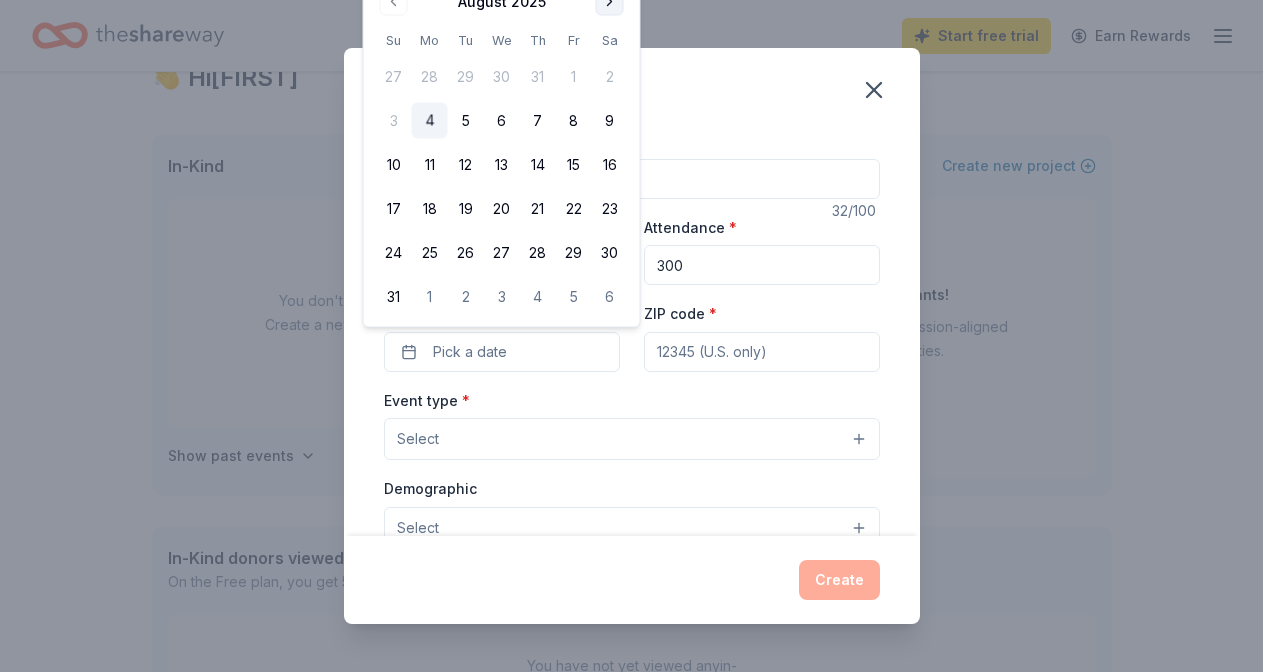 click at bounding box center (610, 2) 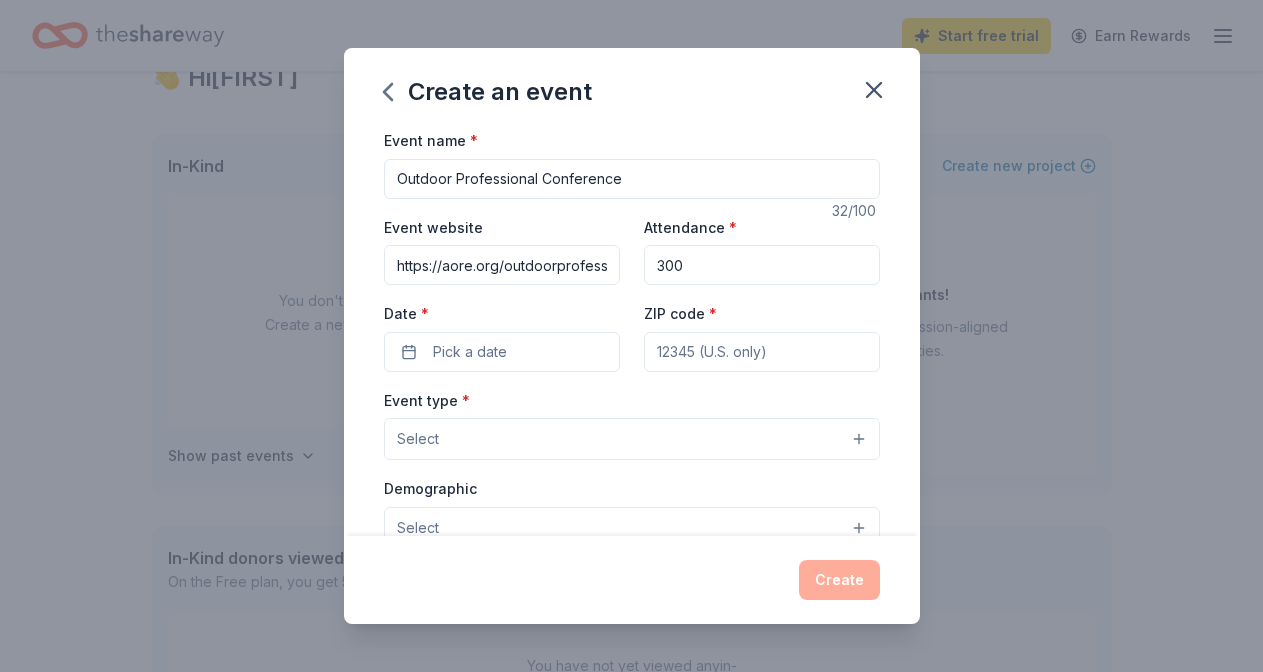 click on "Date *" at bounding box center (502, 314) 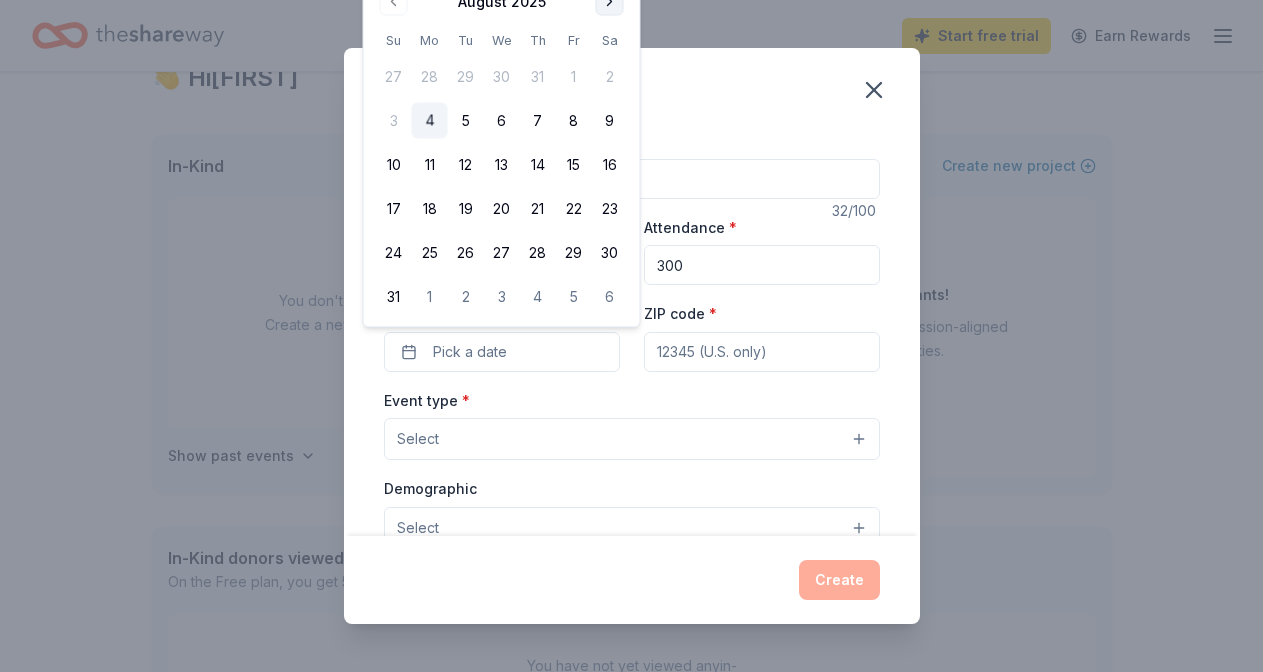 click at bounding box center [610, 2] 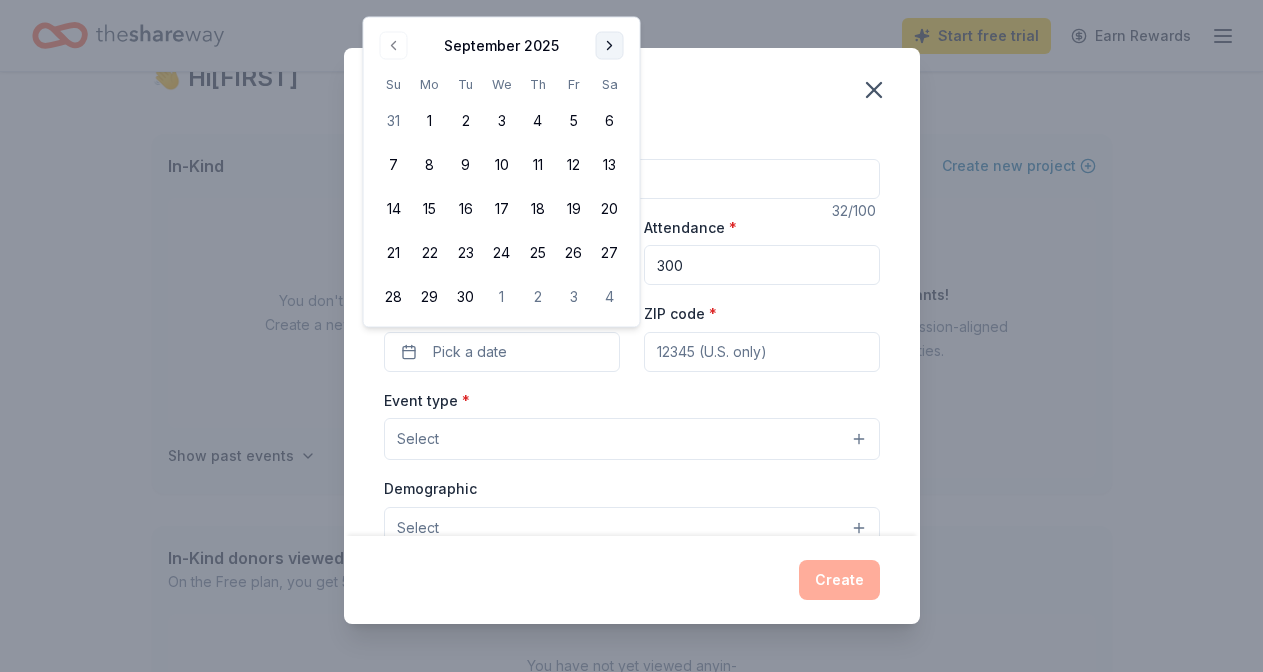 click at bounding box center (610, 46) 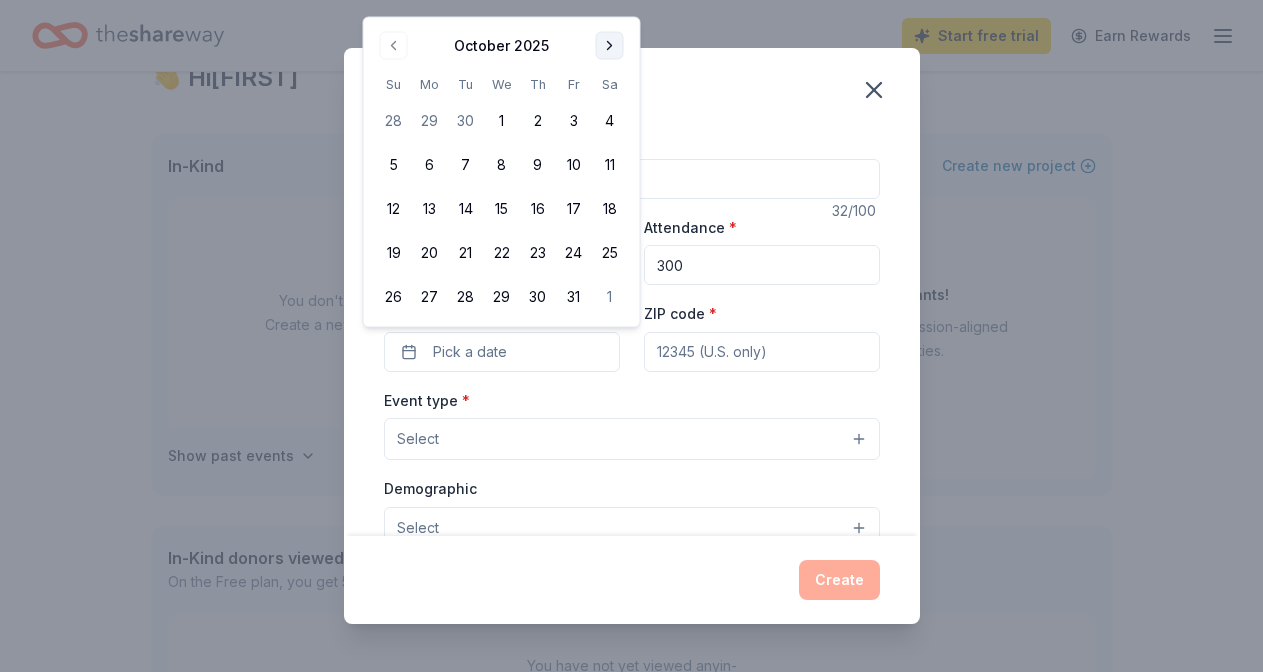 click at bounding box center (610, 46) 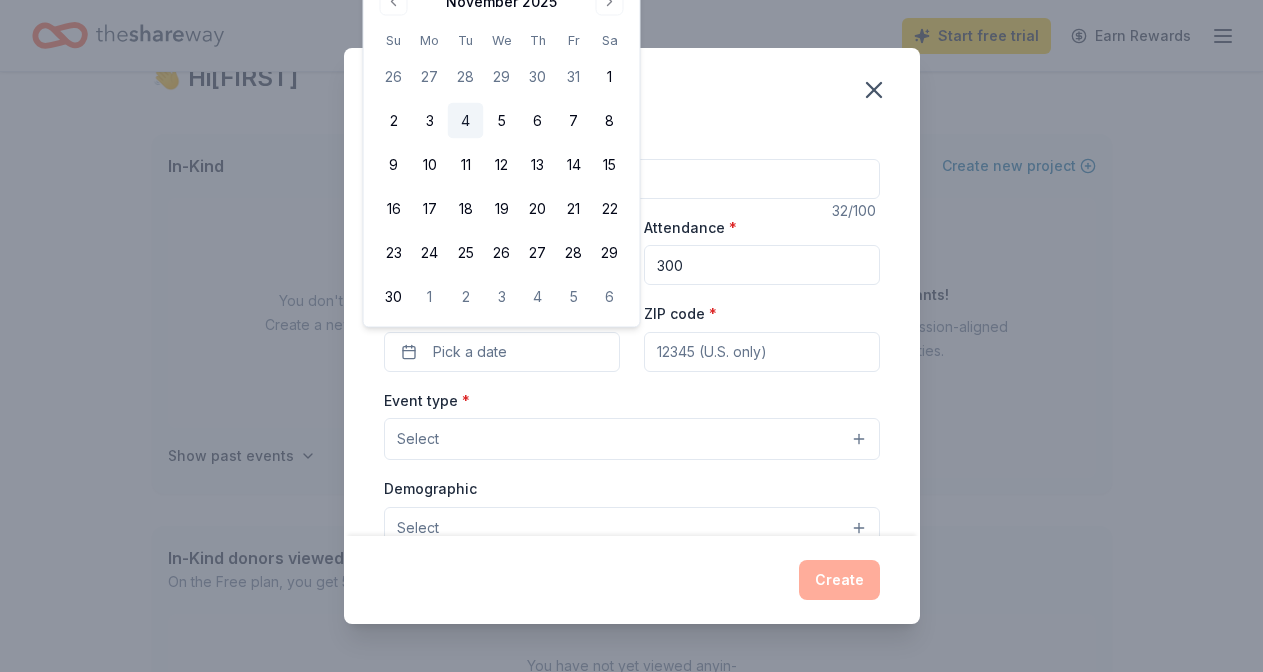 click on "4" at bounding box center (466, 121) 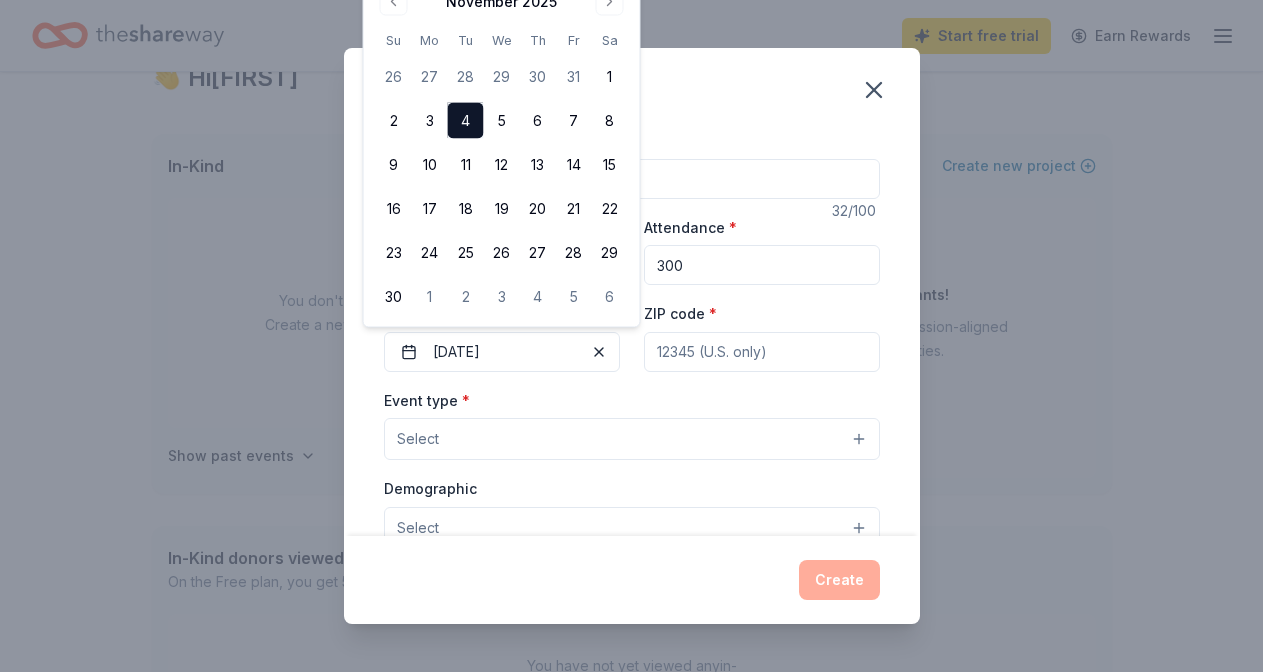 click on "ZIP code *" at bounding box center [762, 352] 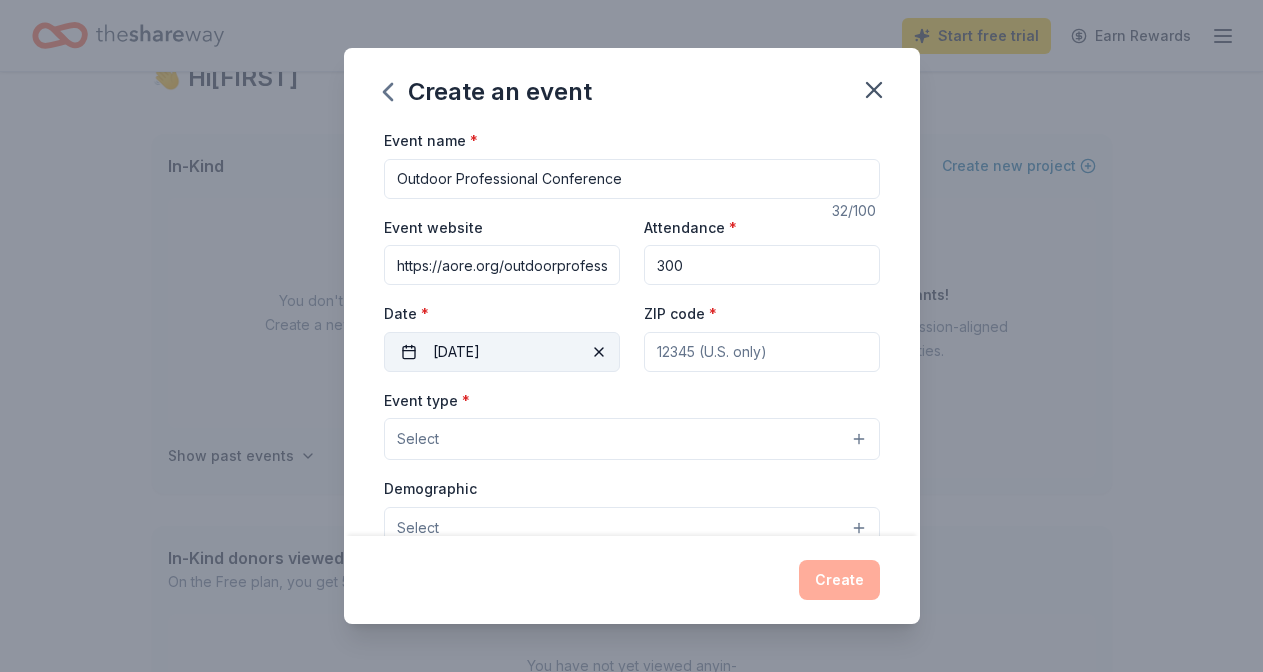 click on "[DATE]" at bounding box center (502, 352) 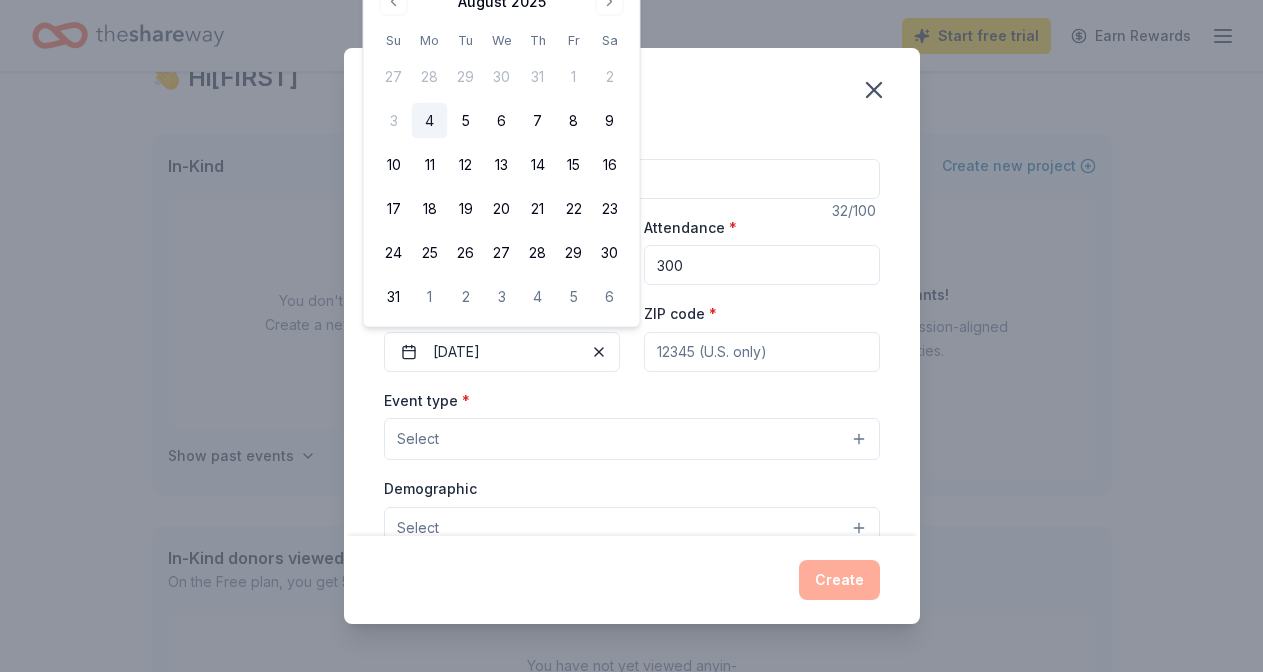 click on "ZIP code *" at bounding box center [762, 352] 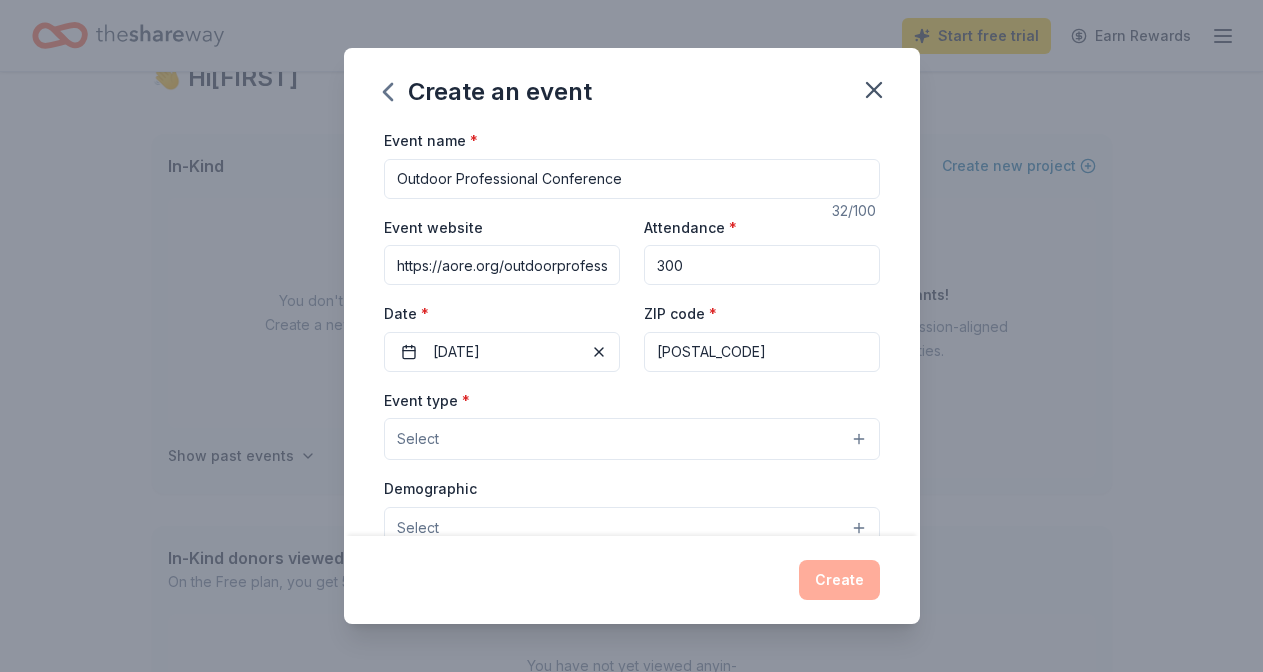 type on "[POSTAL_CODE]" 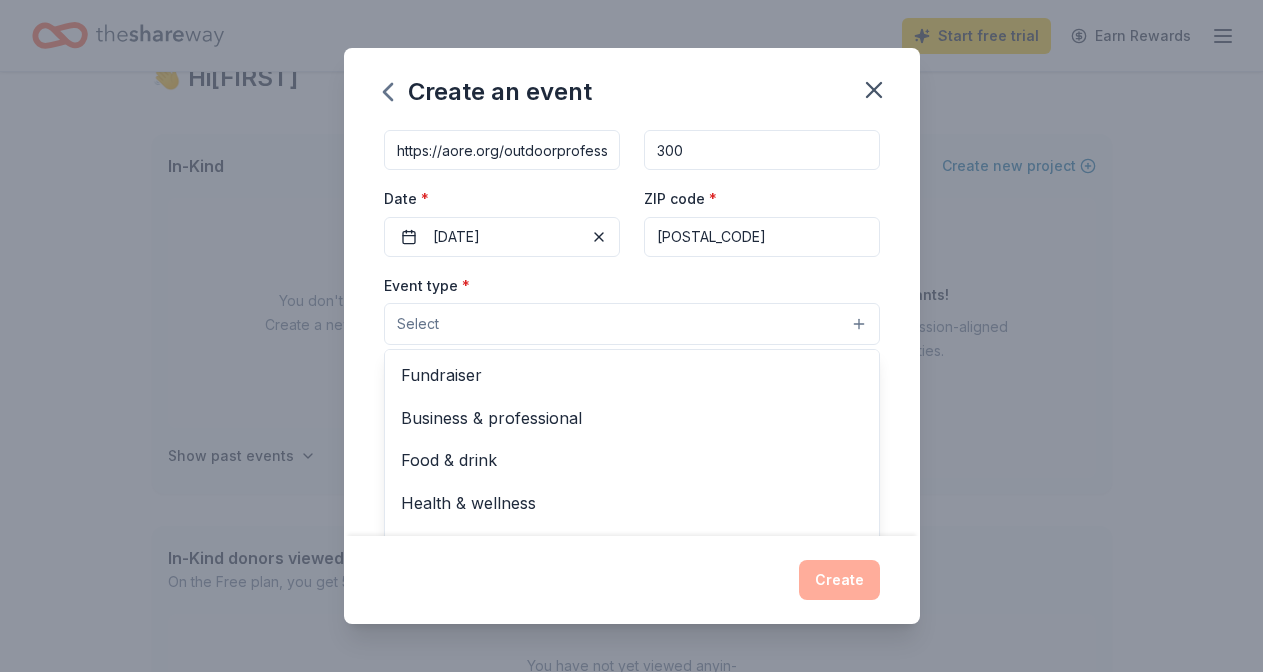 scroll, scrollTop: 167, scrollLeft: 0, axis: vertical 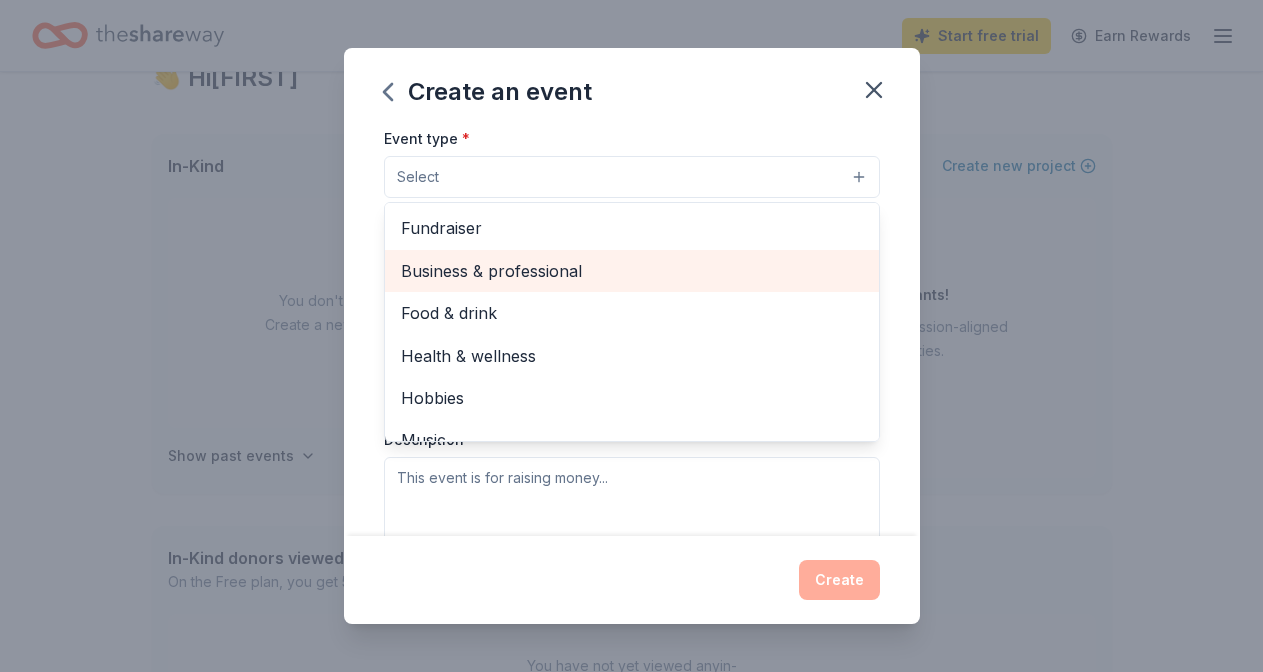 click on "Business & professional" at bounding box center (632, 271) 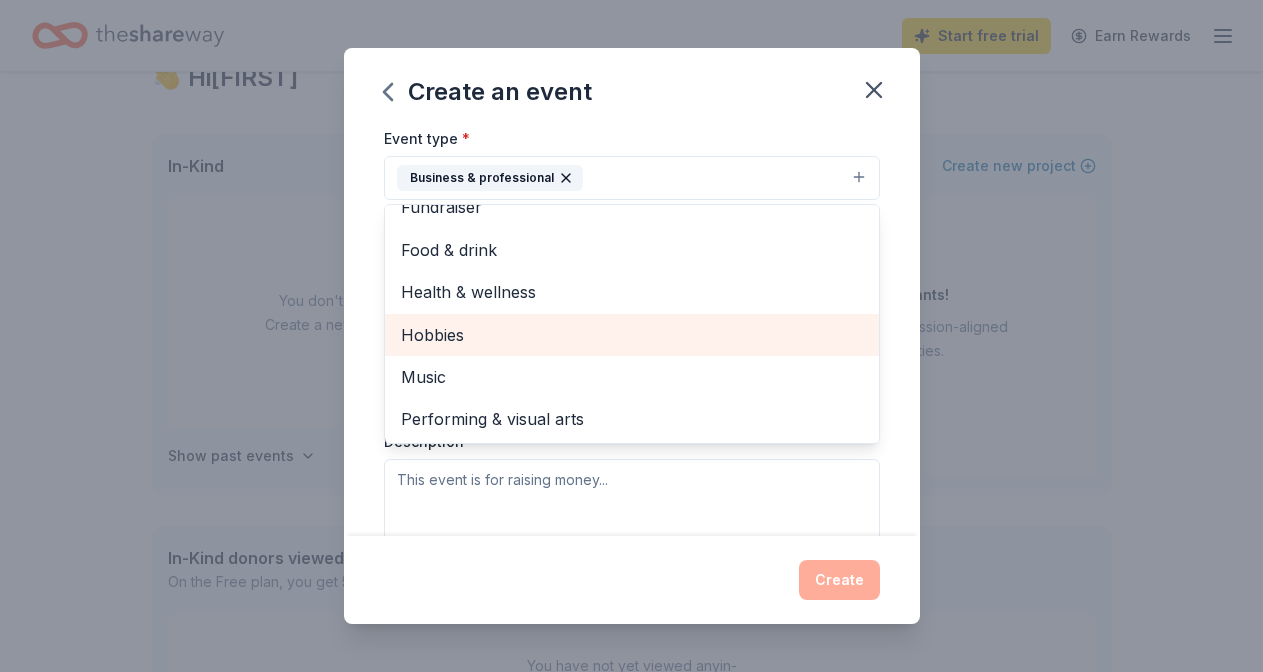 scroll, scrollTop: 24, scrollLeft: 0, axis: vertical 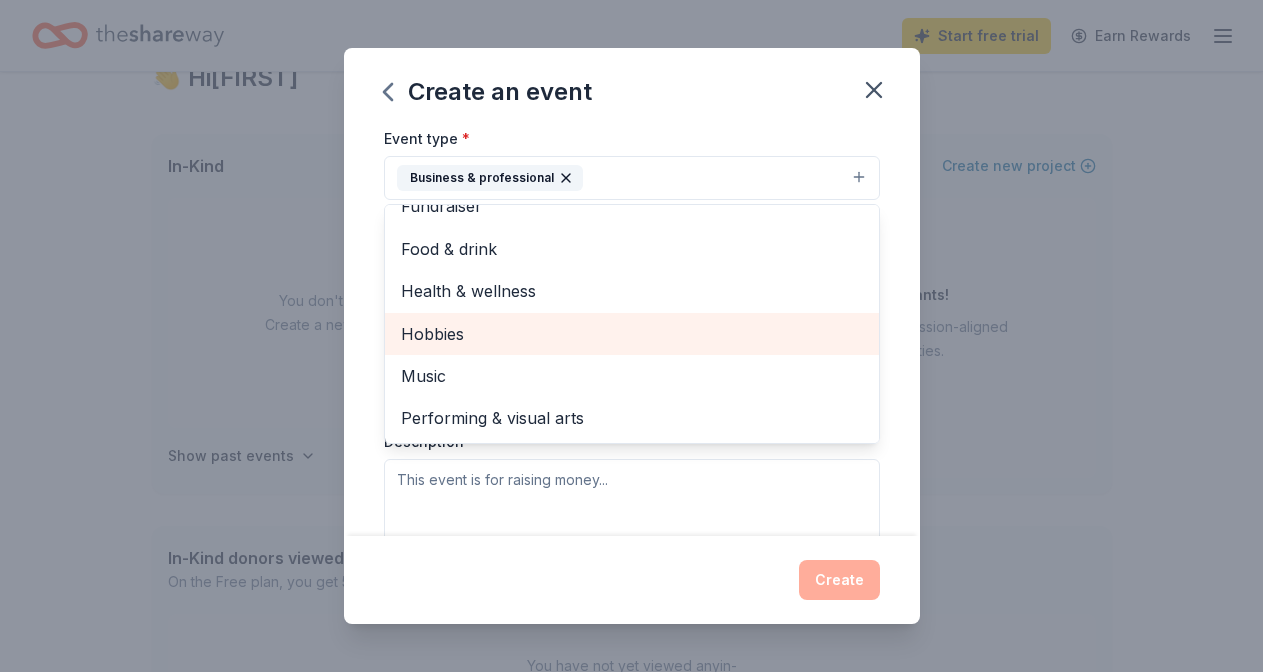 click on "Hobbies" at bounding box center (632, 334) 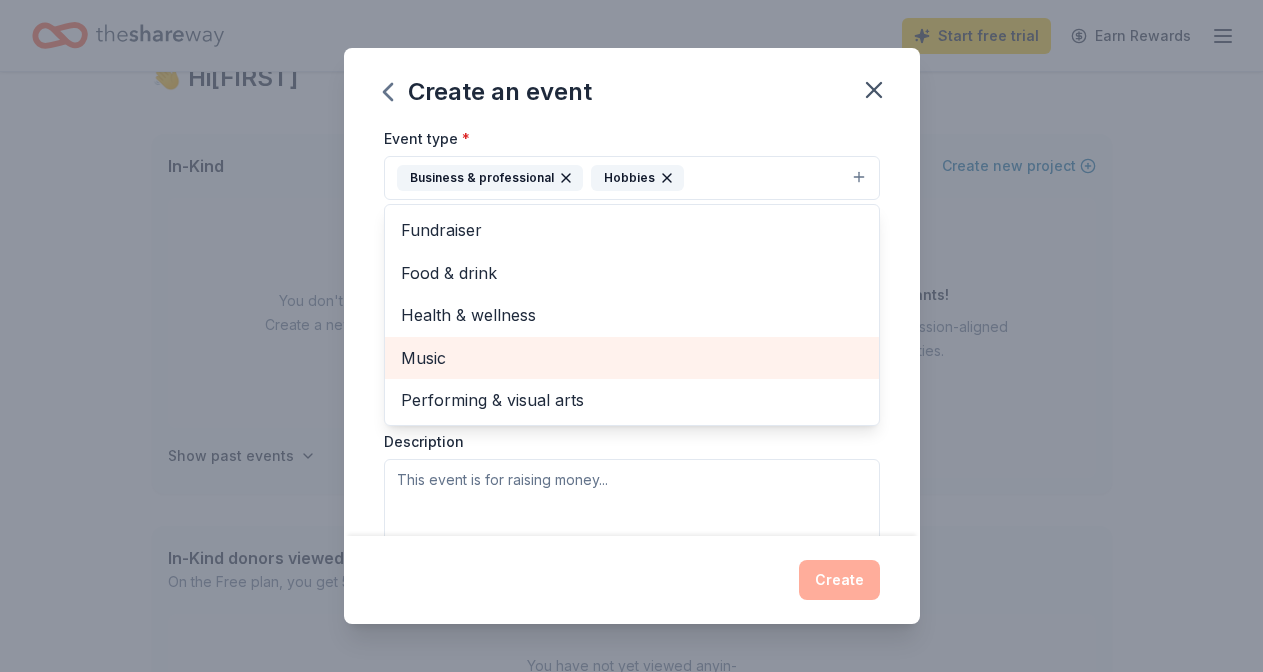 scroll, scrollTop: 0, scrollLeft: 0, axis: both 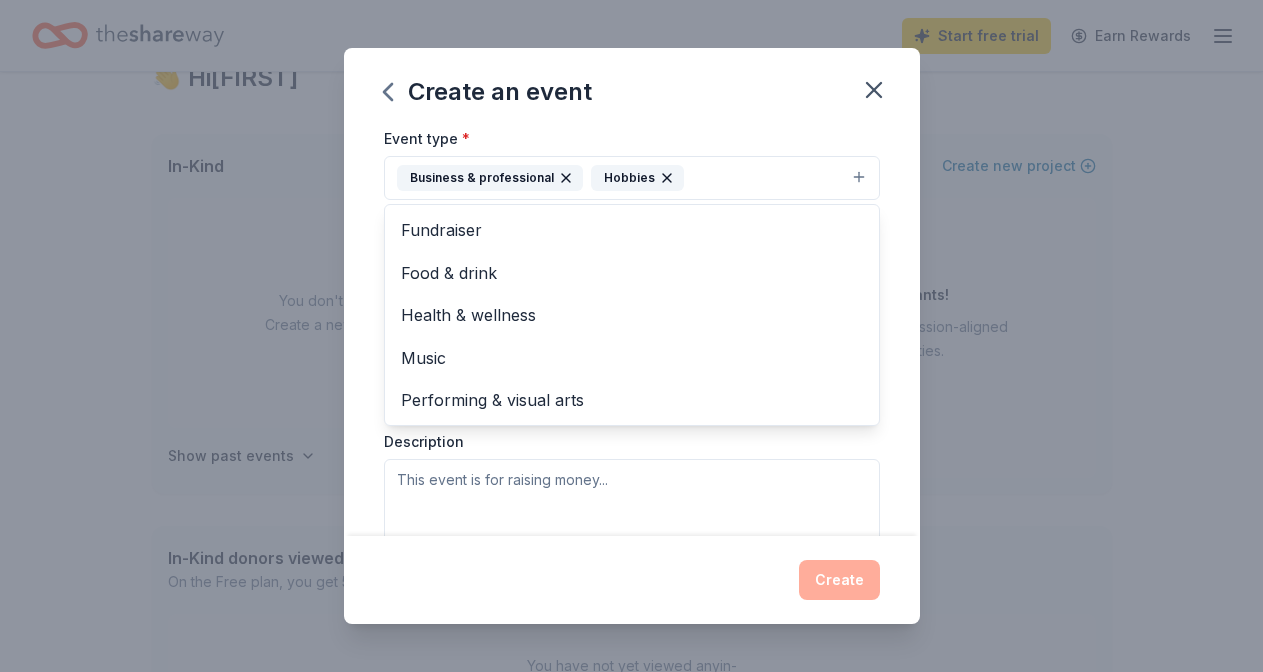 click on "Event name * Outdoor Professional Conference 32 /100 Event website https://aore.org/outdoorprofessionalconference.php Attendance * 300 Date * [DATE] ZIP code * [POSTAL_CODE] Event type * Business & professional Hobbies Fundraiser Food & drink Health & wellness Music Performing & visual arts Demographic Select We use this information to help brands find events with their target demographic to sponsor their products. Mailing address Apt/unit Description What are you looking for? * Auction & raffle Meals Snacks Desserts Alcohol Beverages Send me reminders Email me reminders of donor application deadlines Recurring event" at bounding box center [632, 332] 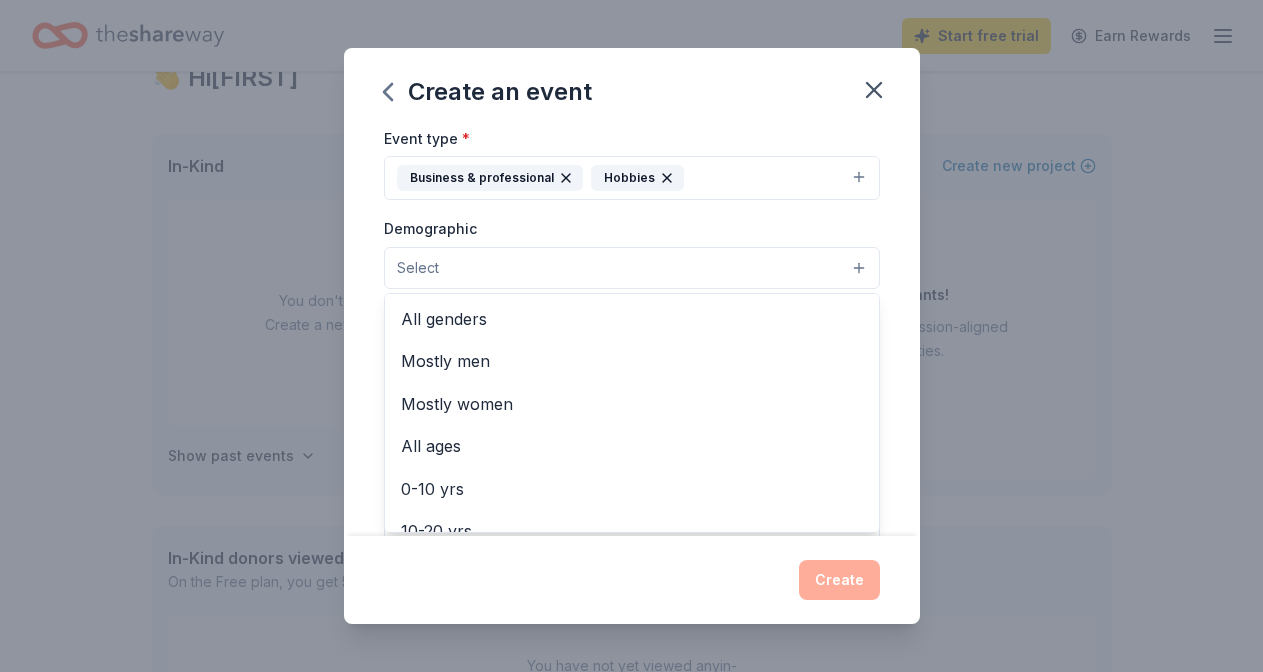 click on "Select" at bounding box center [632, 268] 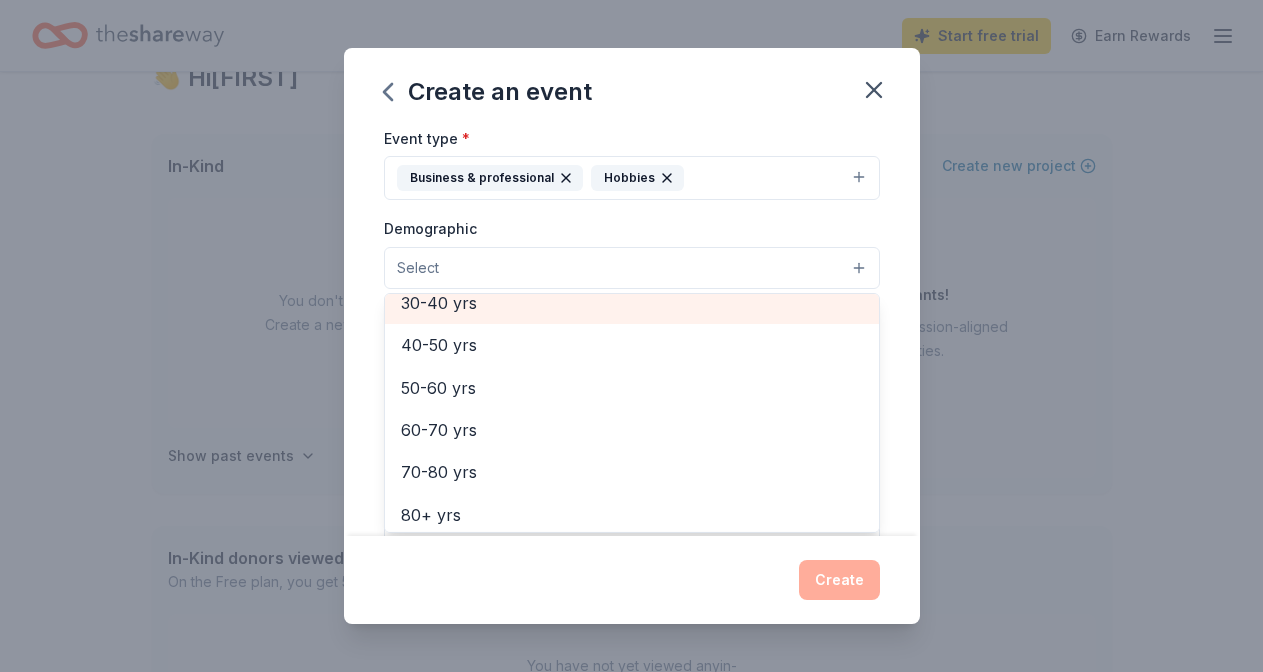scroll, scrollTop: 321, scrollLeft: 0, axis: vertical 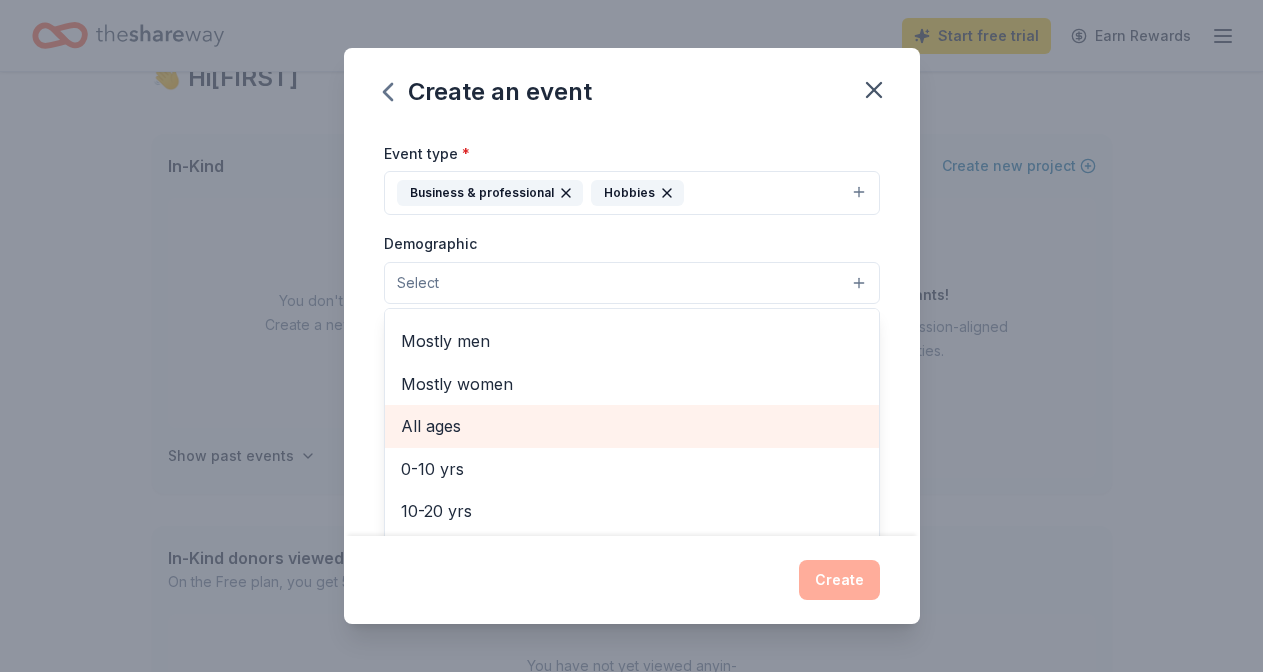 click on "All ages" at bounding box center (632, 426) 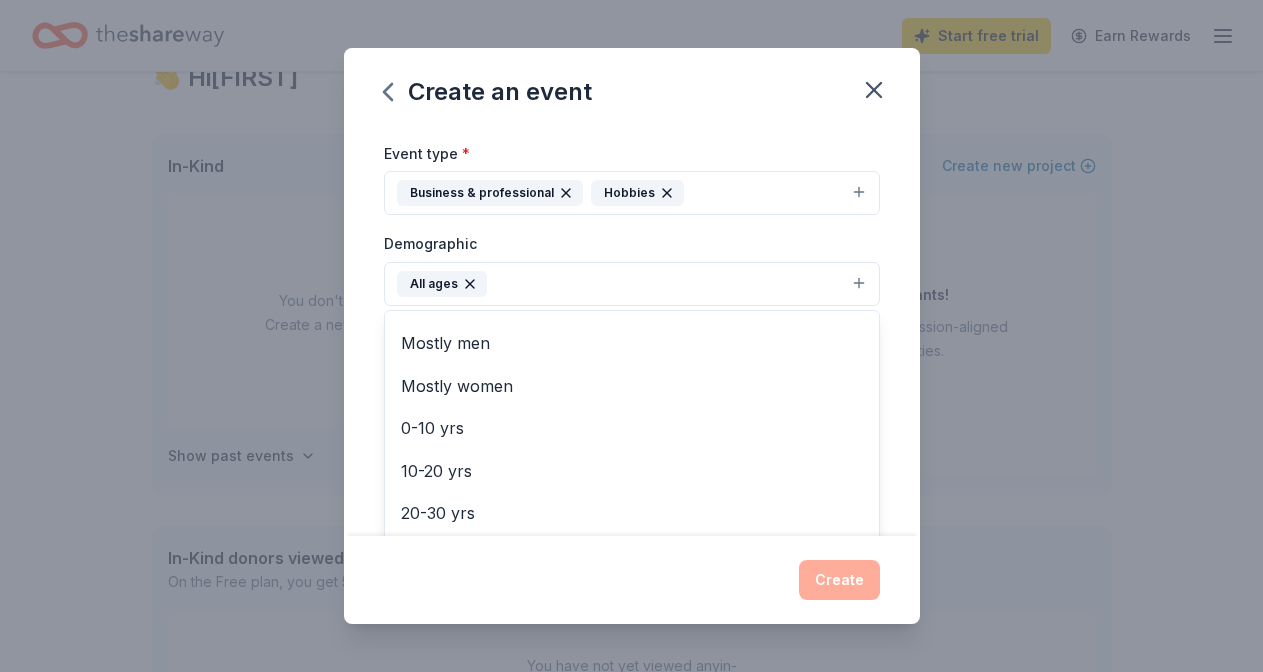 click on "Event name * Outdoor Professional Conference 32 /100 Event website https://aore.org/outdoorprofessionalconference.php Attendance * 300 Date * [DATE] ZIP code * [POSTAL_CODE] Event type * Business & professional Hobbies Demographic All ages All genders Mostly men Mostly women 0-10 yrs 10-20 yrs 20-30 yrs 30-40 yrs 40-50 yrs 50-60 yrs 60-70 yrs 70-80 yrs 80+ yrs We use this information to help brands find events with their target demographic to sponsor their products. Mailing address Apt/unit Description What are you looking for? * Auction & raffle Meals Snacks Desserts Alcohol Beverages Send me reminders Email me reminders of donor application deadlines Recurring event" at bounding box center [632, 332] 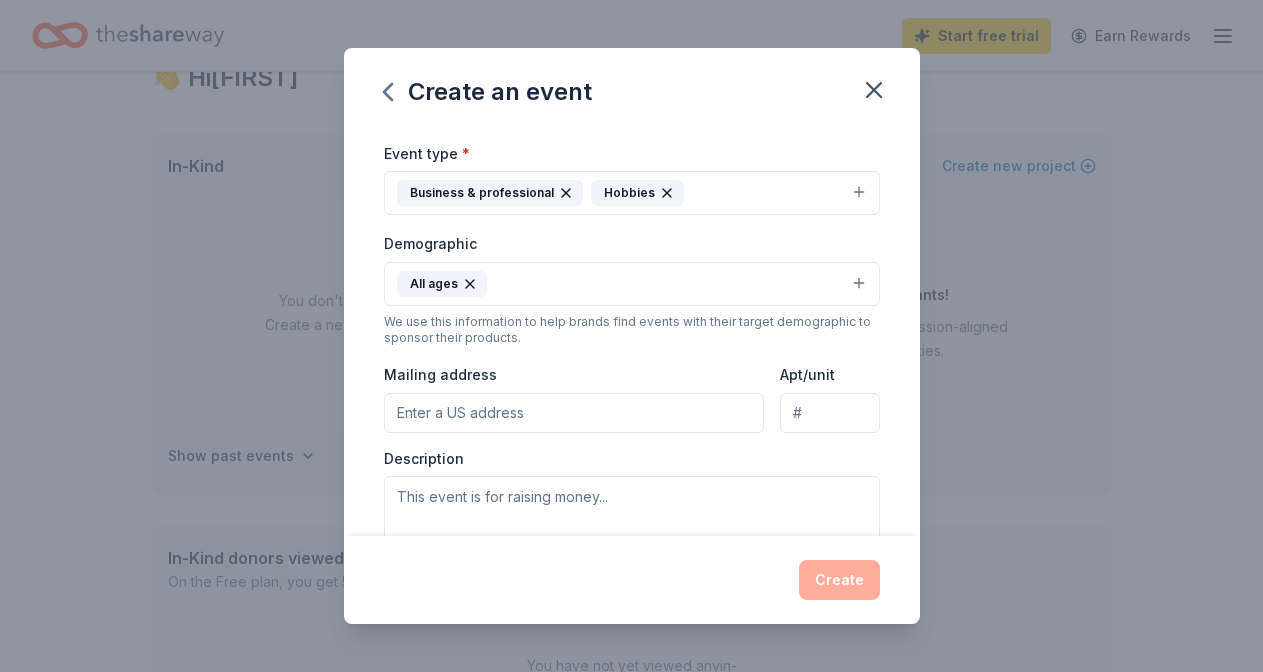 click on "Mailing address" at bounding box center [574, 413] 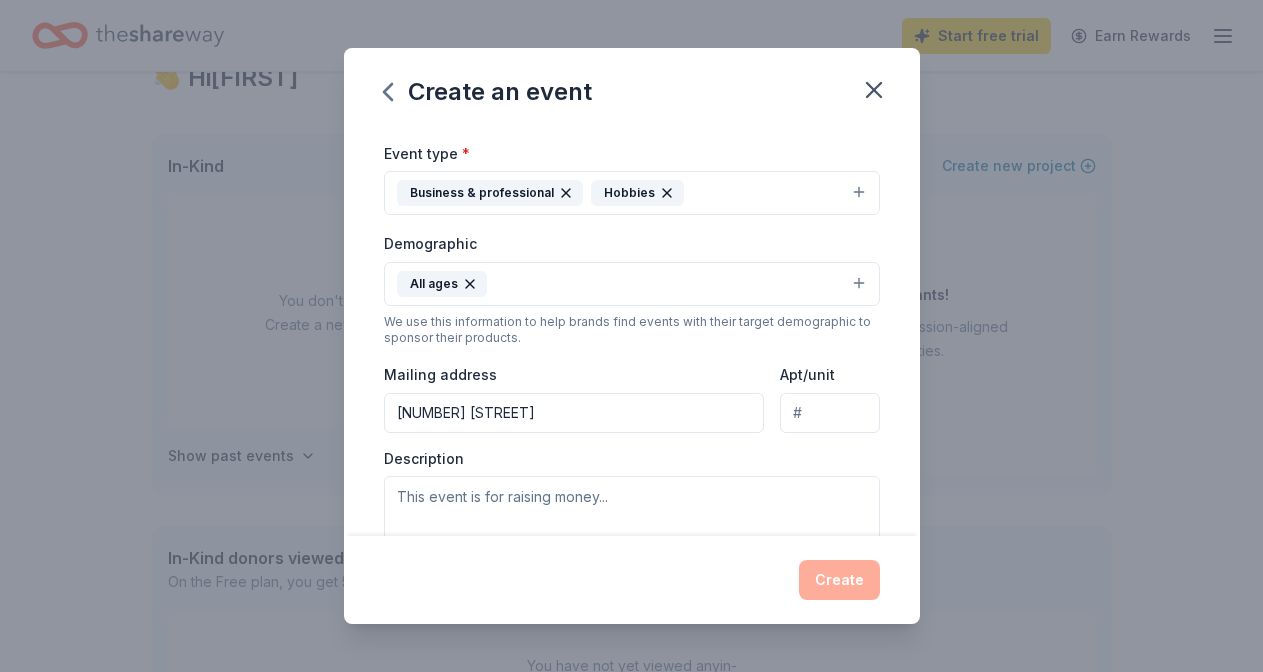 click on "Apt/unit" at bounding box center (829, 413) 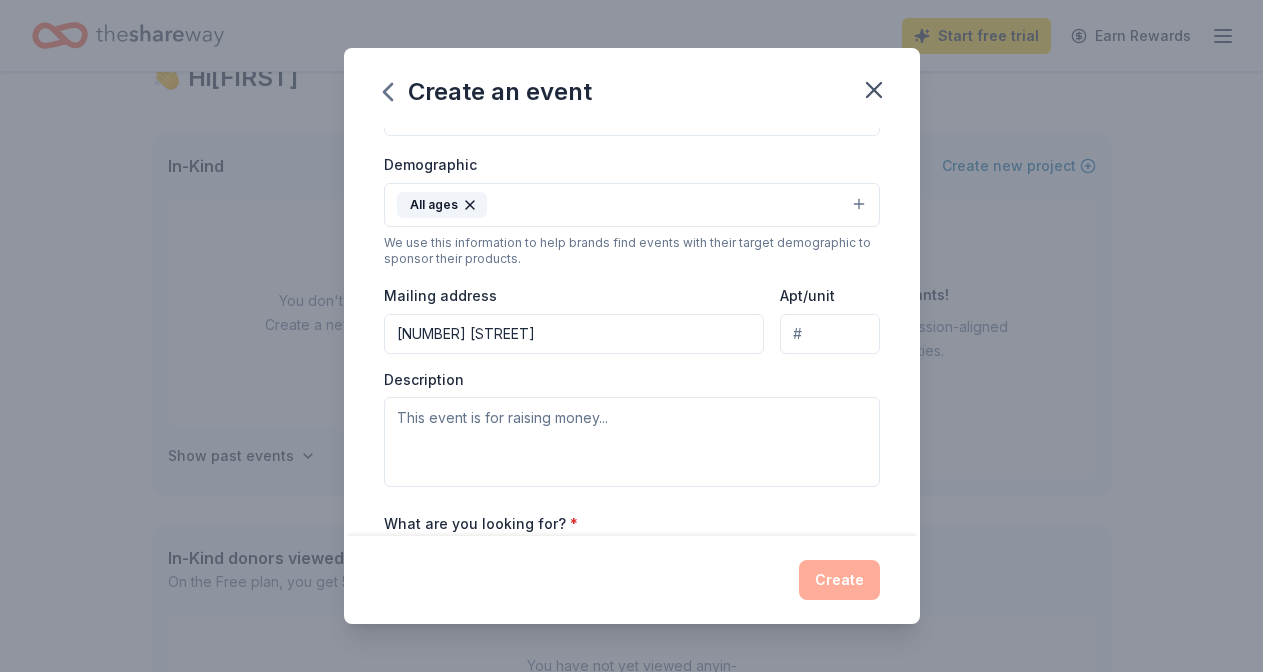 scroll, scrollTop: 348, scrollLeft: 0, axis: vertical 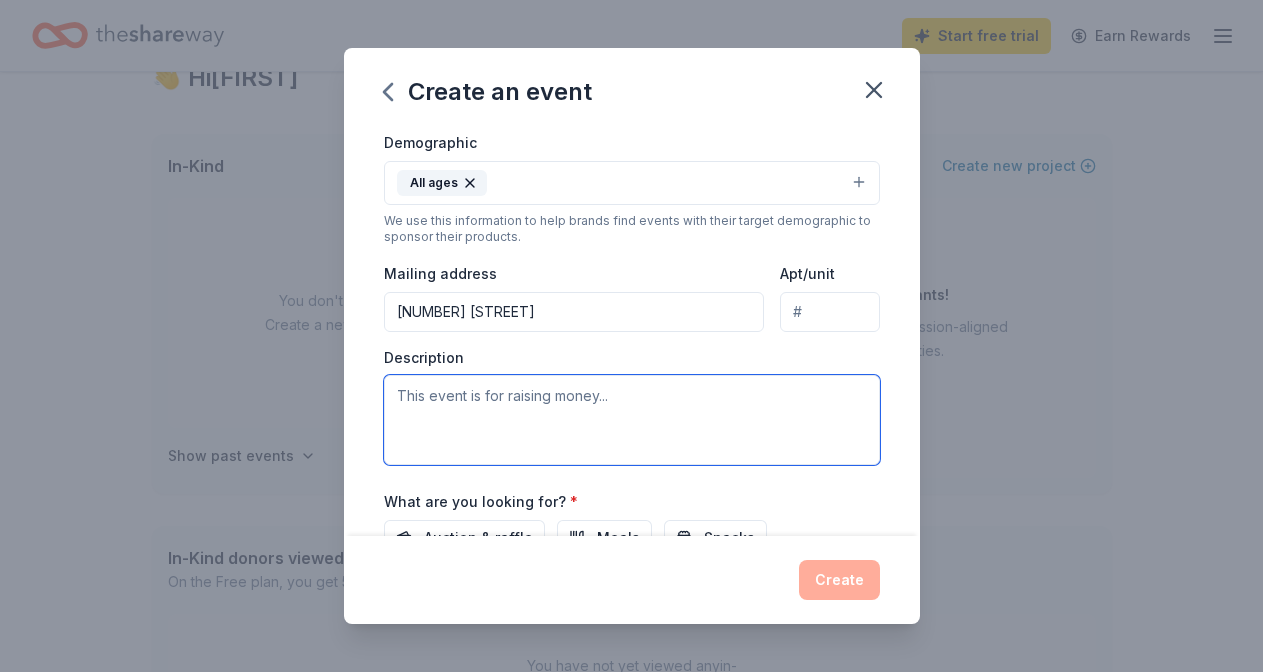 click at bounding box center [632, 420] 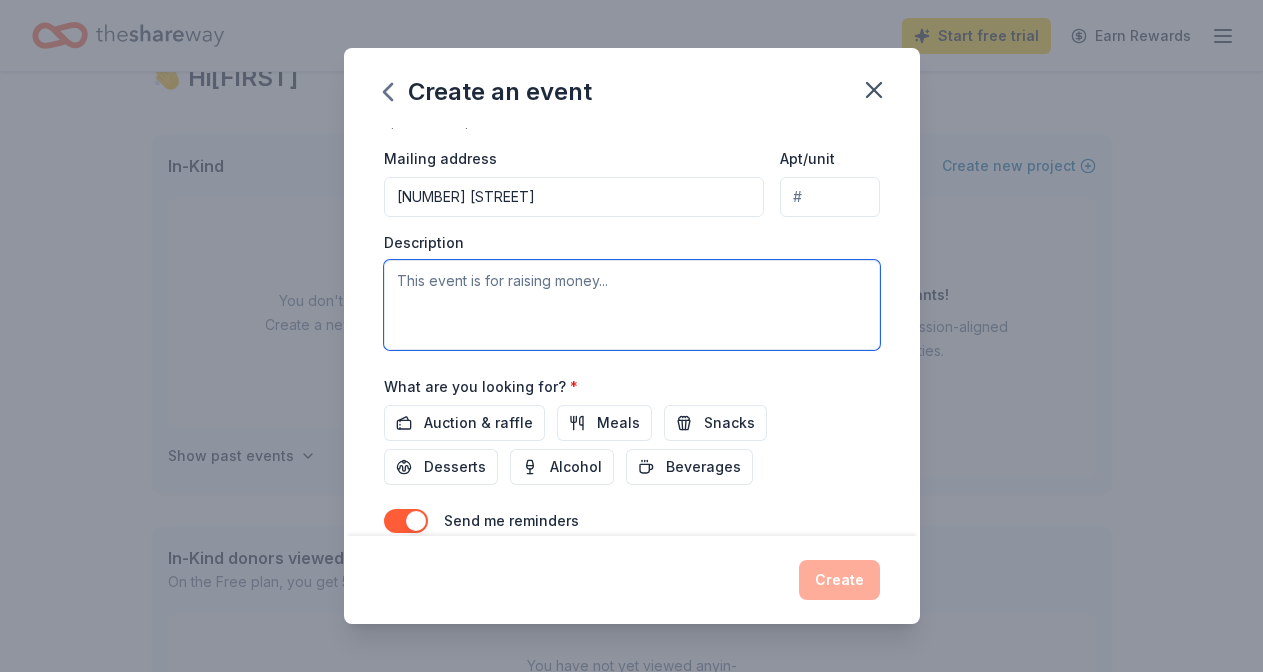 scroll, scrollTop: 468, scrollLeft: 0, axis: vertical 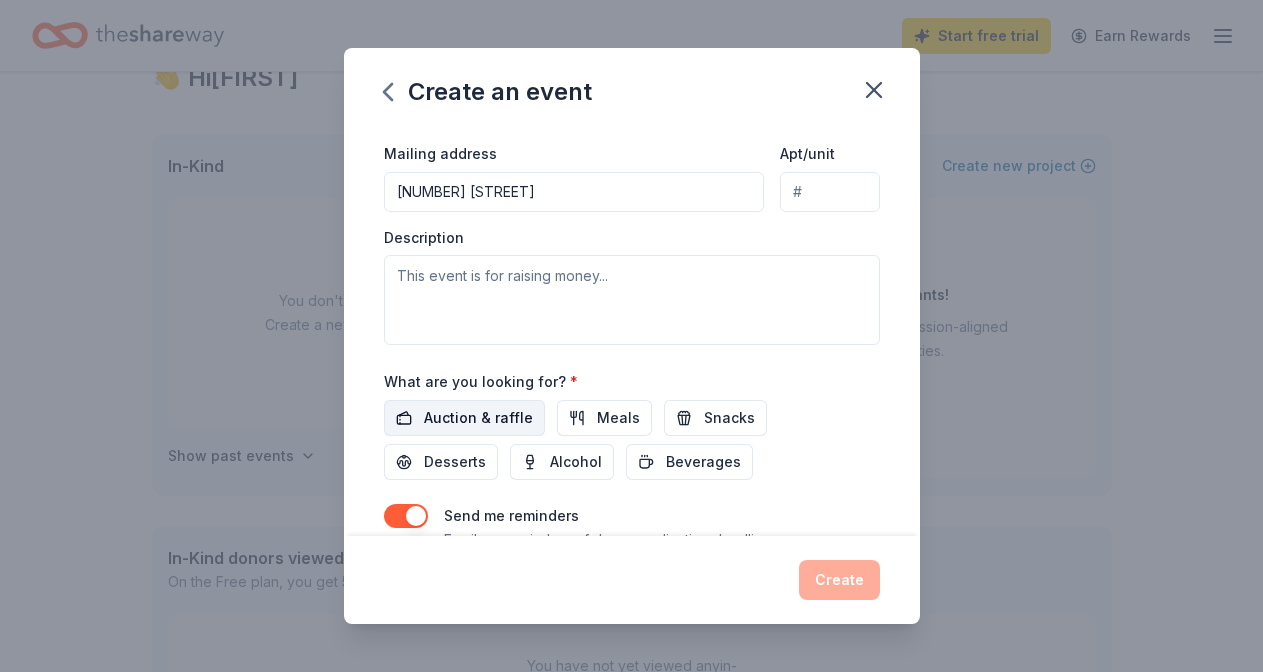 click on "Auction & raffle" at bounding box center [478, 418] 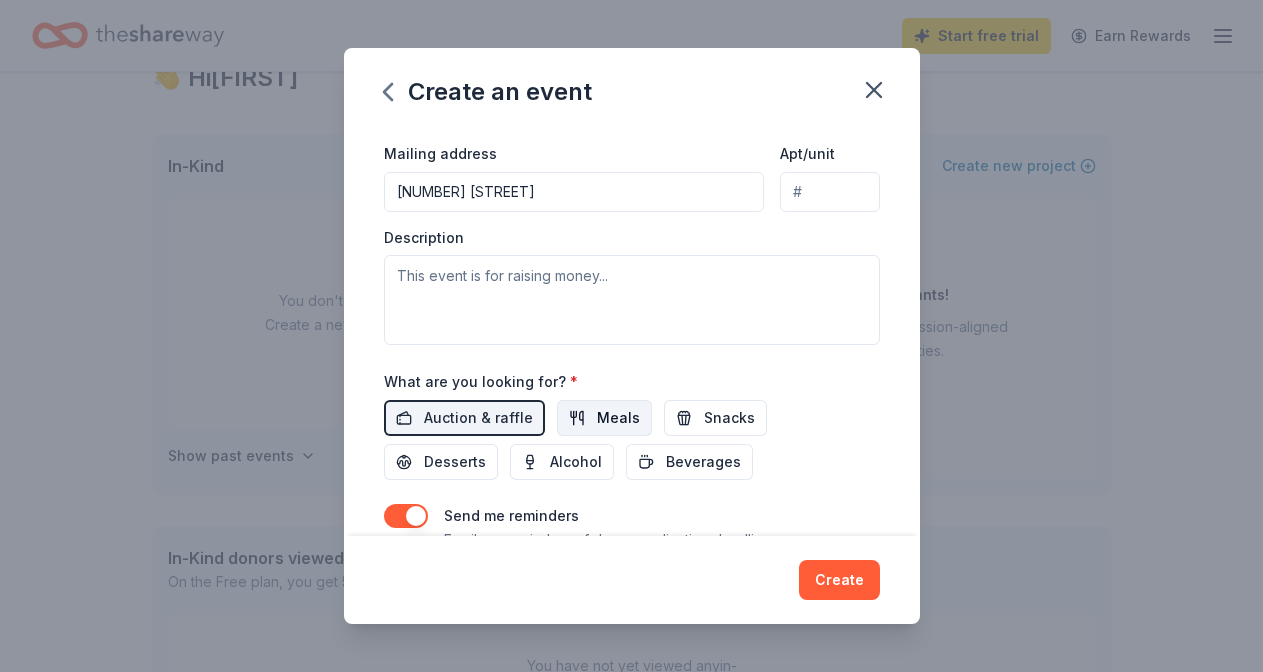 click on "Meals" at bounding box center [604, 418] 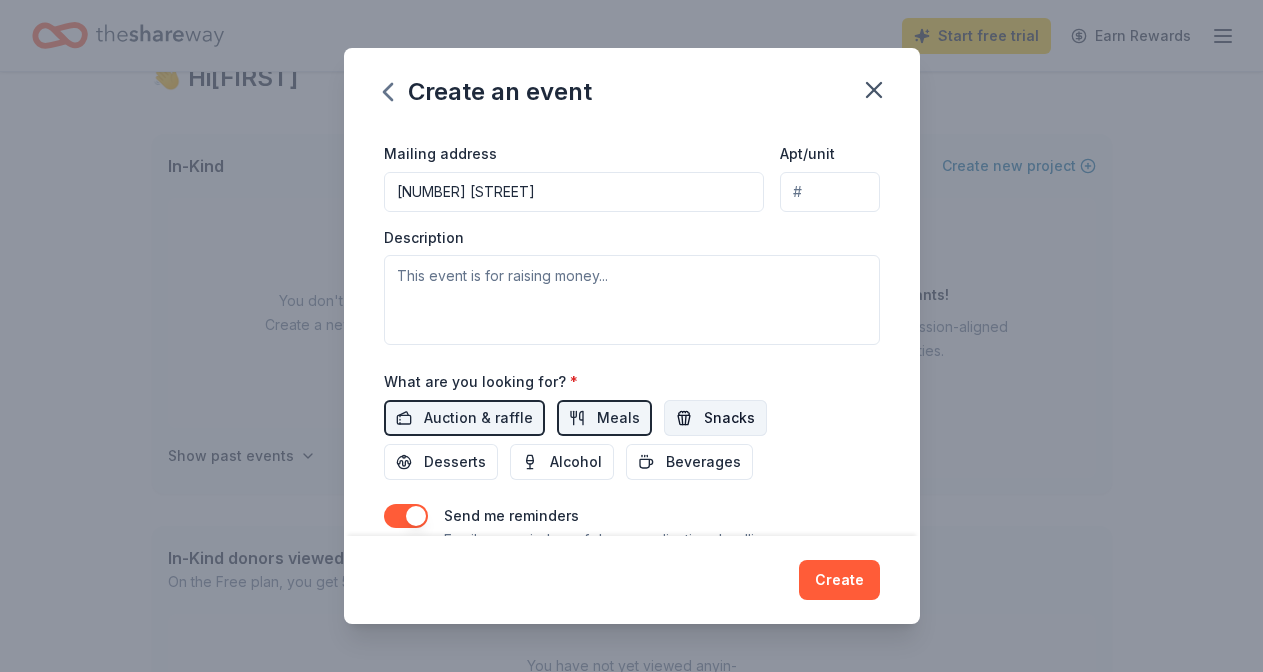 click on "Snacks" at bounding box center [729, 418] 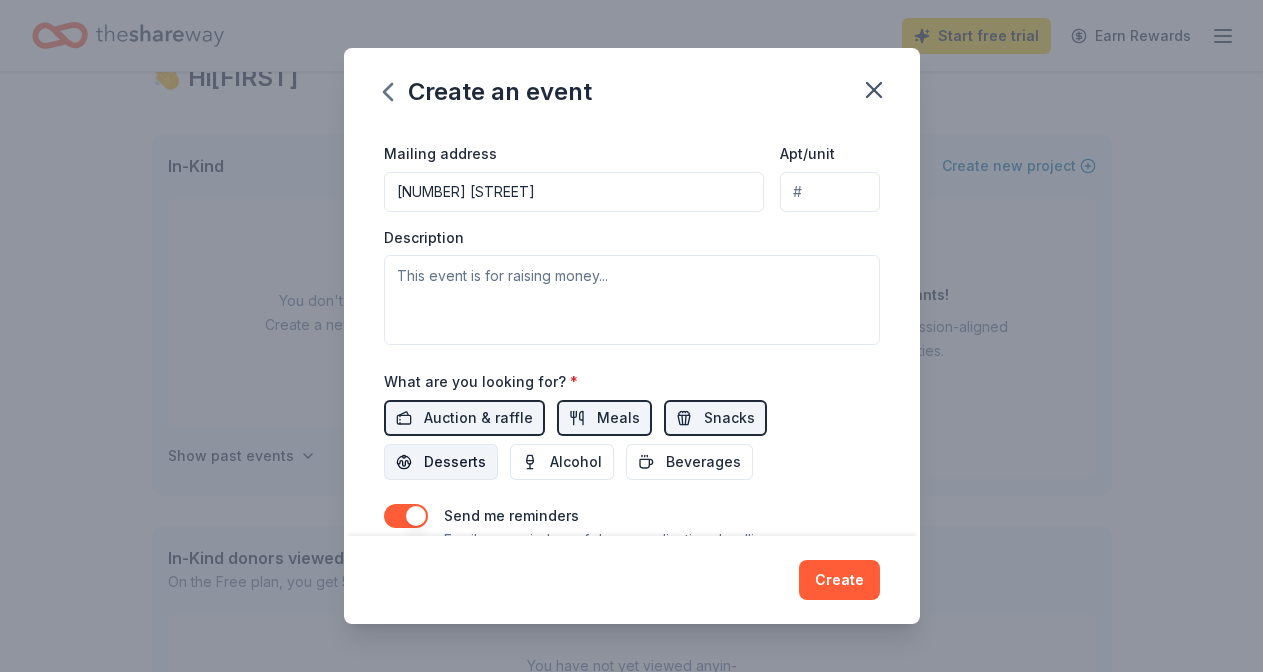 click on "Desserts" at bounding box center [441, 462] 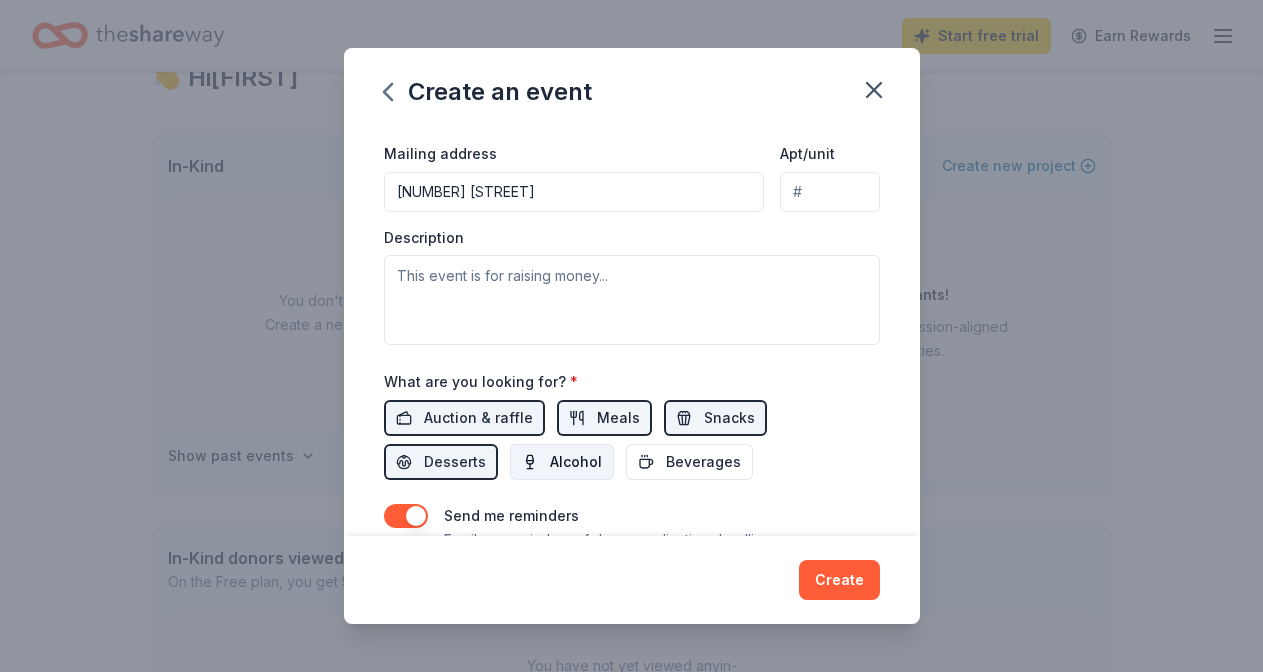 click on "Alcohol" at bounding box center [562, 462] 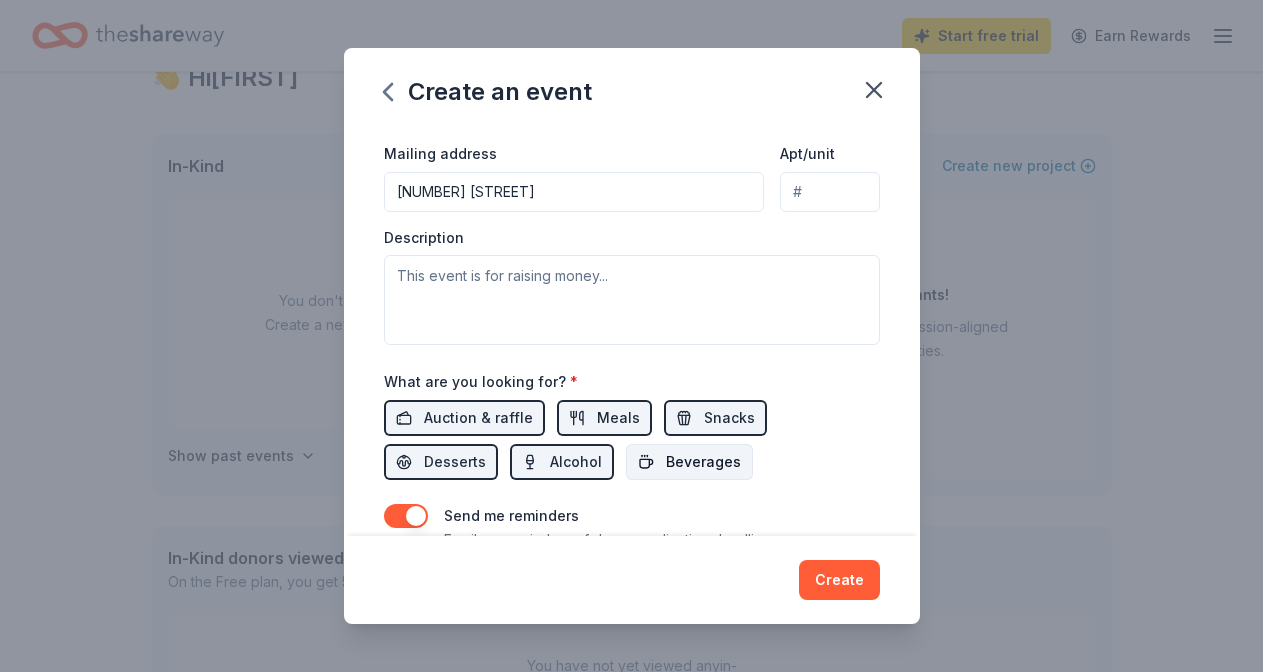 click on "Beverages" at bounding box center (703, 462) 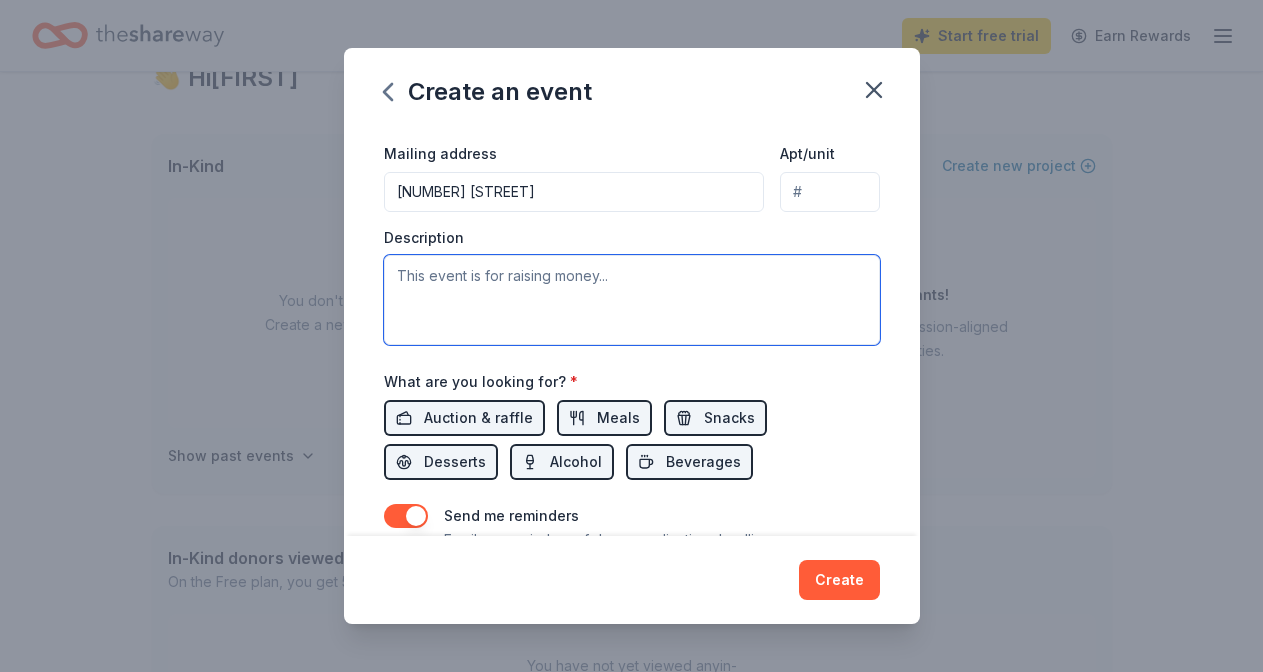 click at bounding box center [632, 300] 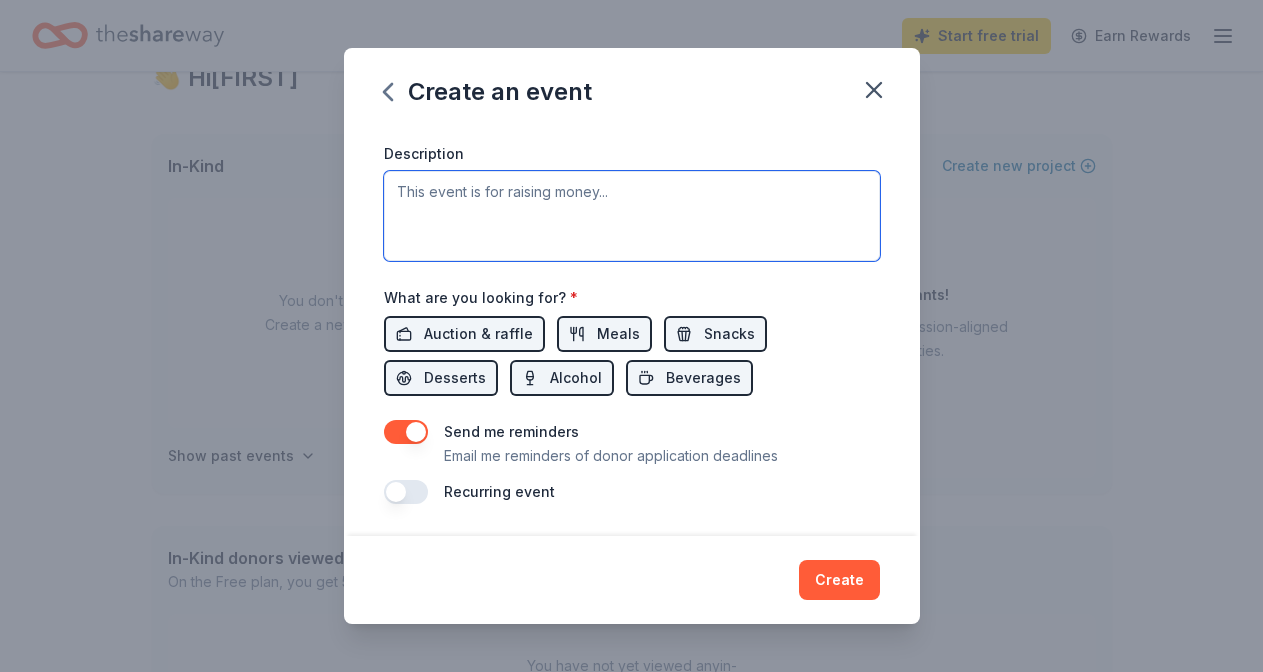 click at bounding box center (632, 216) 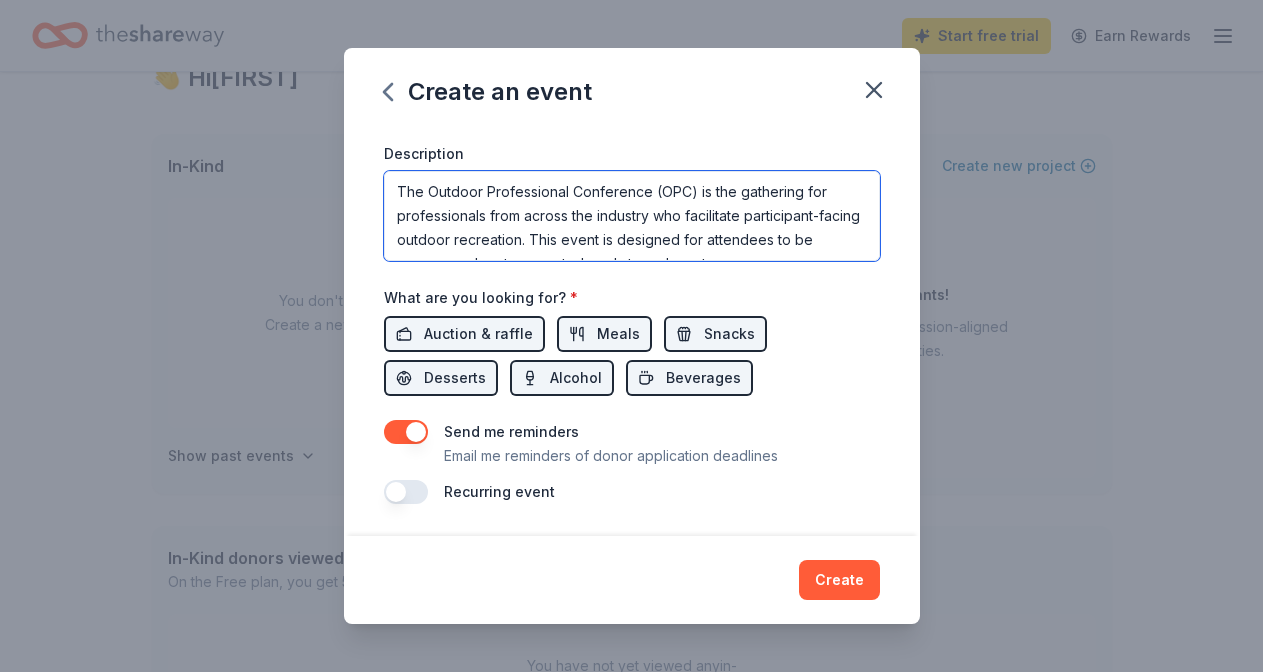 scroll, scrollTop: 13, scrollLeft: 0, axis: vertical 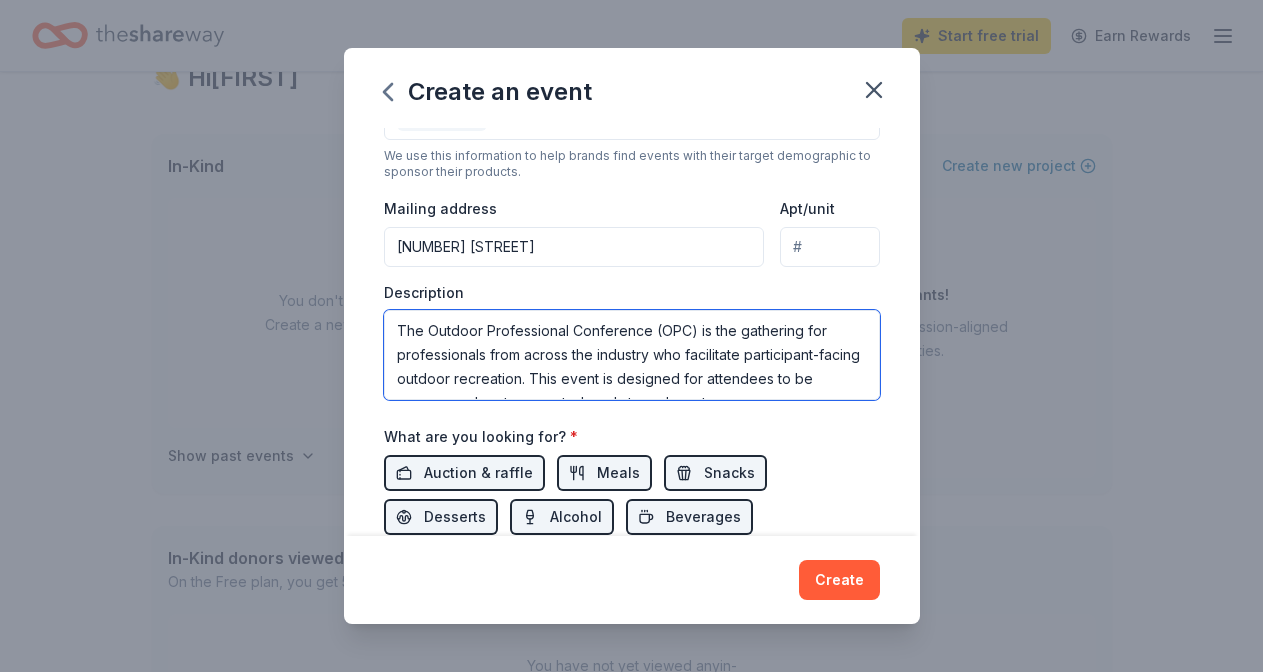 drag, startPoint x: 825, startPoint y: 383, endPoint x: 375, endPoint y: 321, distance: 454.25104 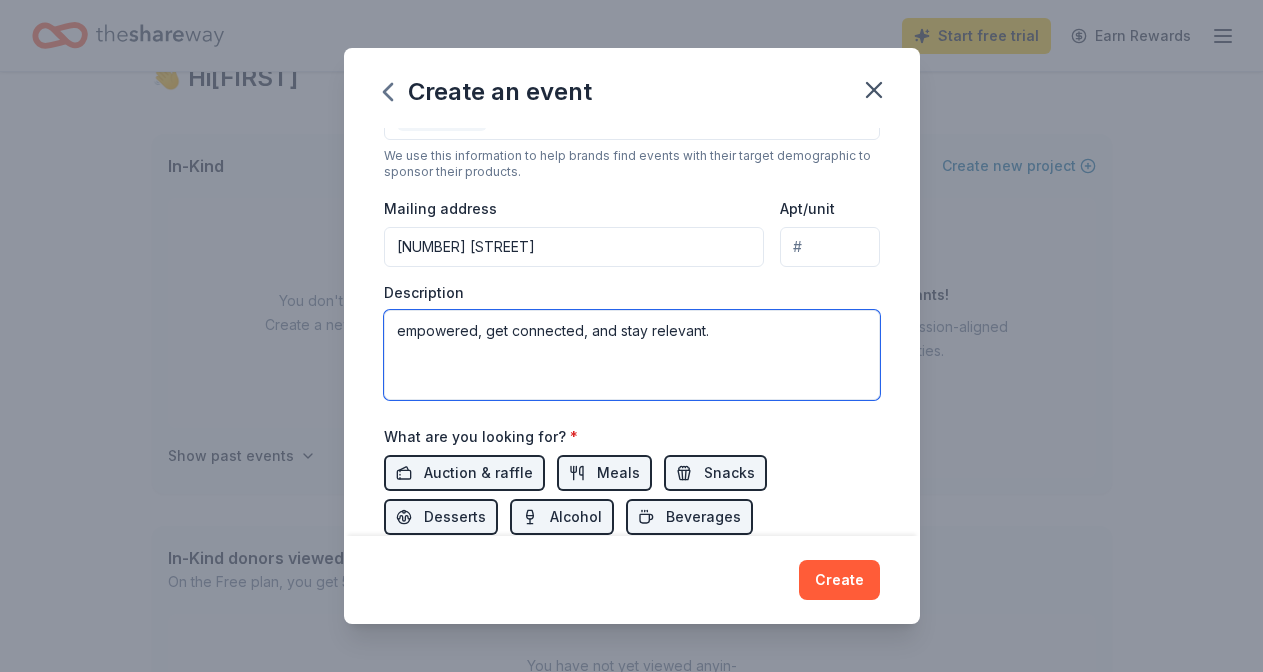 drag, startPoint x: 737, startPoint y: 336, endPoint x: 403, endPoint y: 325, distance: 334.1811 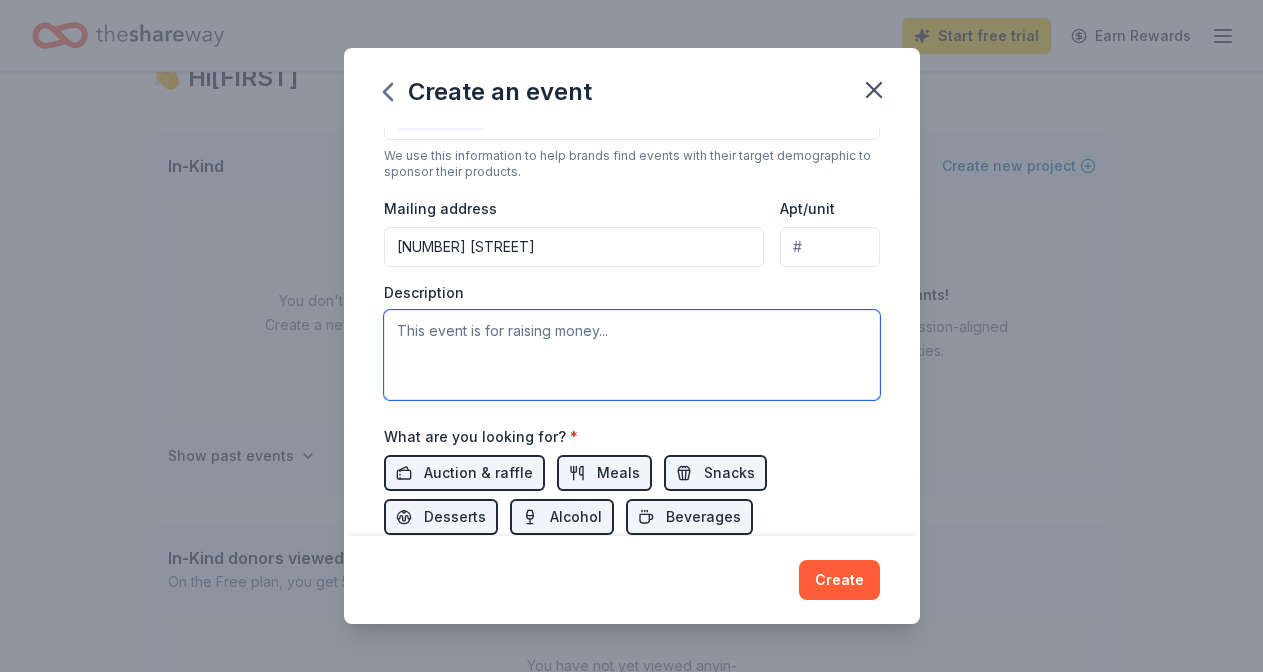 type 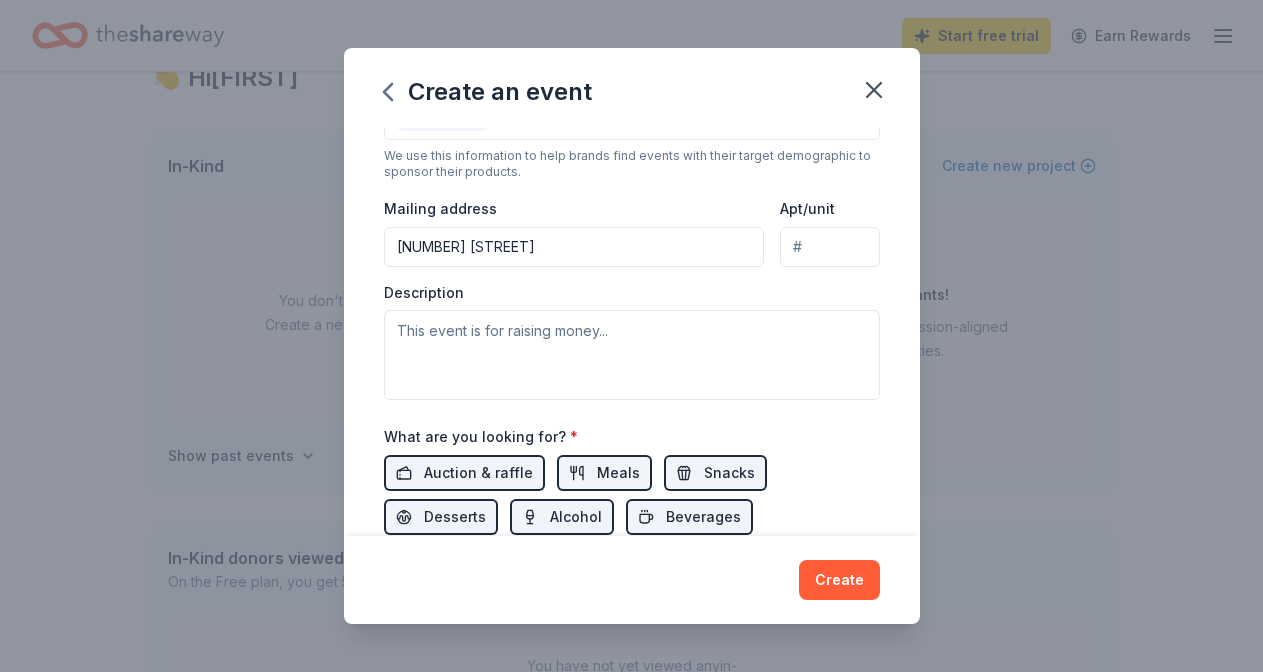 click on "Description" at bounding box center (632, 342) 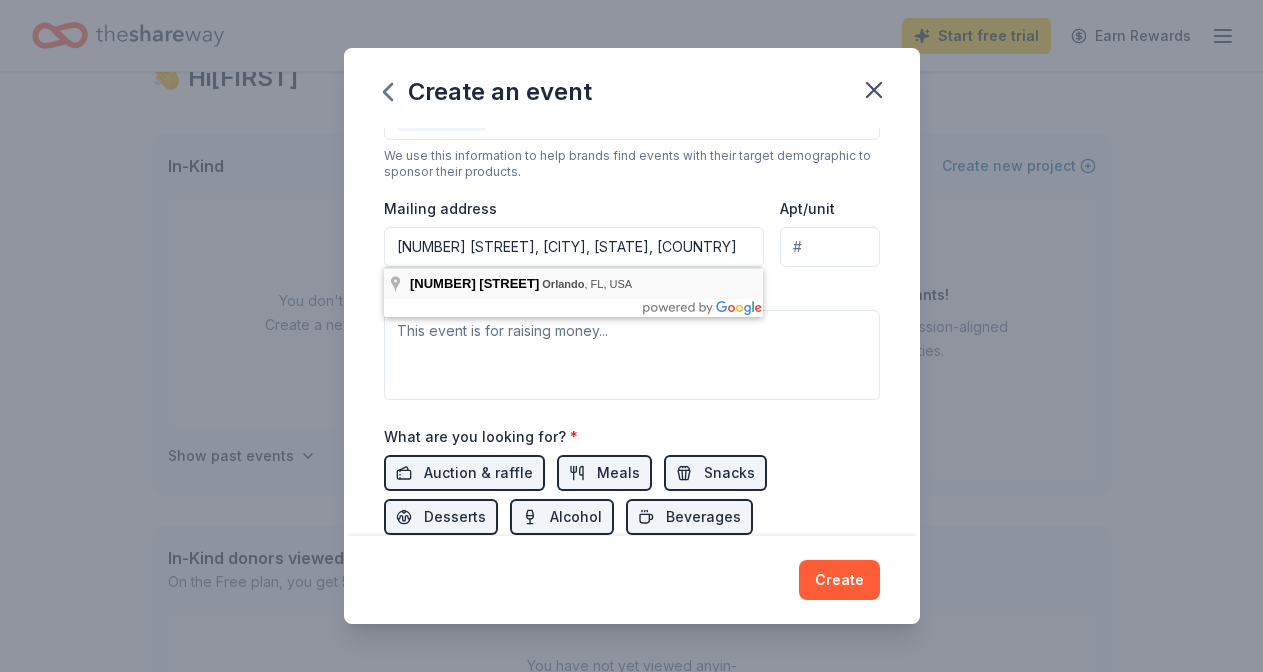 type on "[NUMBER] [STREET], [CITY], [STATE], [POSTAL_CODE]" 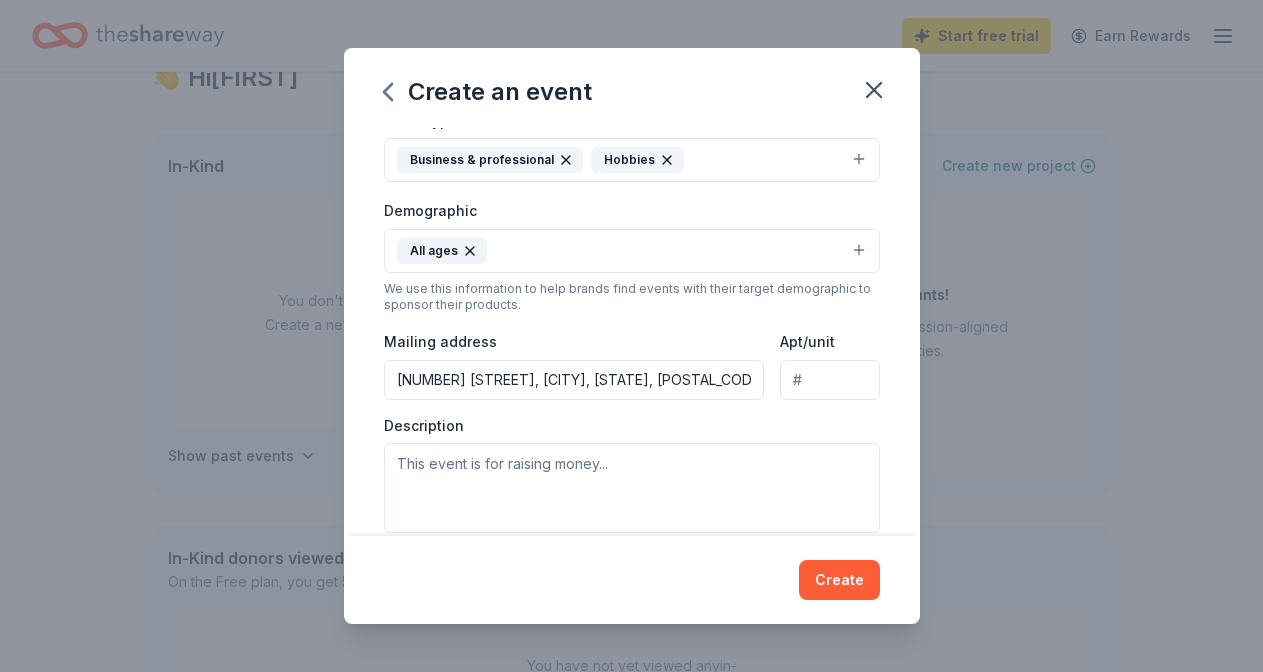 scroll, scrollTop: 299, scrollLeft: 0, axis: vertical 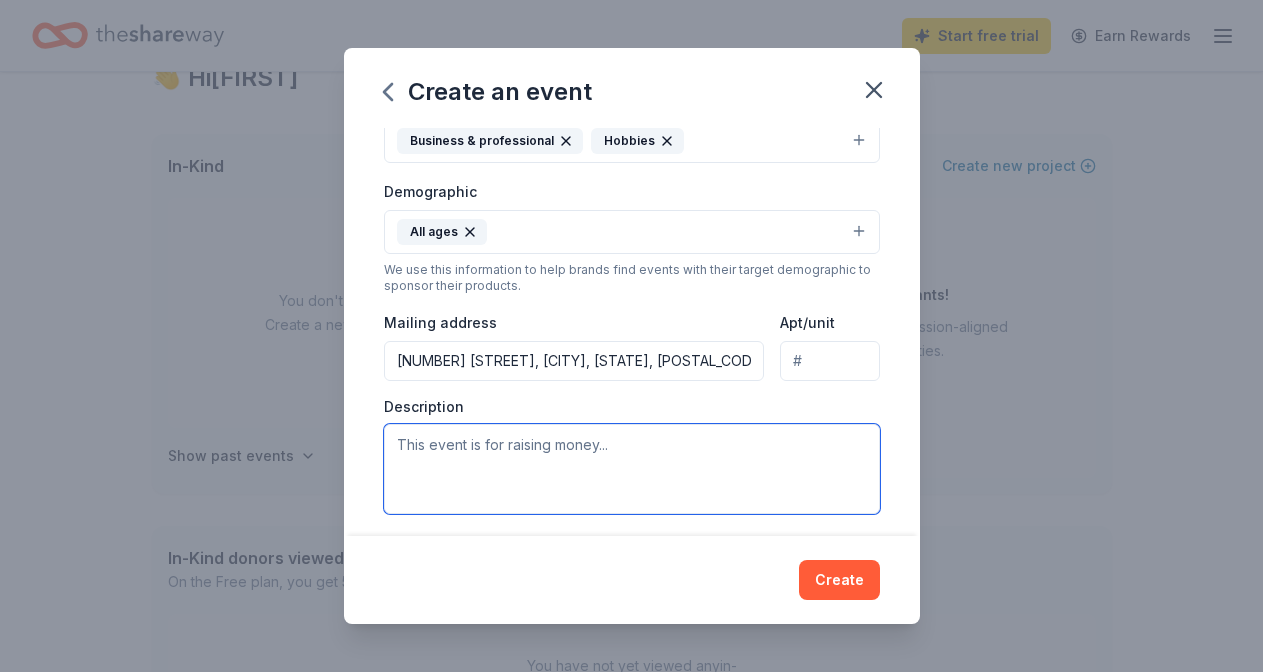 click at bounding box center [632, 469] 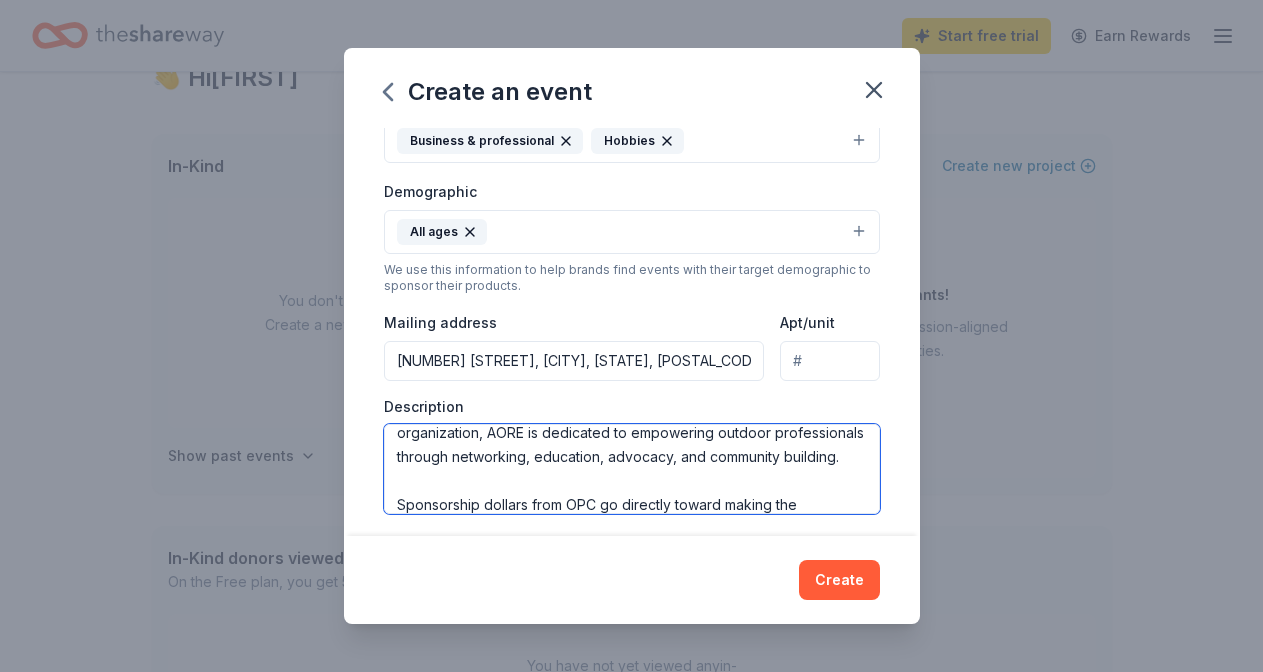 scroll, scrollTop: 86, scrollLeft: 0, axis: vertical 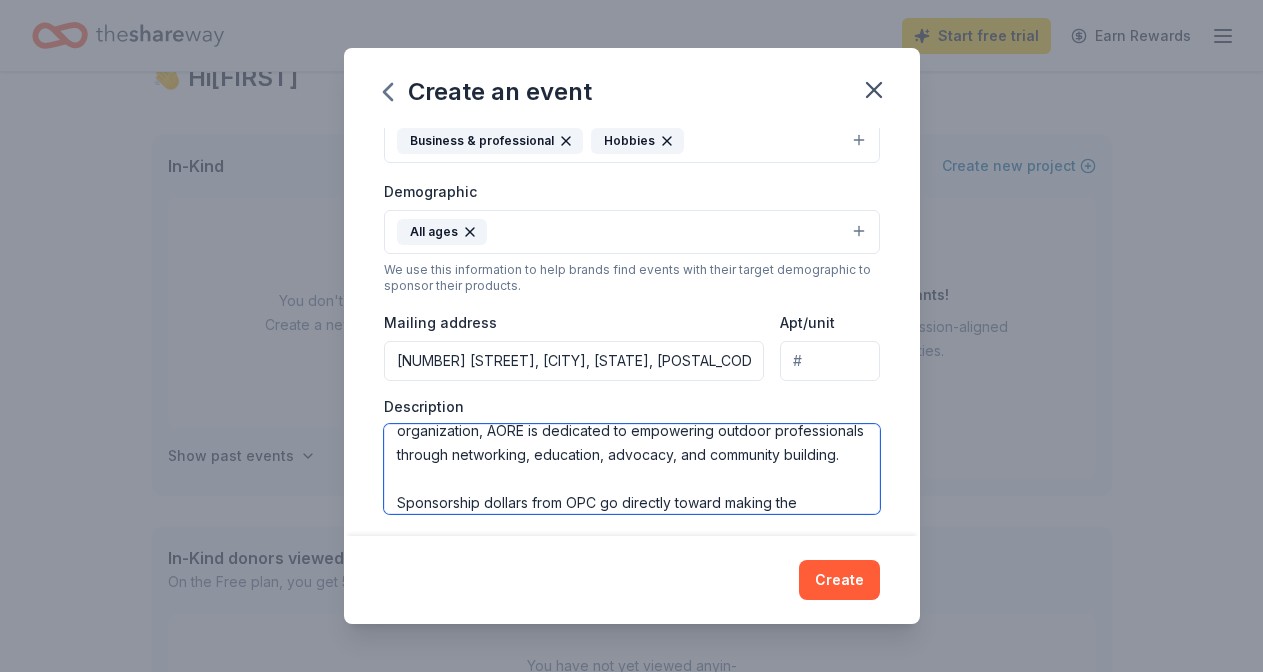click on "The Outdoor Professional Conference (OPC) is raising funds to support the mission and ongoing work of the Association of Outdoor Recreation and Education (AORE). As a nonprofit membership organization, AORE is dedicated to empowering outdoor professionals through networking, education, advocacy, and community building.
Sponsorship dollars from OPC go directly toward making the conference more accessible, especially for students and underrepresented professionals. Additionally, funds help sustain year-round programs and initiatives that develop future leaders, advance justice, equity, diversity, and inclusion in the outdoors, and strengthen the field of outdoor recreation and education nationwide." at bounding box center [632, 469] 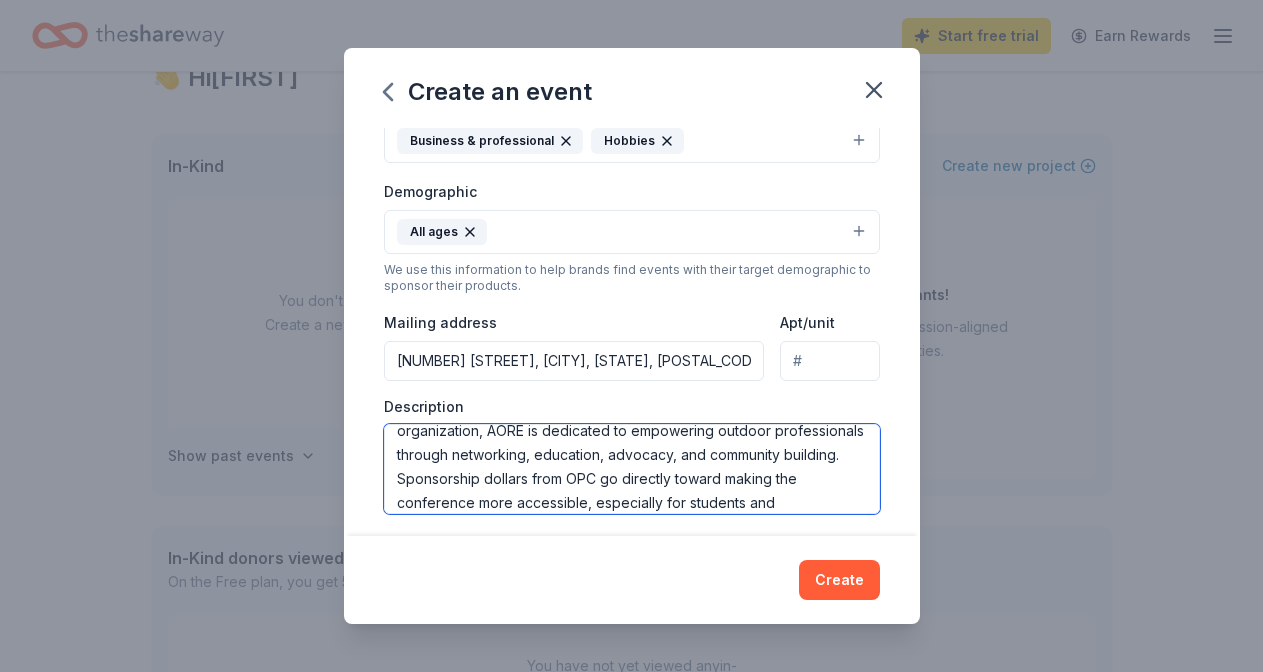 scroll, scrollTop: 192, scrollLeft: 0, axis: vertical 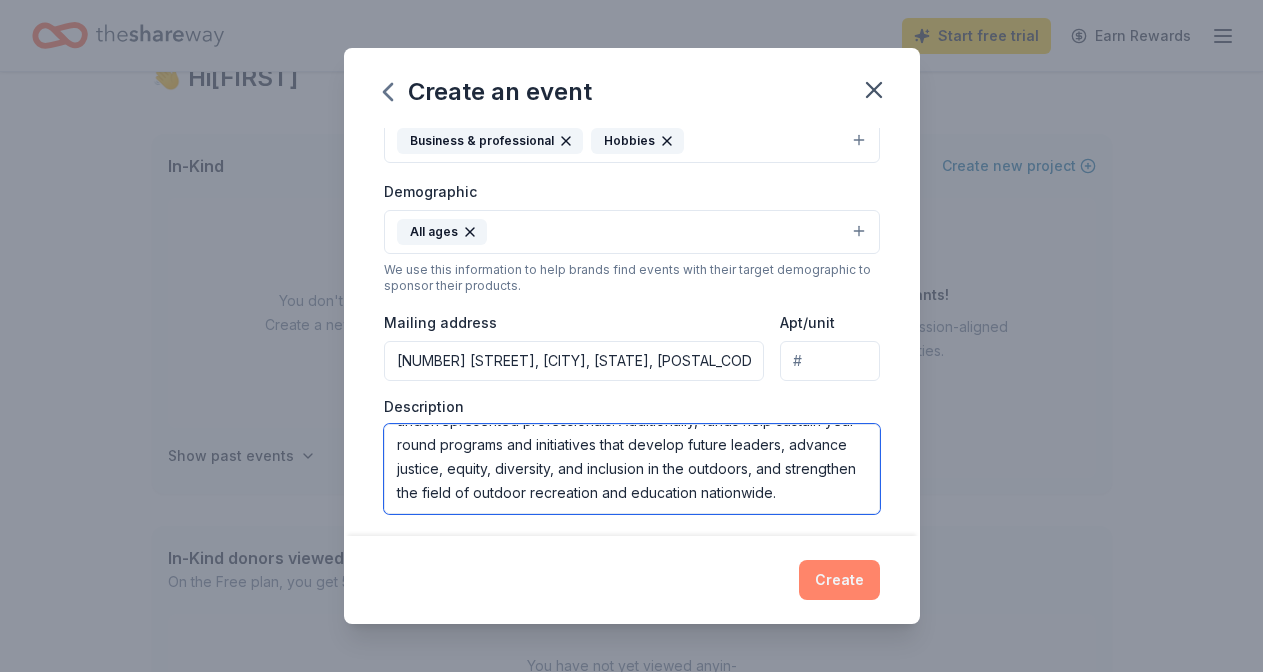 type on "The Outdoor Professional Conference (OPC) is raising funds to support the mission and ongoing work of the Association of Outdoor Recreation and Education (AORE). As a nonprofit membership organization, AORE is dedicated to empowering outdoor professionals through networking, education, advocacy, and community building.
Sponsorship dollars from OPC go directly toward making the conference more accessible, especially for students and underrepresented professionals. Additionally, funds help sustain year-round programs and initiatives that develop future leaders, advance justice, equity, diversity, and inclusion in the outdoors, and strengthen the field of outdoor recreation and education nationwide." 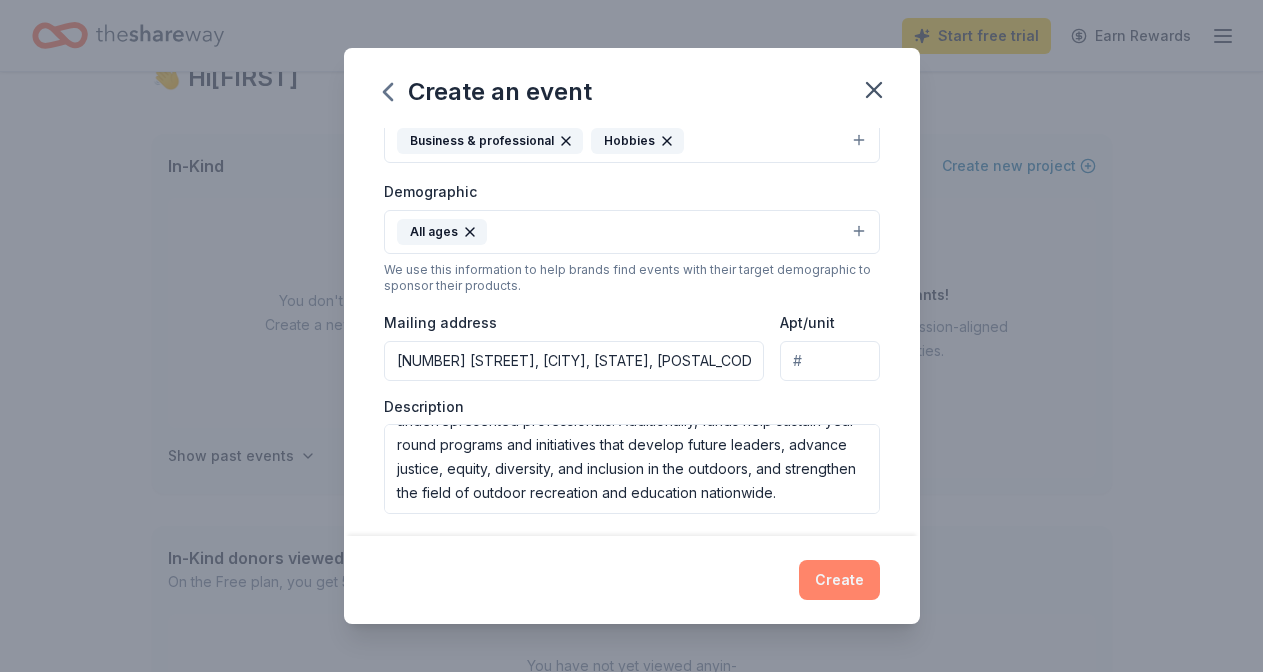 click on "Create" at bounding box center [839, 580] 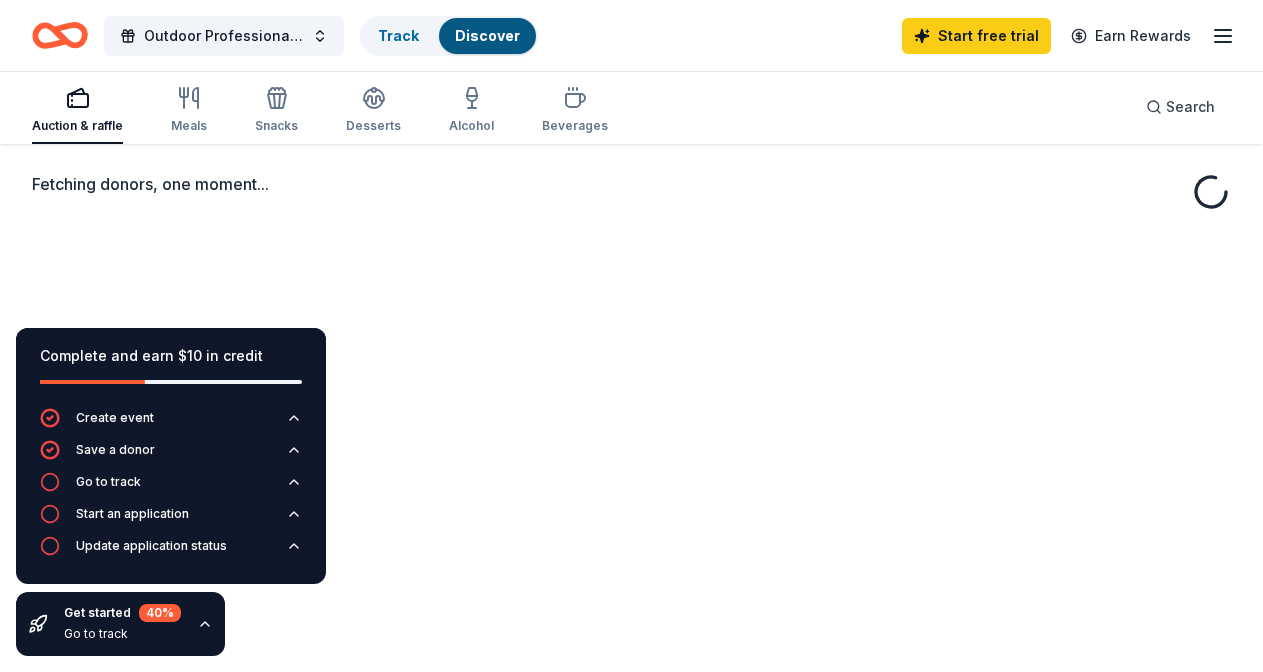 scroll, scrollTop: 0, scrollLeft: 0, axis: both 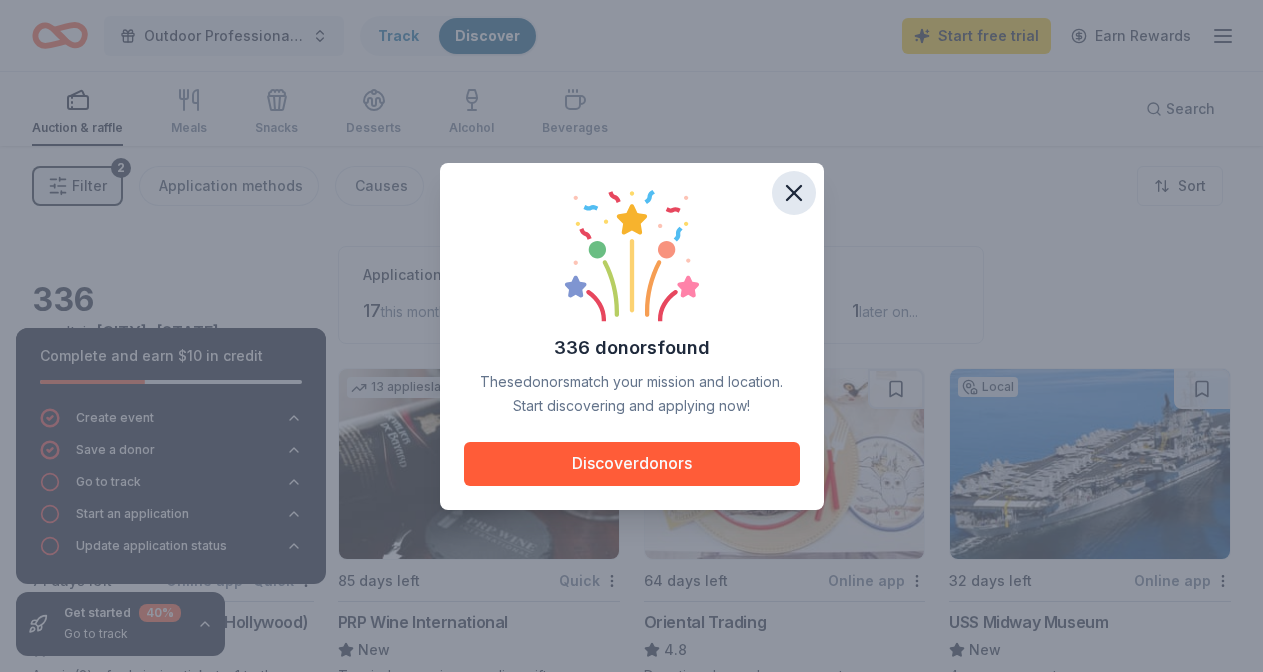 click 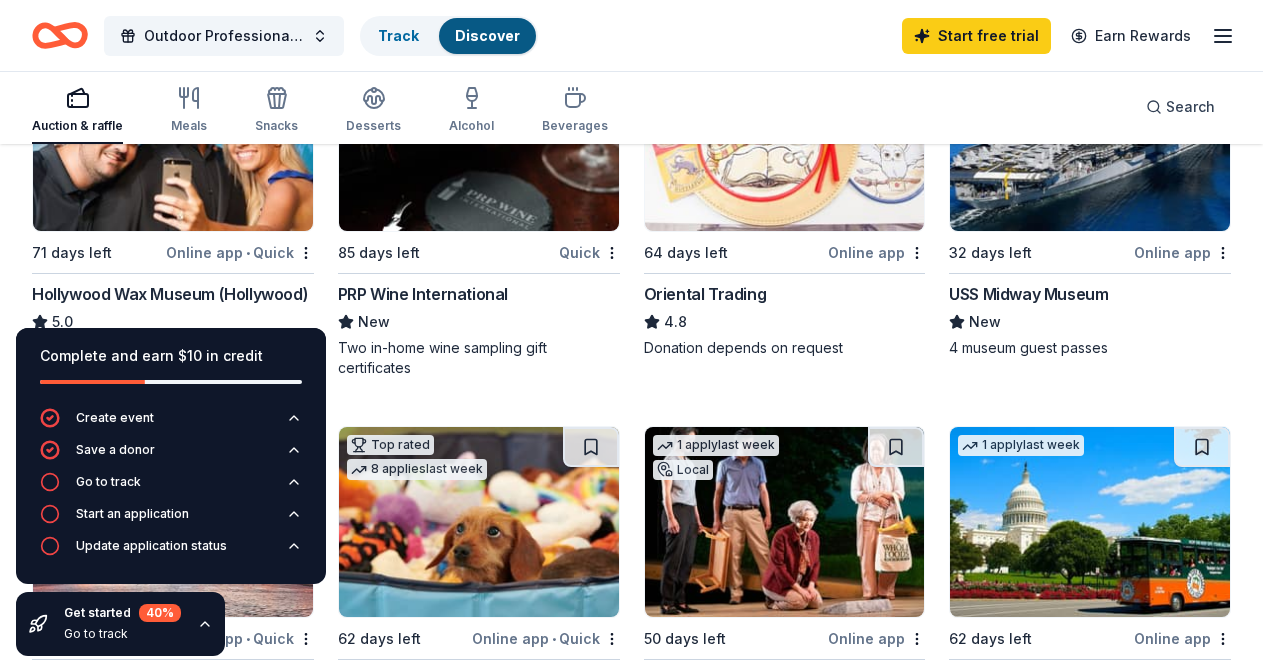 scroll, scrollTop: 334, scrollLeft: 0, axis: vertical 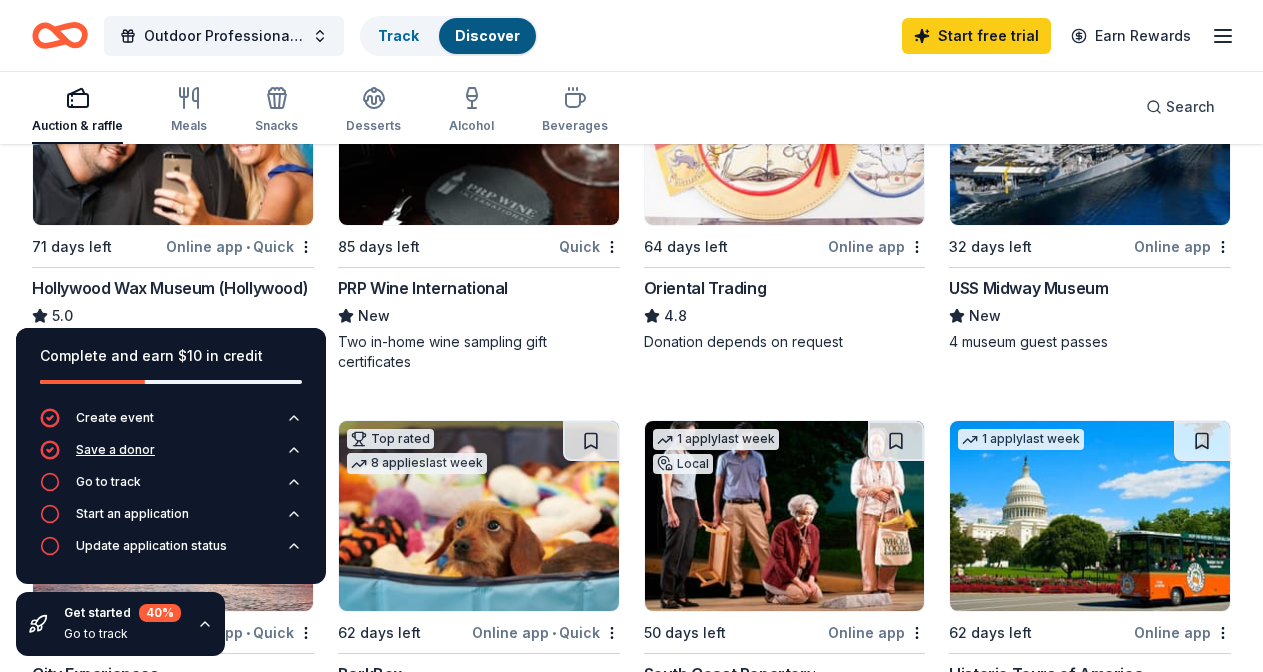click on "Save a donor" at bounding box center (171, 456) 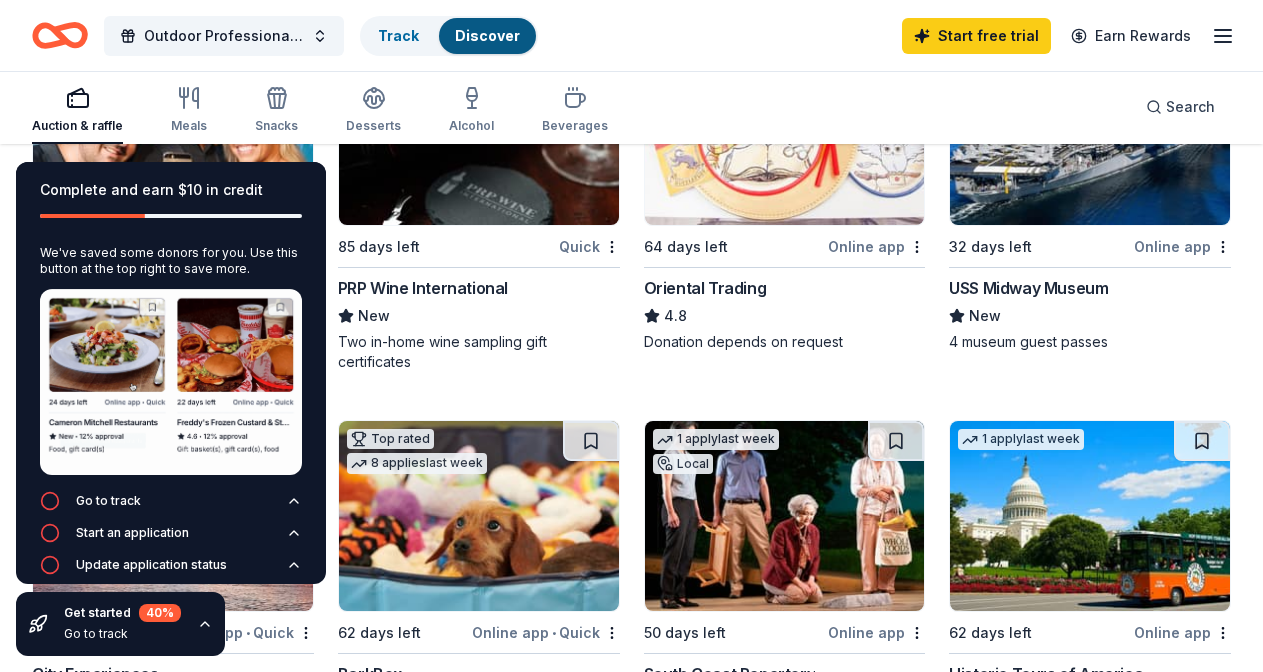 scroll, scrollTop: 0, scrollLeft: 0, axis: both 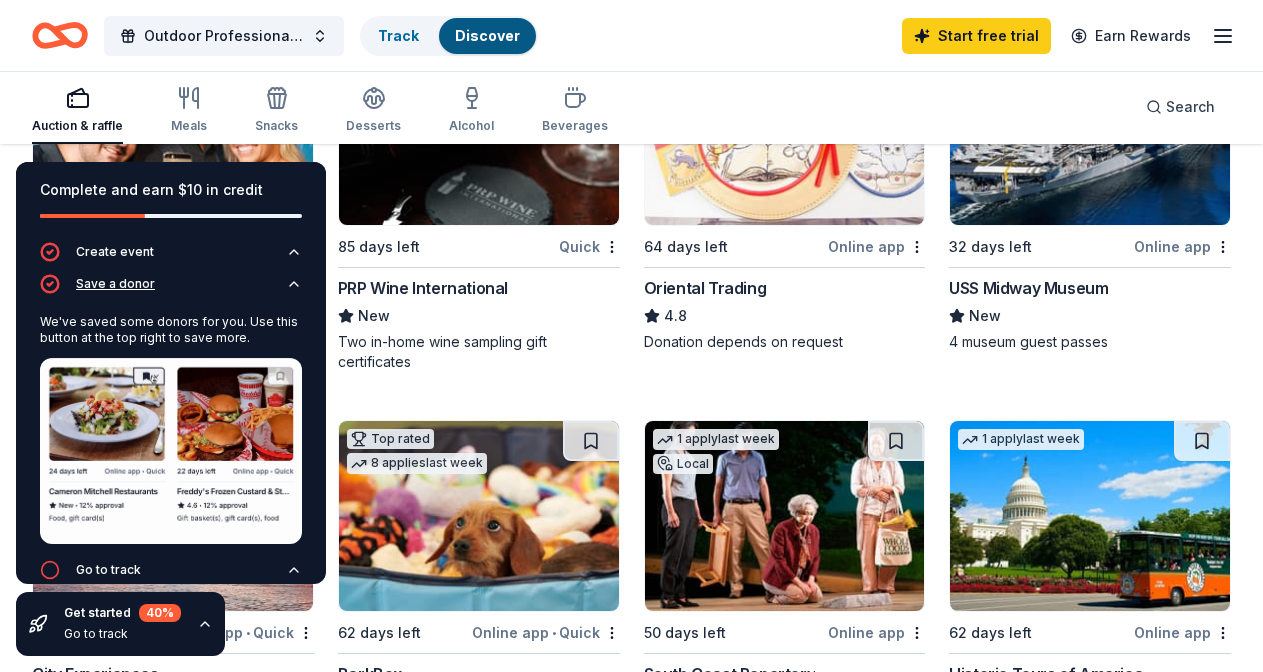 click on "Save a donor" at bounding box center (171, 290) 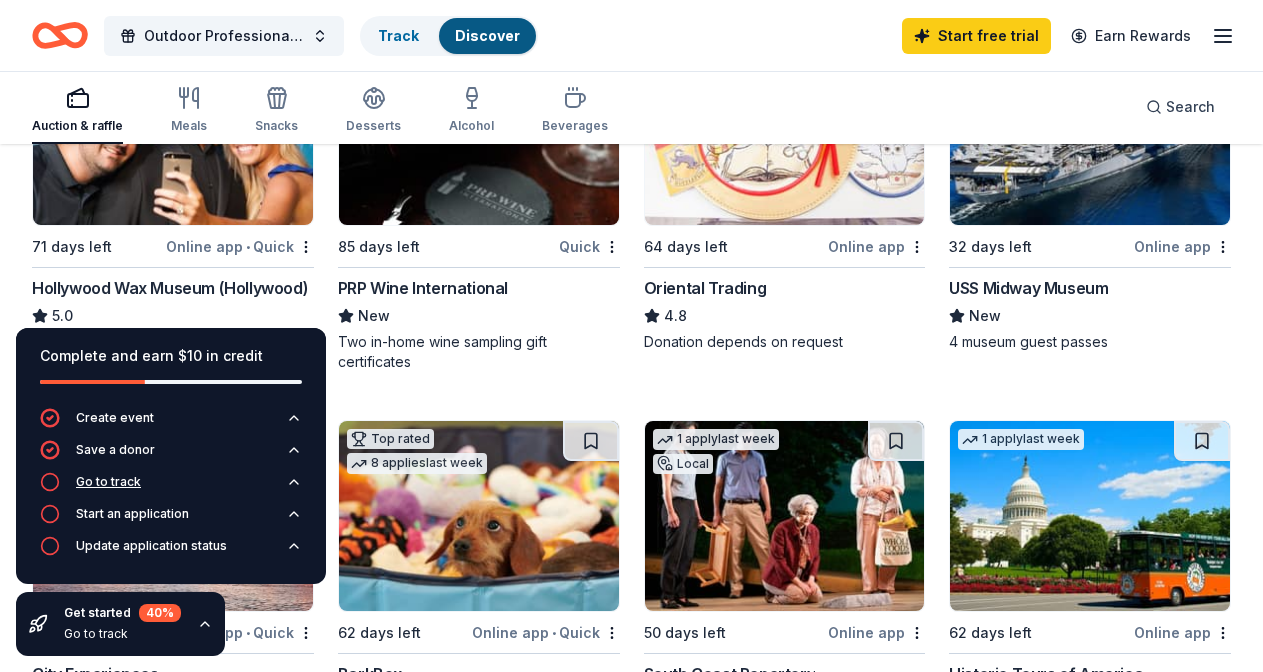 click on "Go to track" at bounding box center (171, 488) 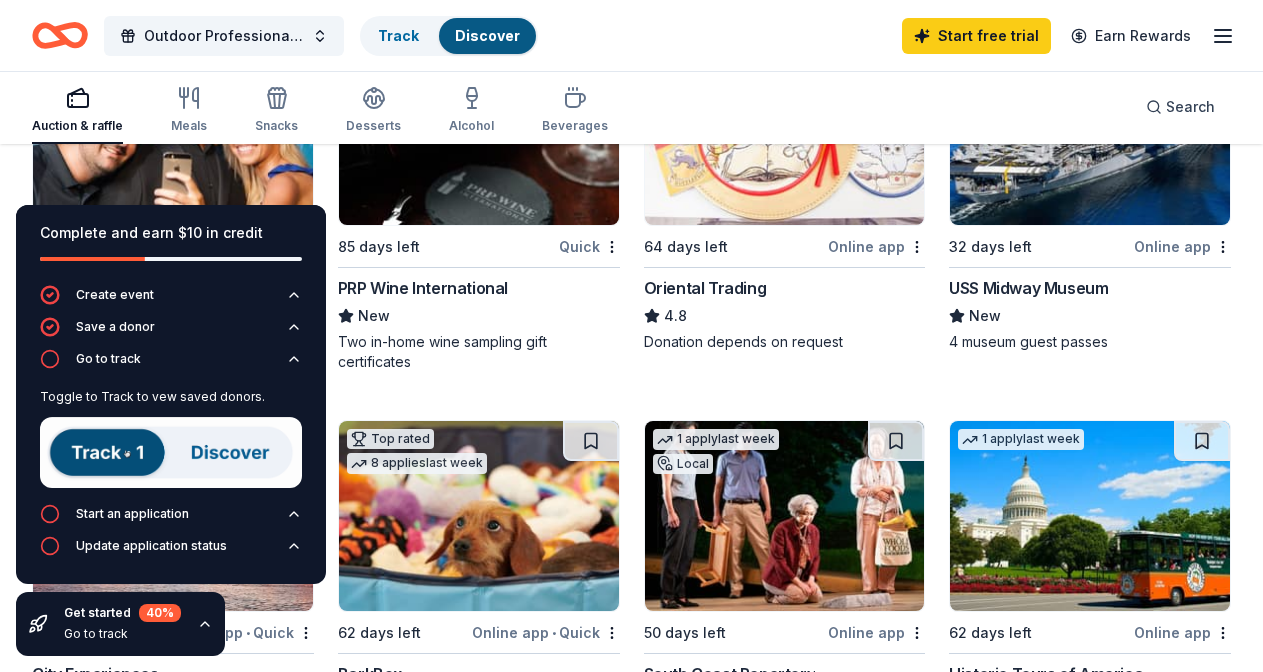 click at bounding box center [171, 452] 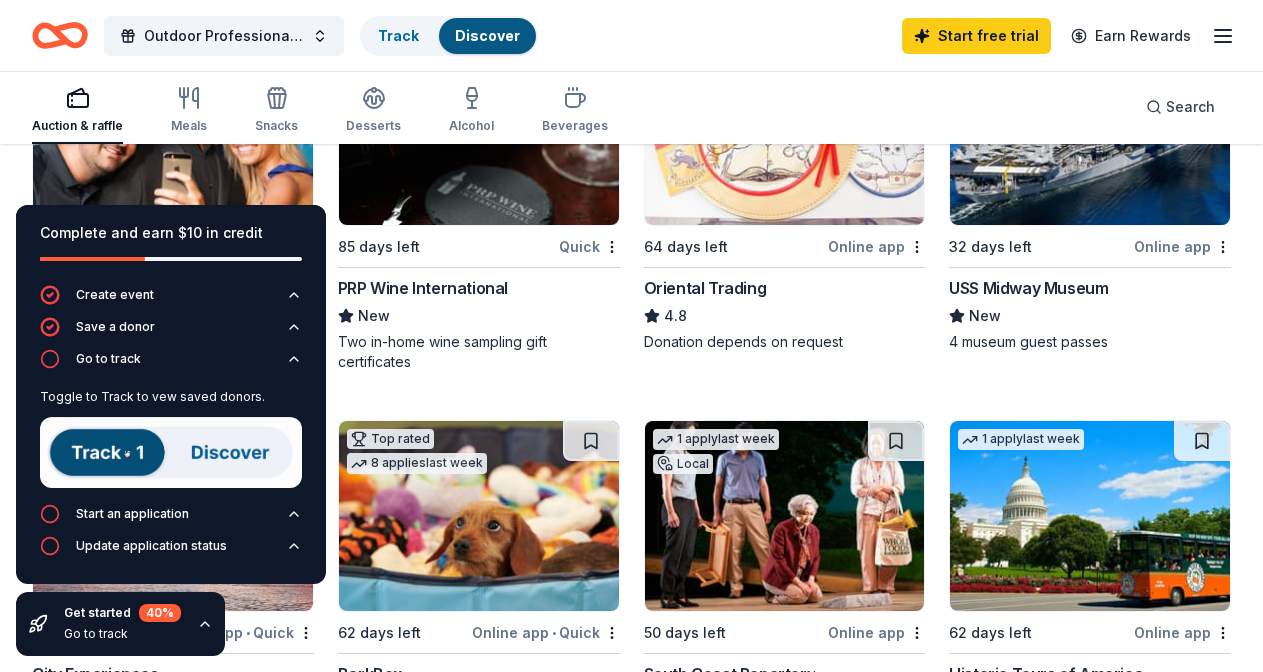 click at bounding box center [171, 452] 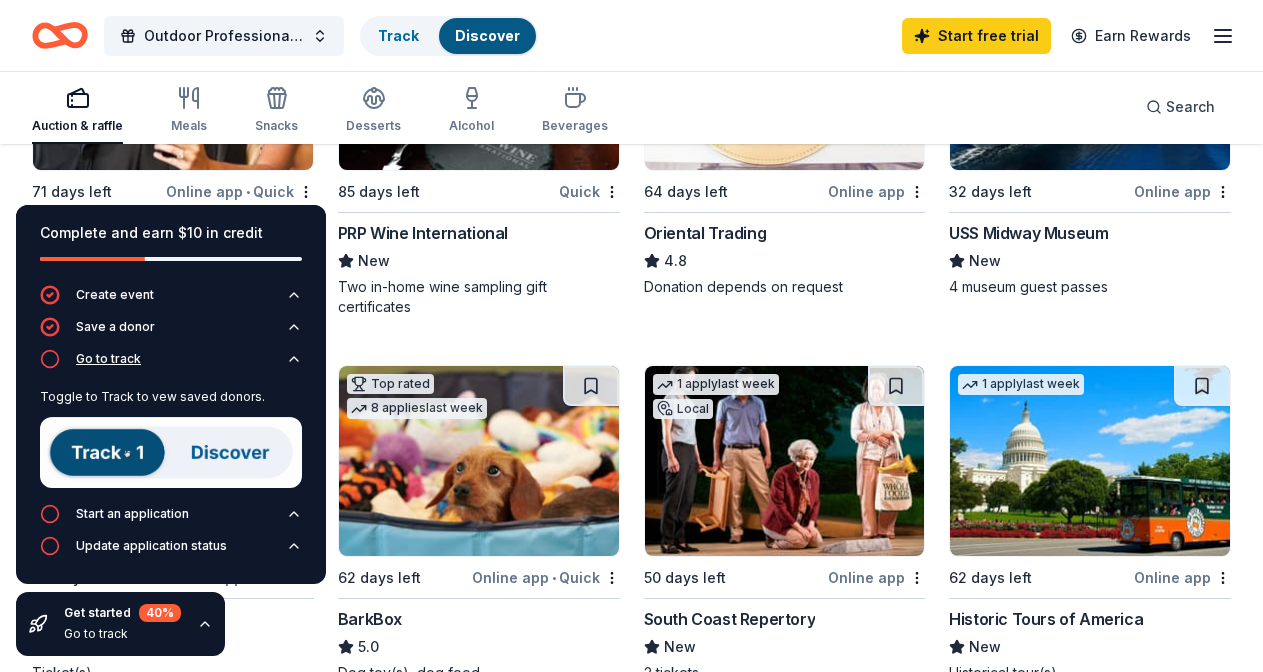 scroll, scrollTop: 397, scrollLeft: 0, axis: vertical 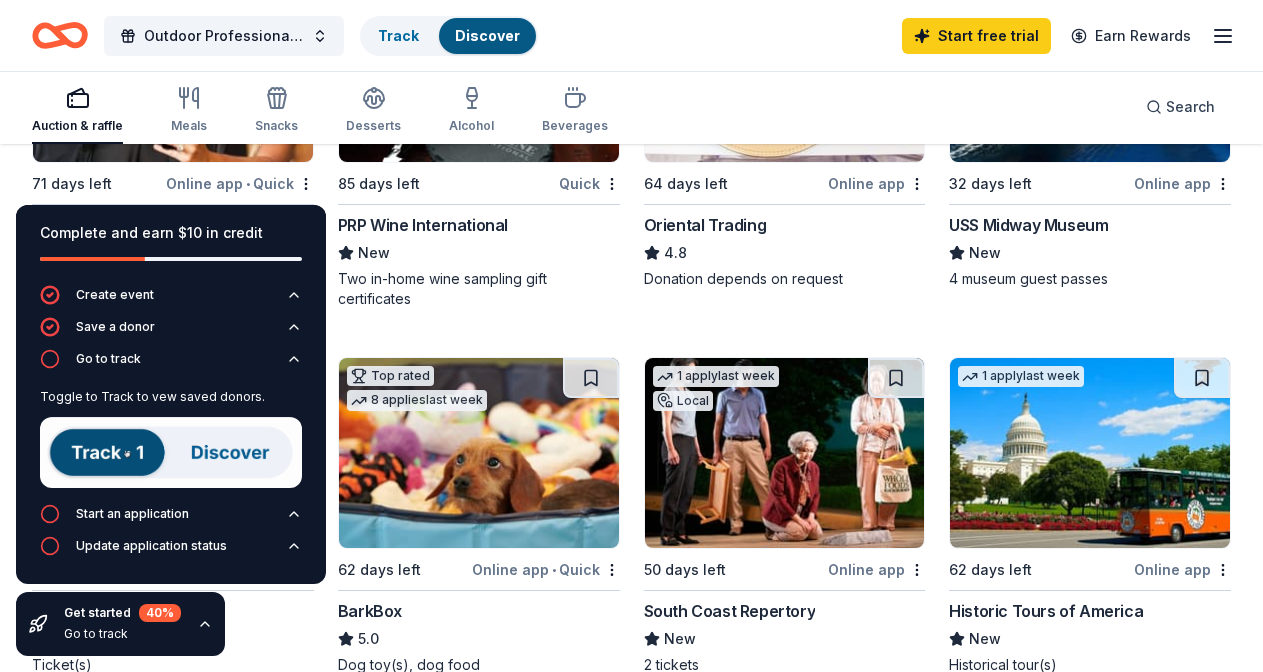 click on "Go to track" at bounding box center (122, 634) 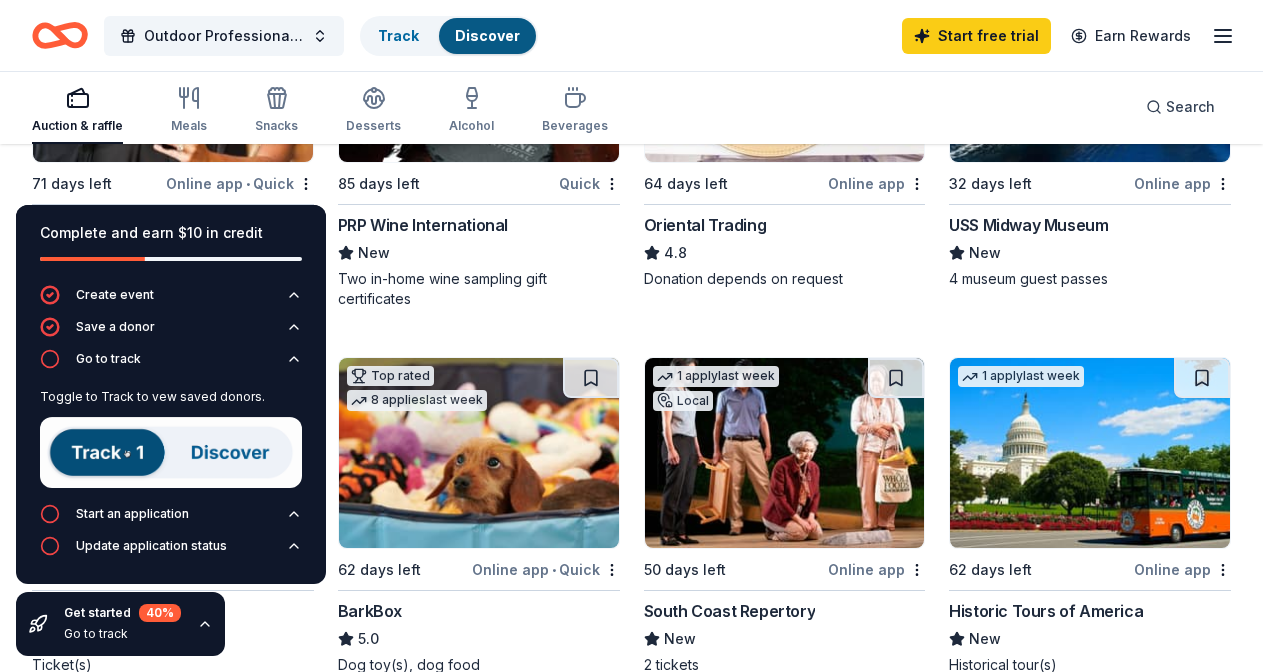 click 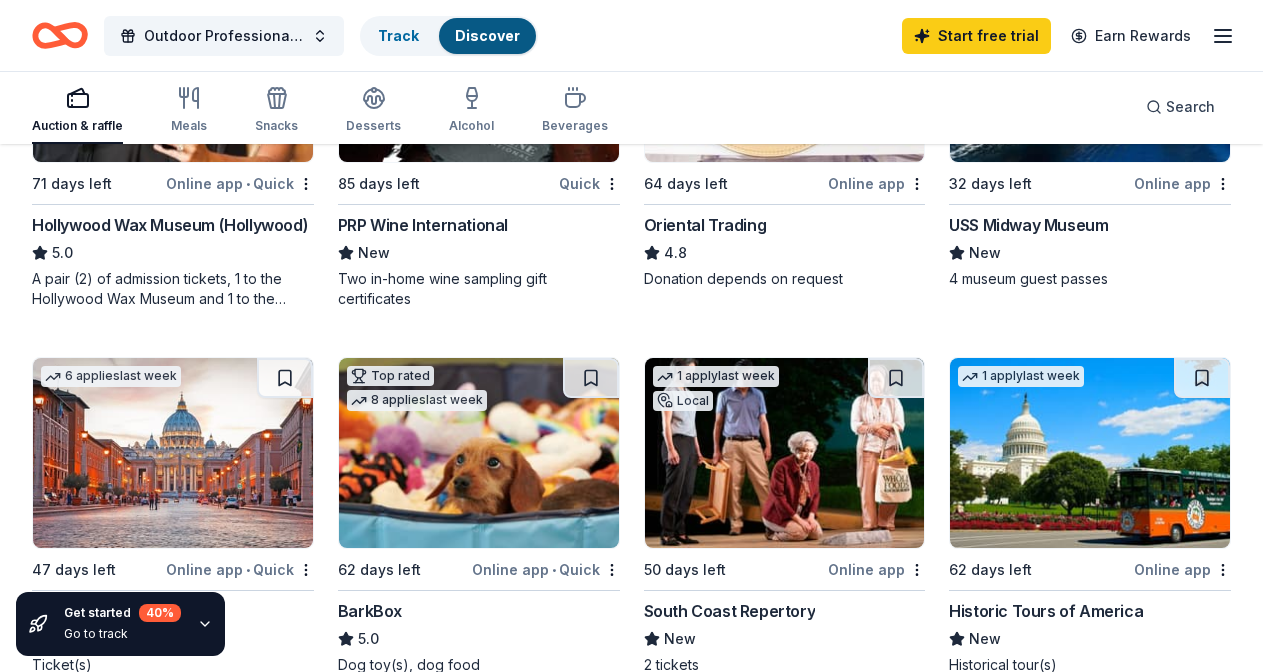 click 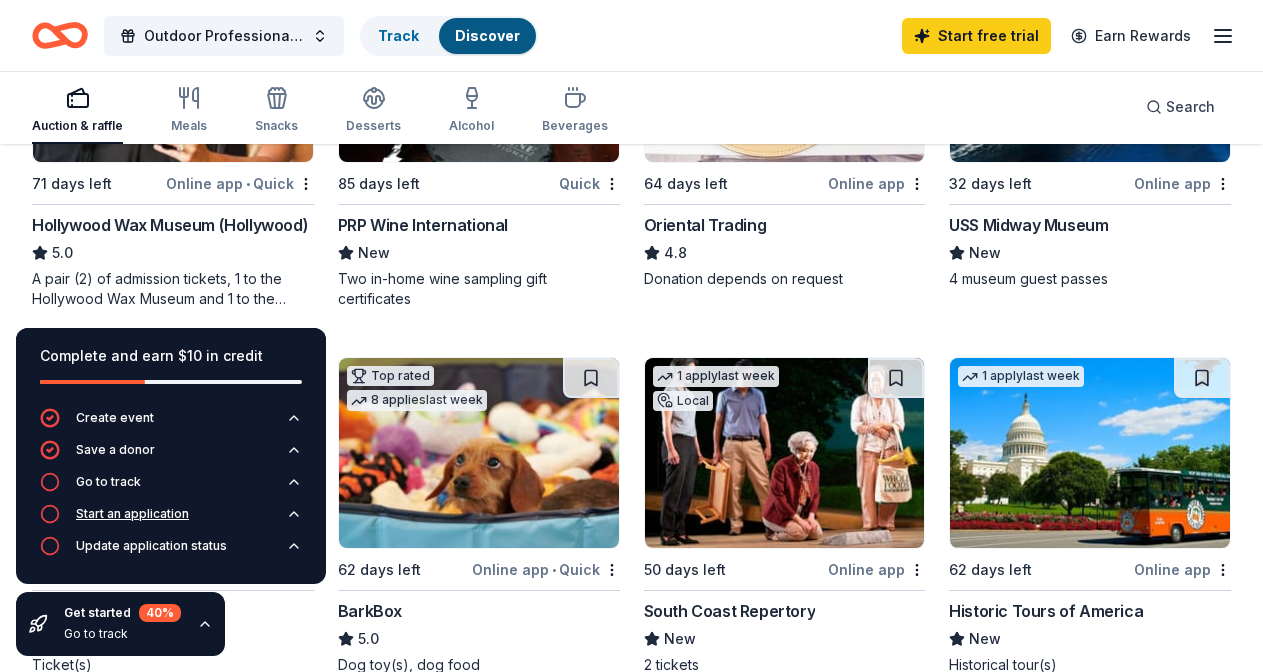 click on "Start an application" at bounding box center (171, 520) 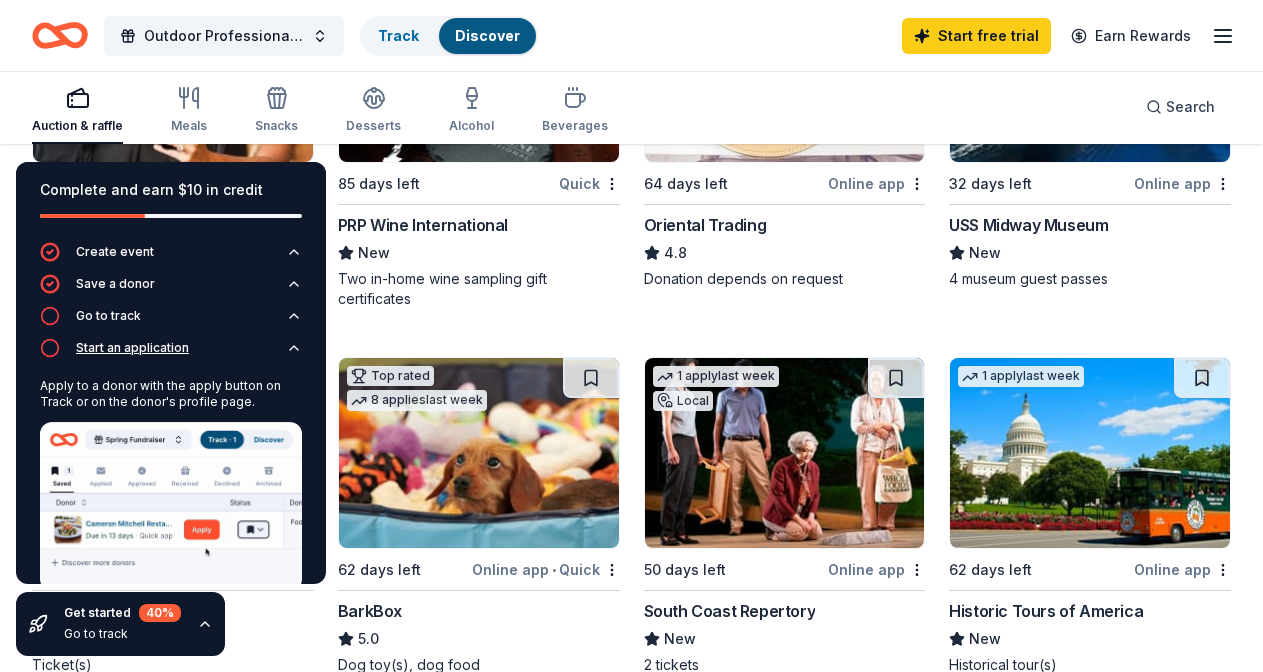 click 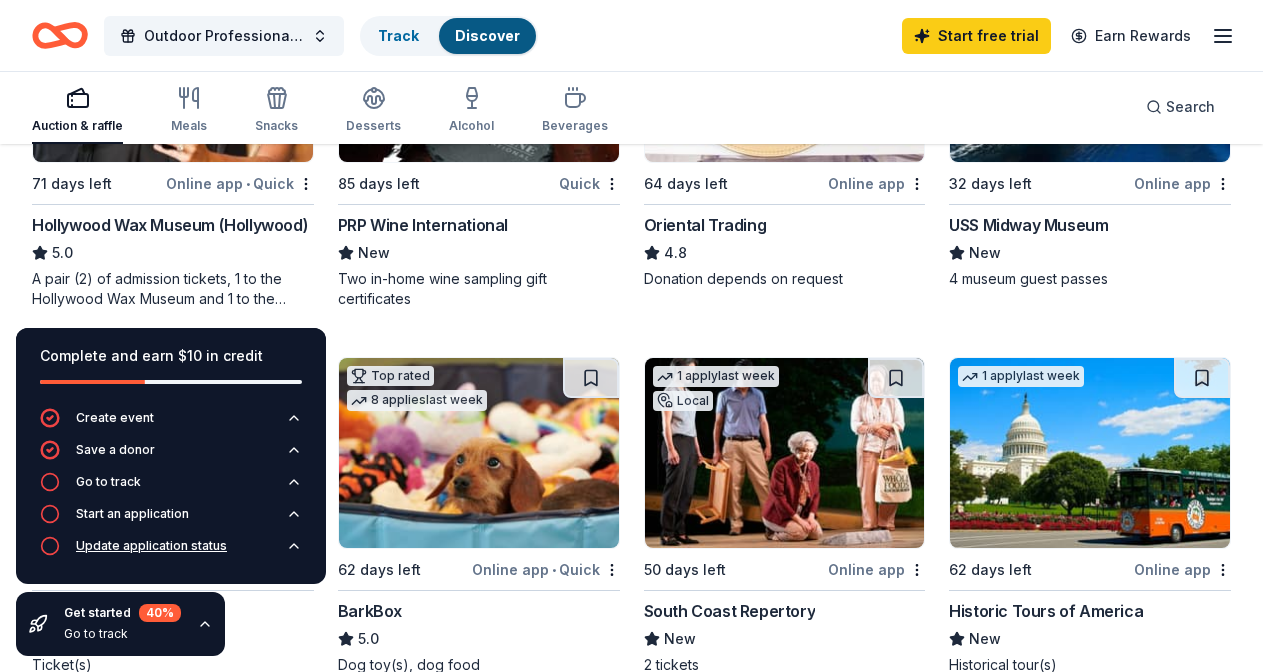click 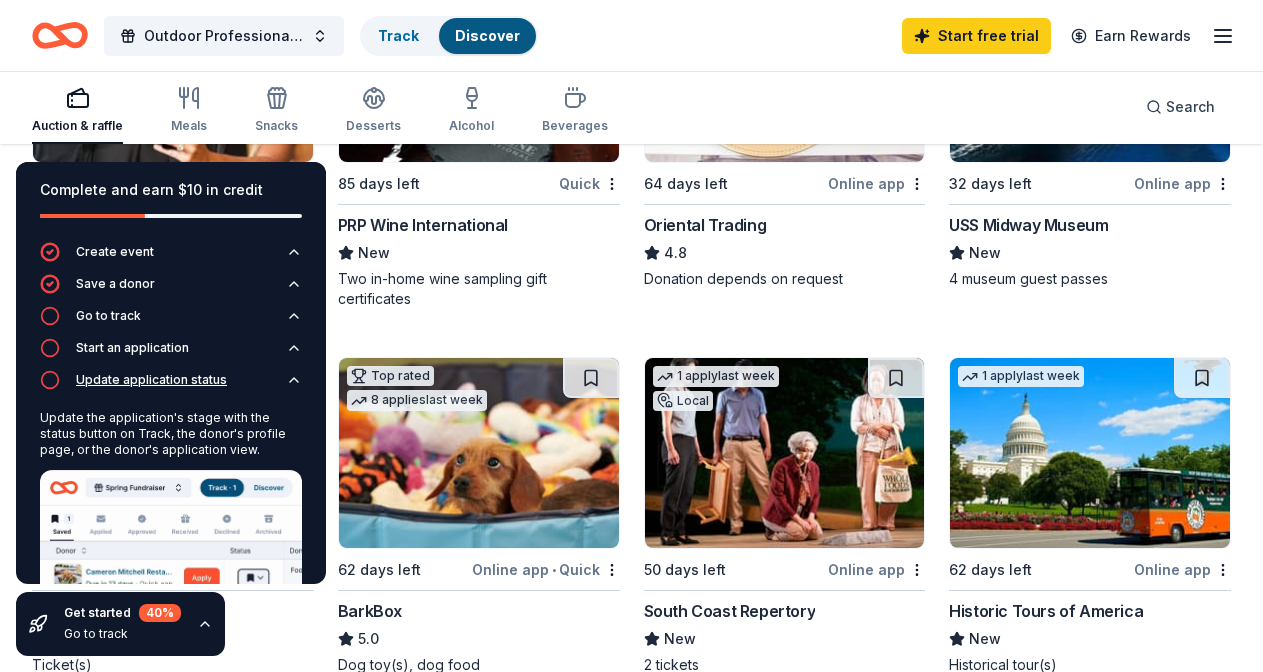 click on "Update application status" at bounding box center [171, 386] 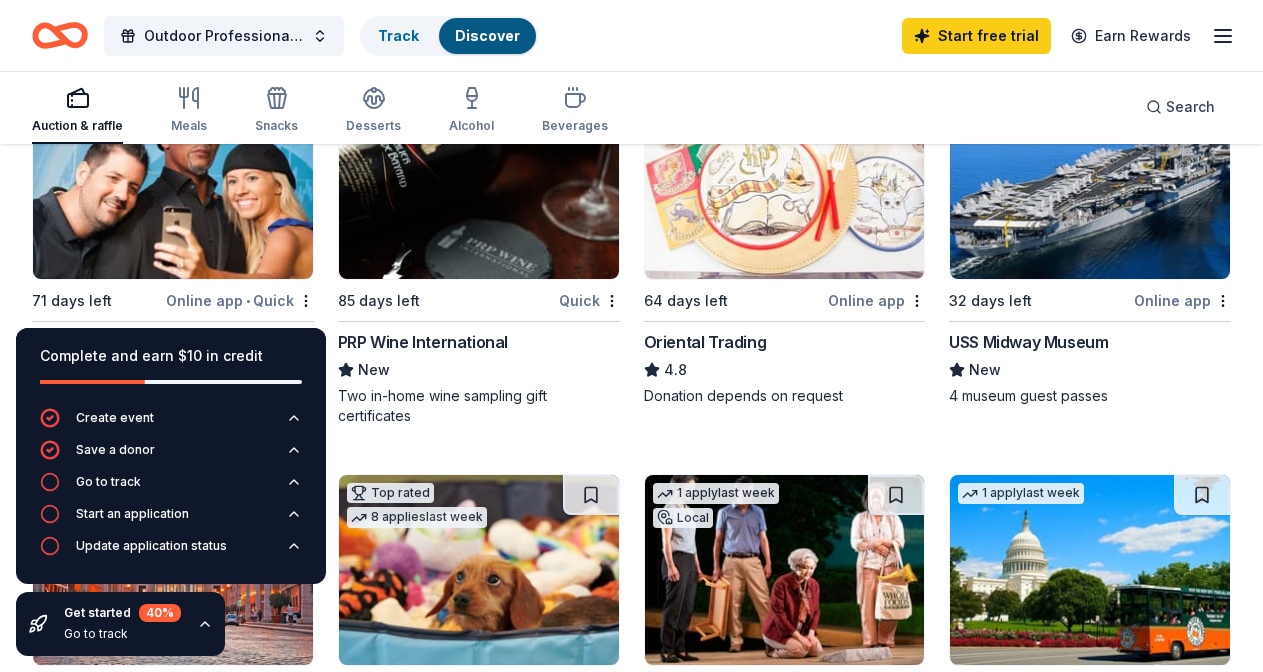 scroll, scrollTop: 307, scrollLeft: 0, axis: vertical 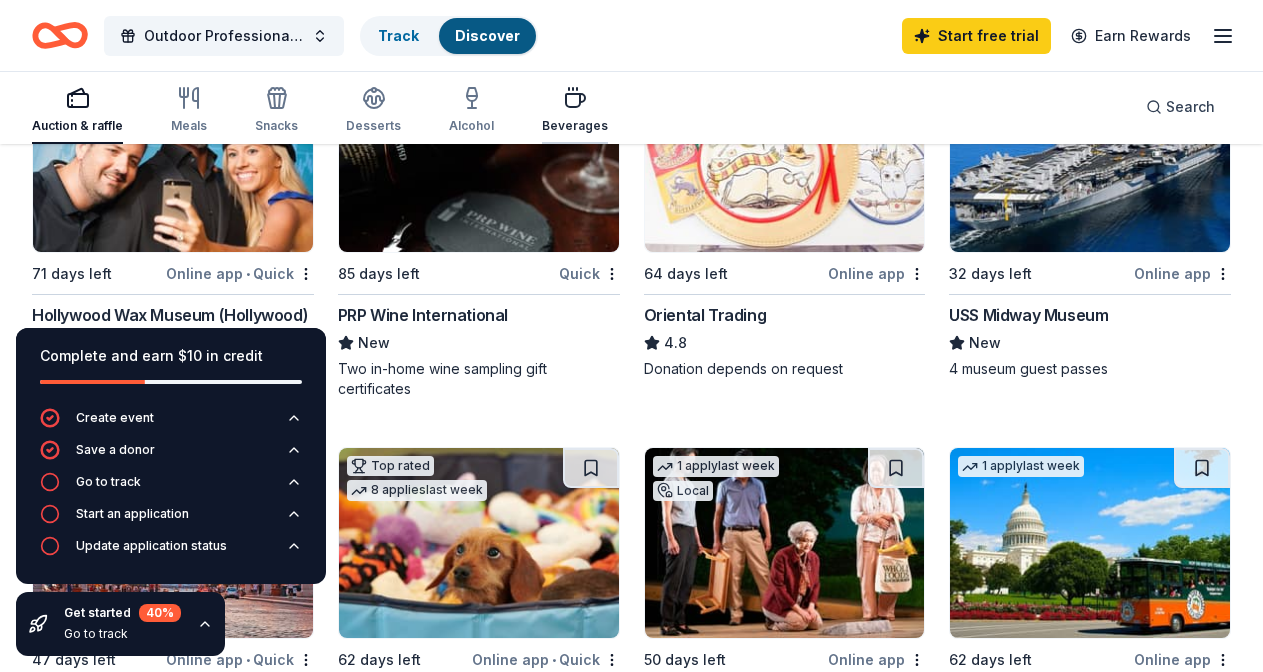 click at bounding box center (575, 98) 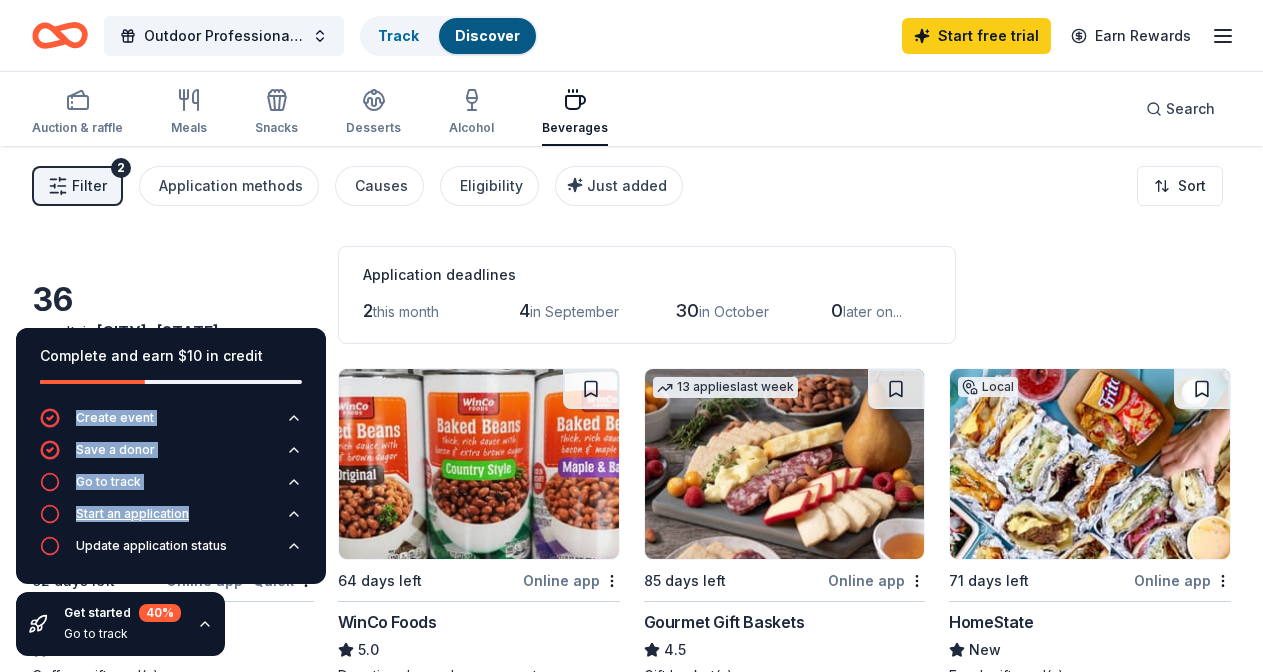 drag, startPoint x: 284, startPoint y: 347, endPoint x: 293, endPoint y: 510, distance: 163.24828 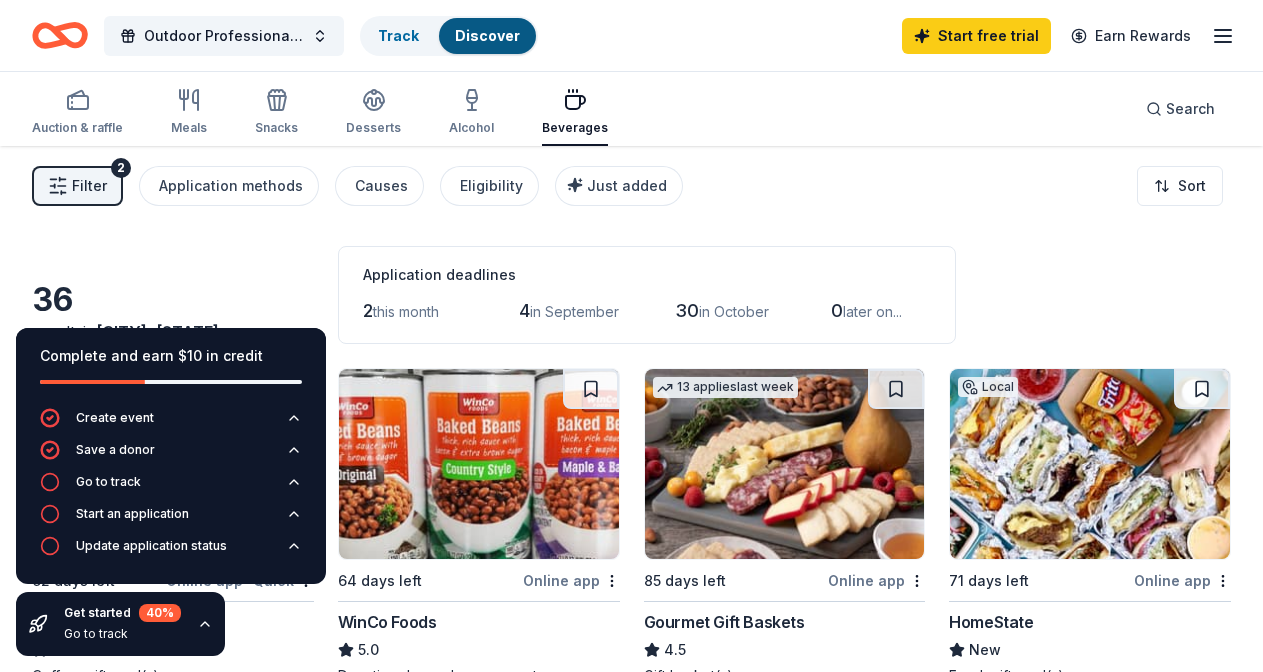 click on "Get started 40 % Go to track" at bounding box center (120, 624) 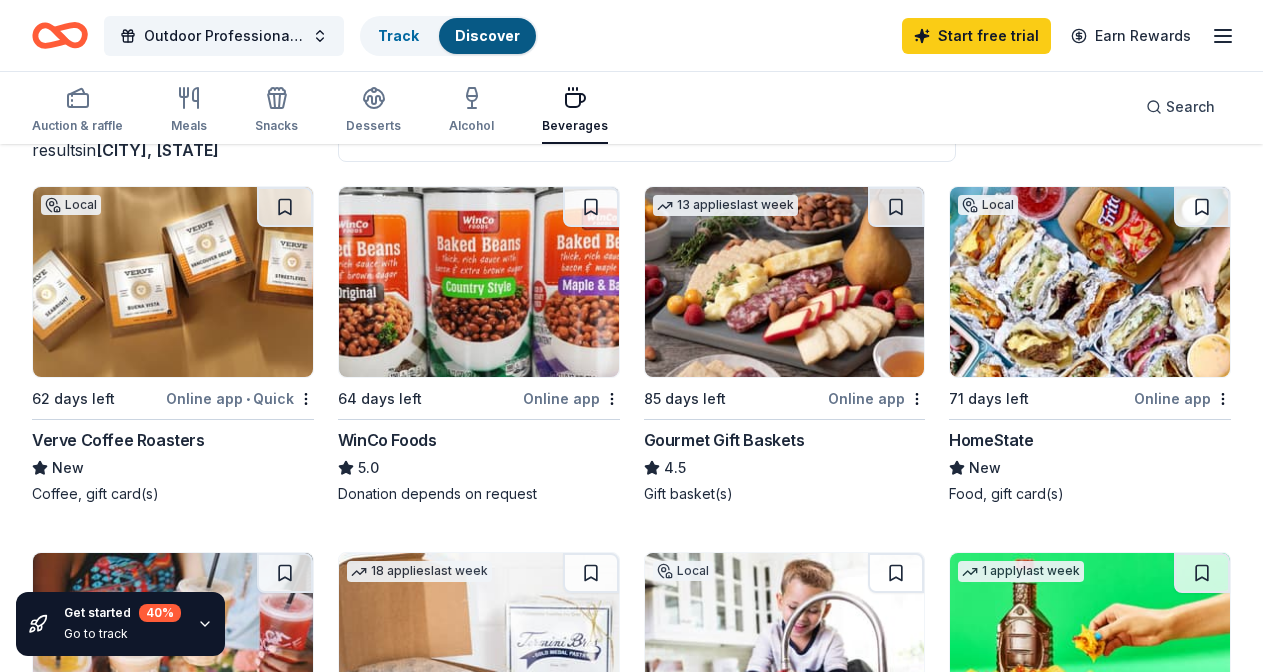 scroll, scrollTop: 189, scrollLeft: 0, axis: vertical 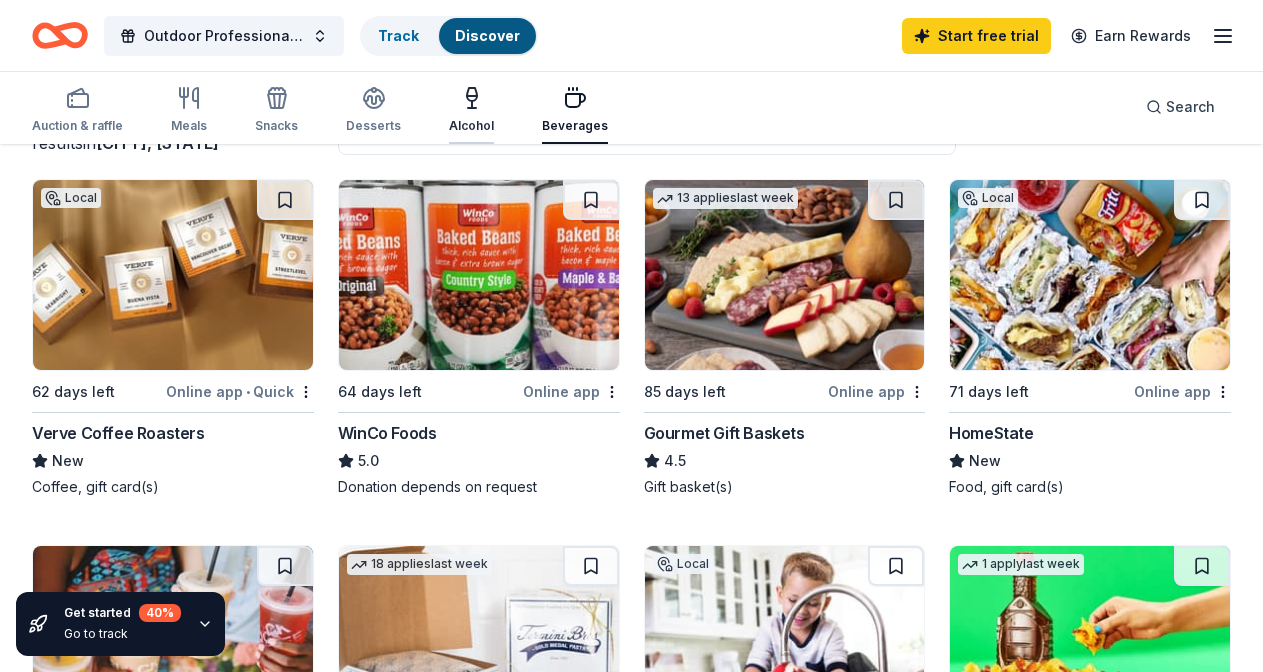 click 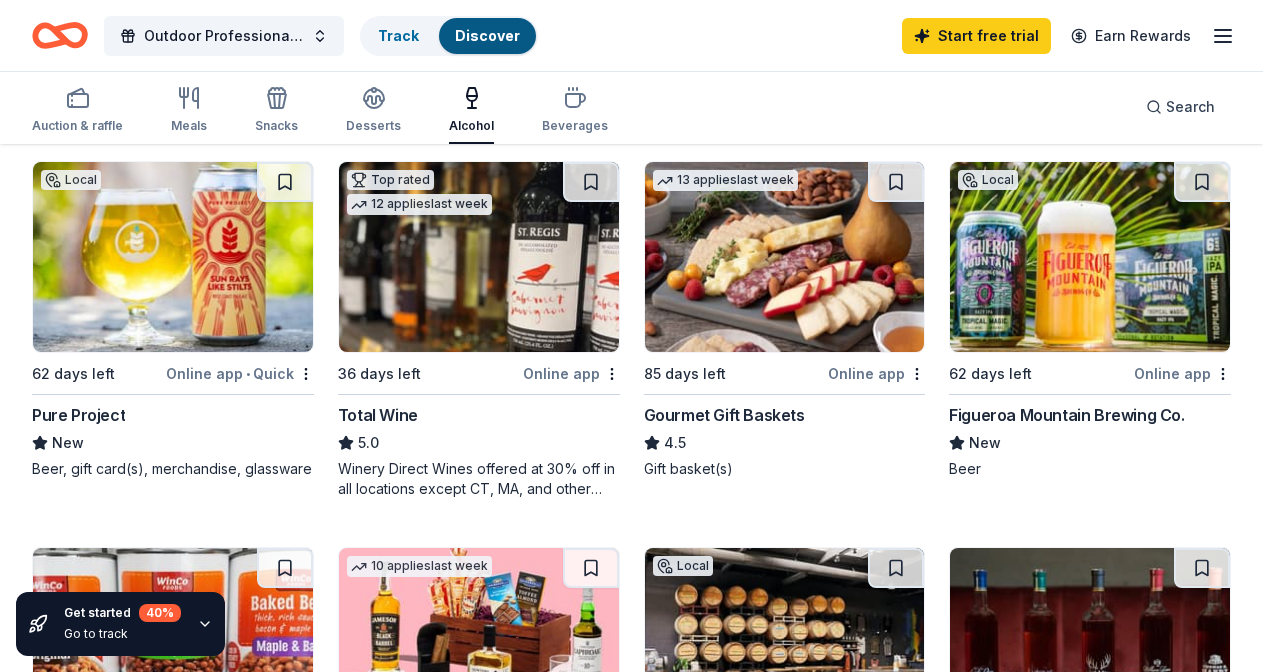 scroll, scrollTop: 204, scrollLeft: 0, axis: vertical 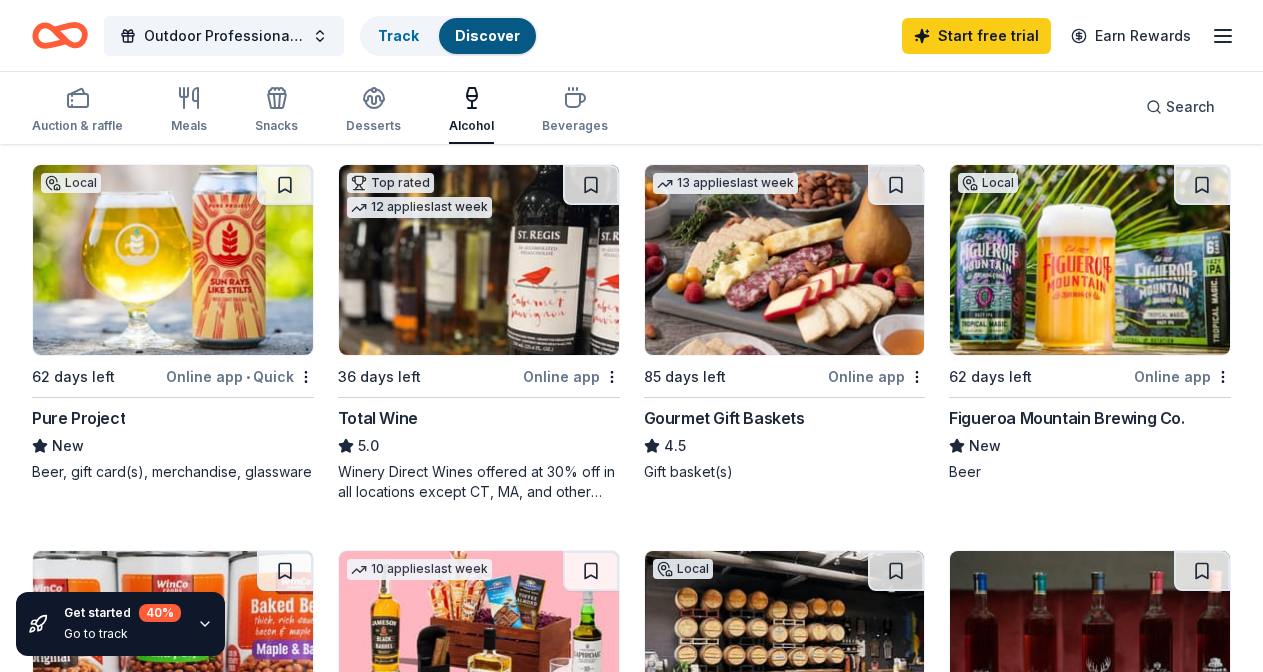click on "Pure Project" at bounding box center [78, 418] 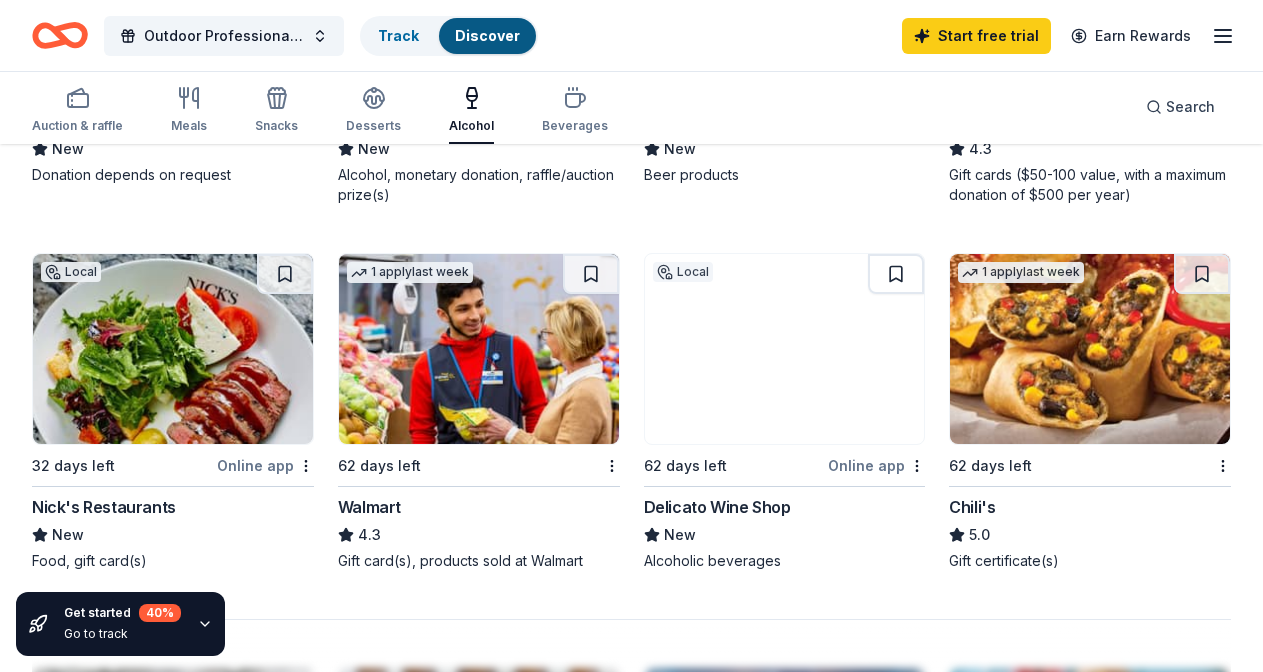 scroll, scrollTop: 1644, scrollLeft: 0, axis: vertical 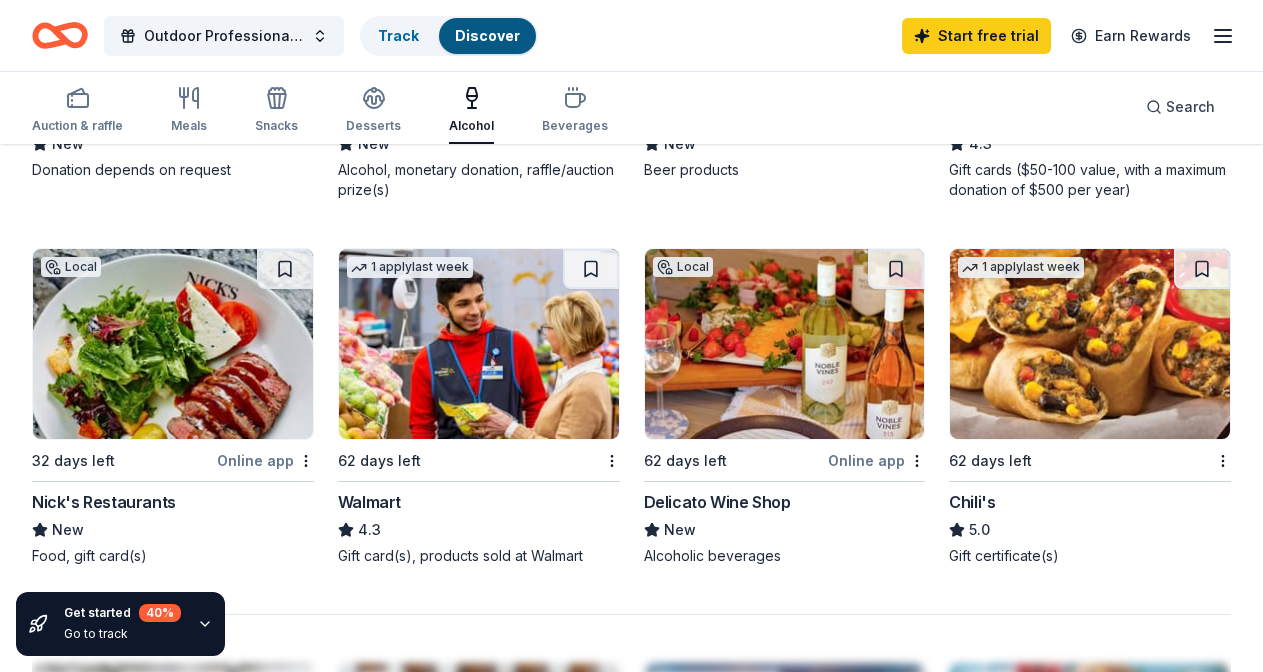 click on "Local" at bounding box center [71, 267] 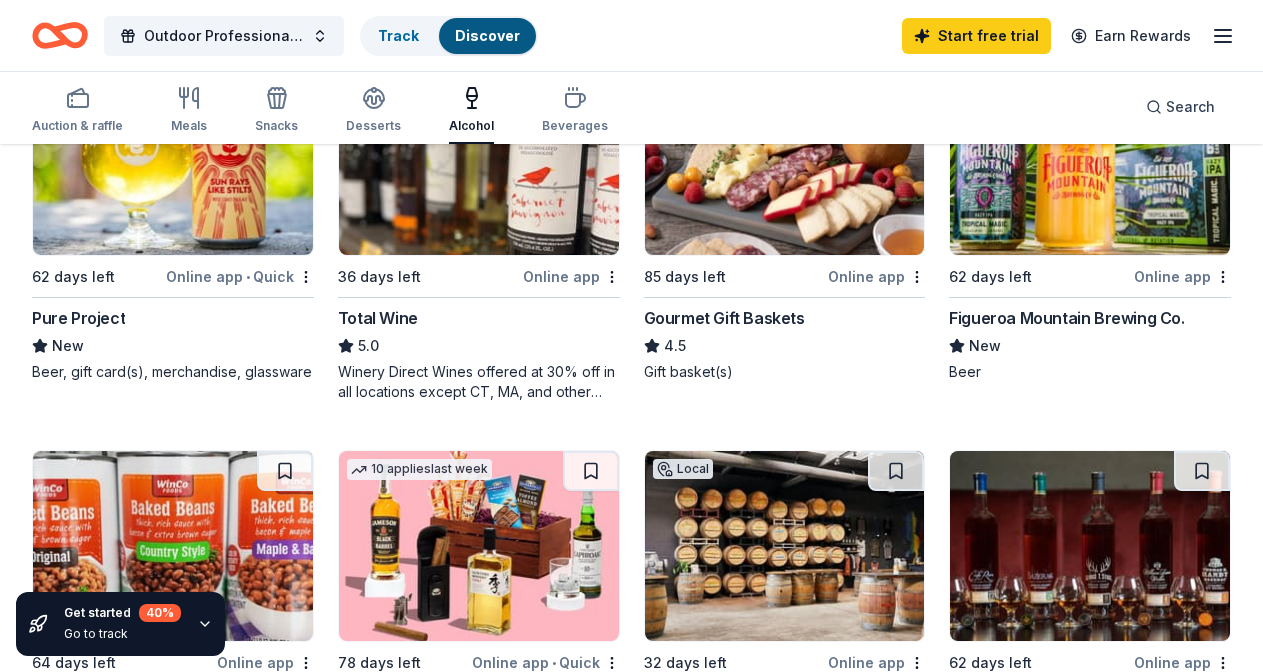 scroll, scrollTop: 0, scrollLeft: 0, axis: both 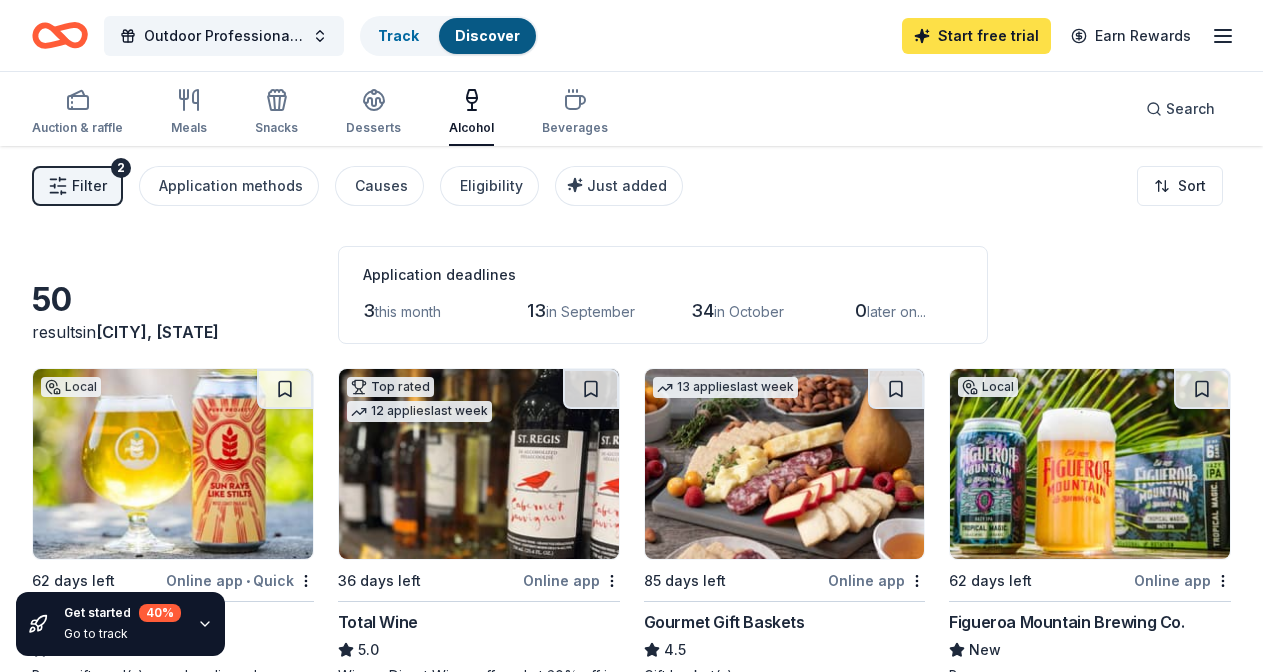 click on "Start free  trial" at bounding box center (976, 36) 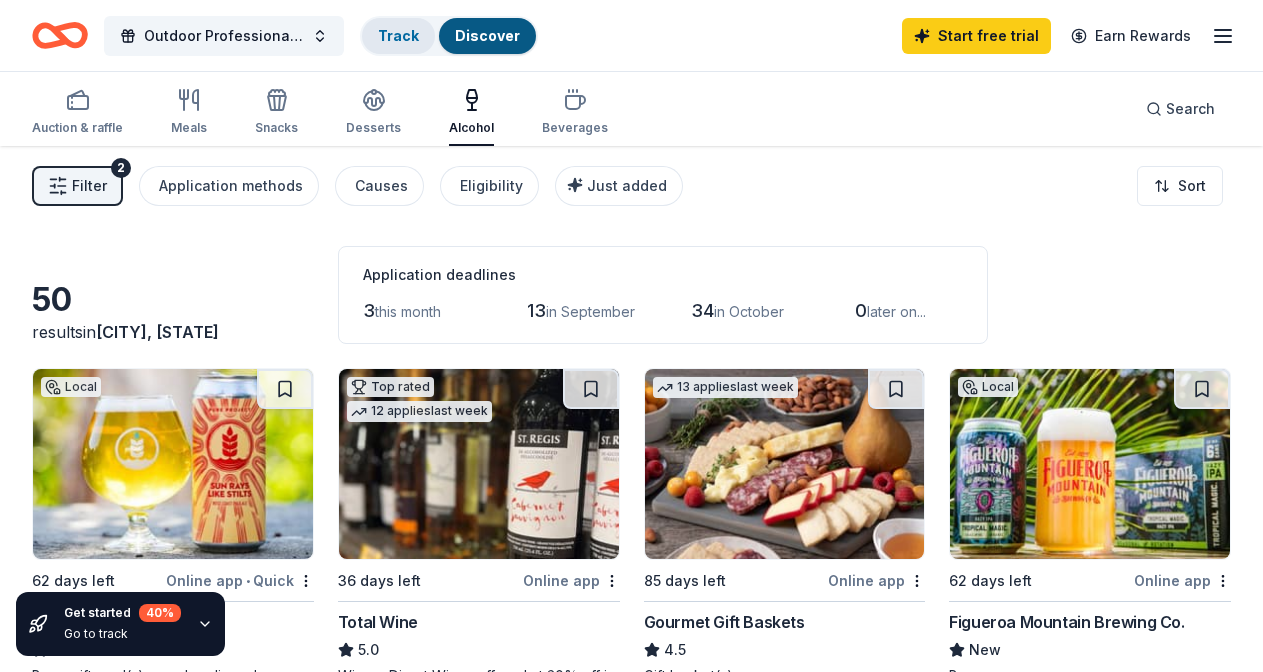click on "Track" at bounding box center (398, 35) 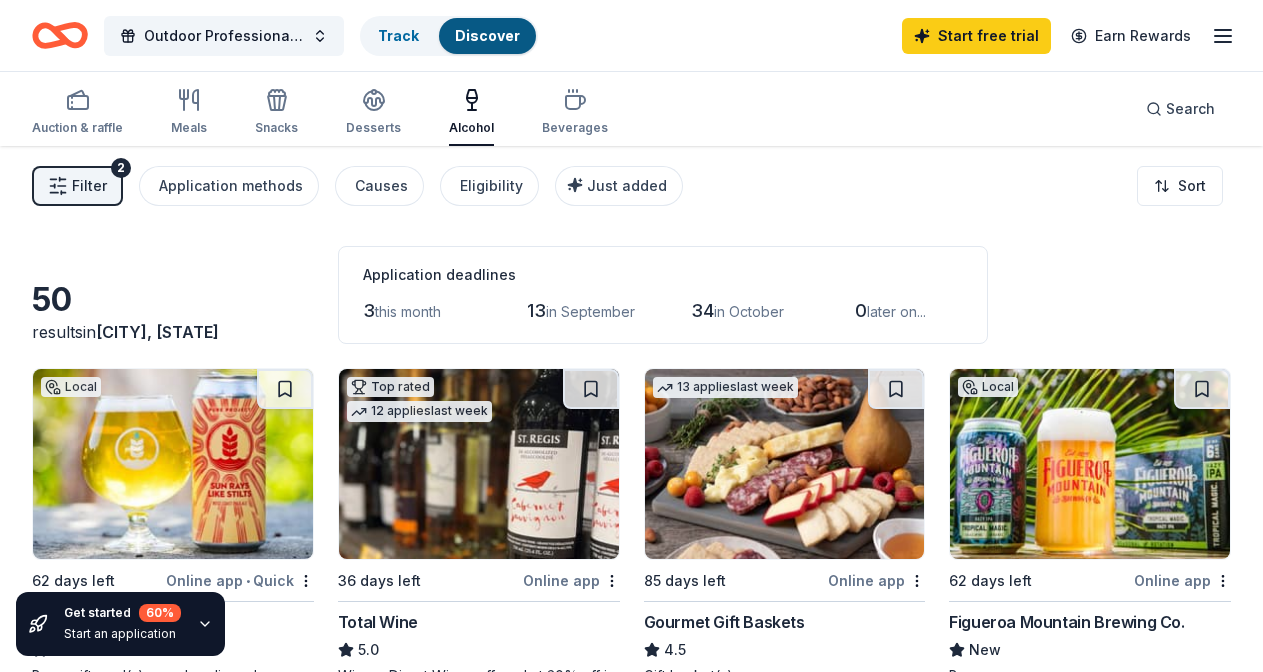 scroll, scrollTop: 1, scrollLeft: 0, axis: vertical 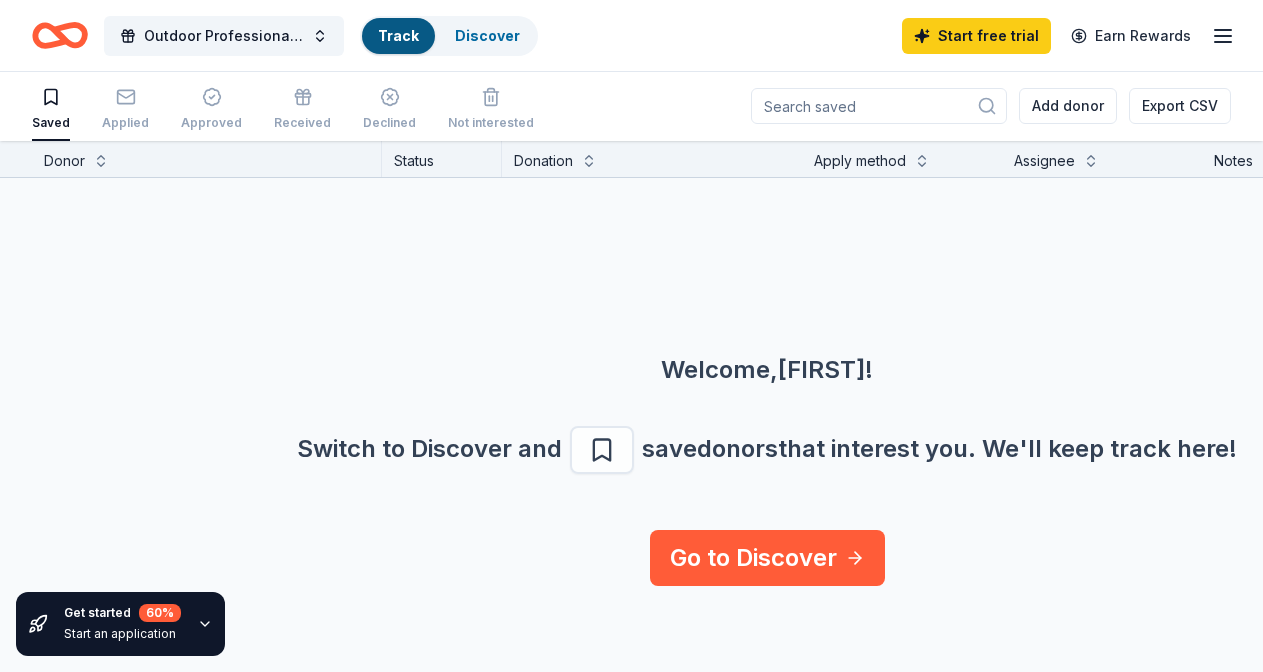 click on "Get started 60 % Start an application" at bounding box center [120, 624] 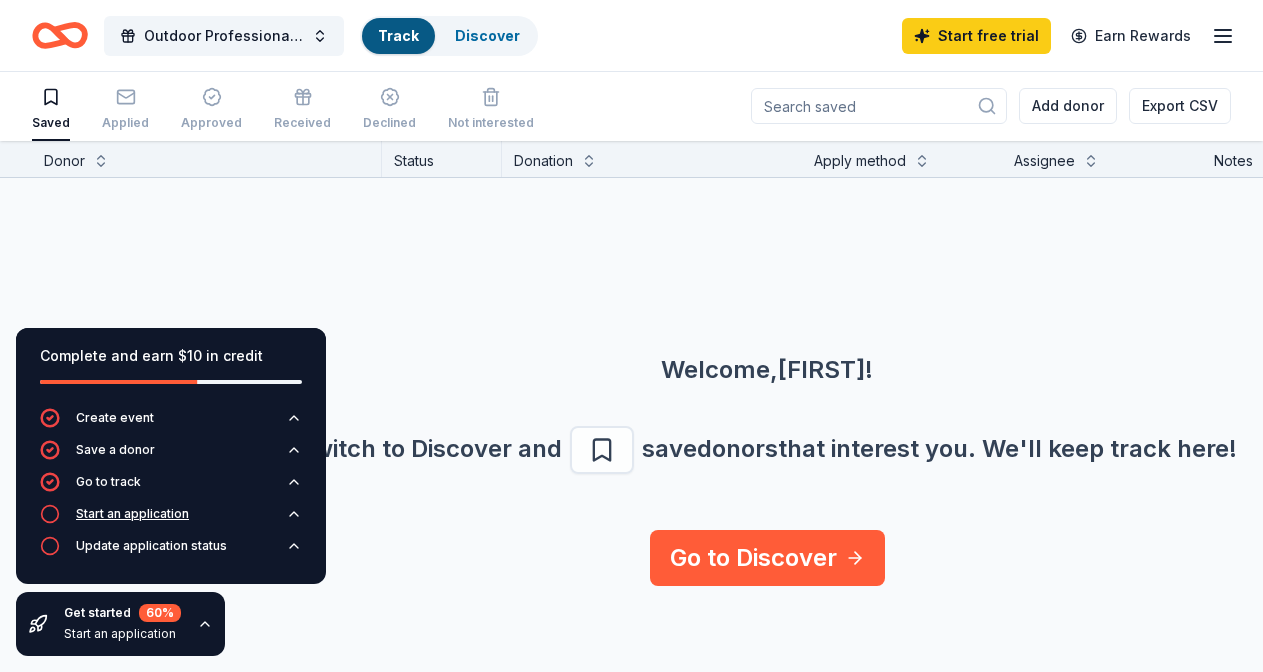 click 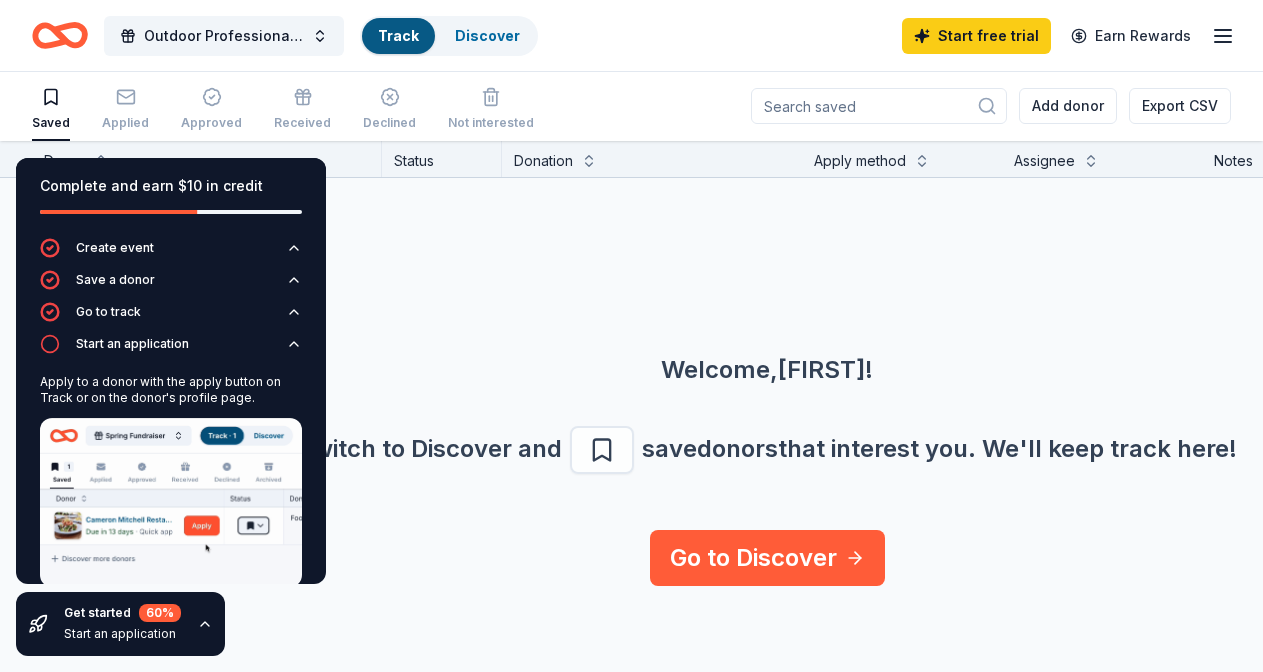 click on "Apply to a donor with the apply button on Track or on the donor's profile page." at bounding box center (171, 390) 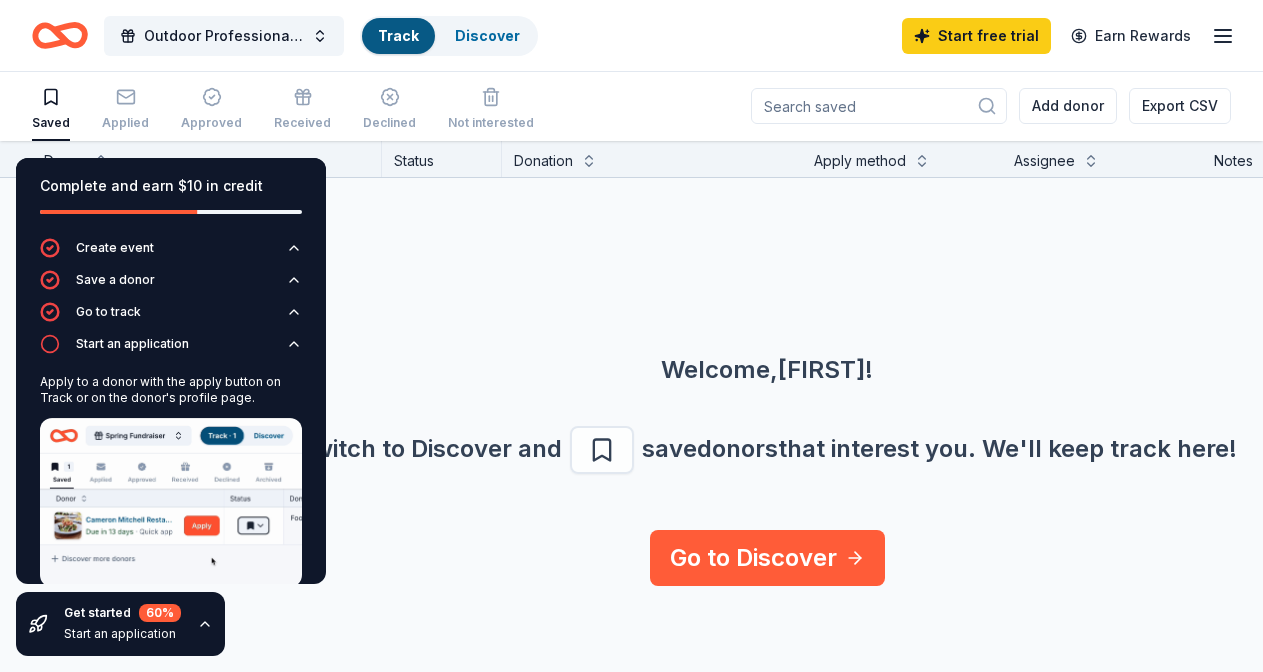 scroll, scrollTop: 67, scrollLeft: 0, axis: vertical 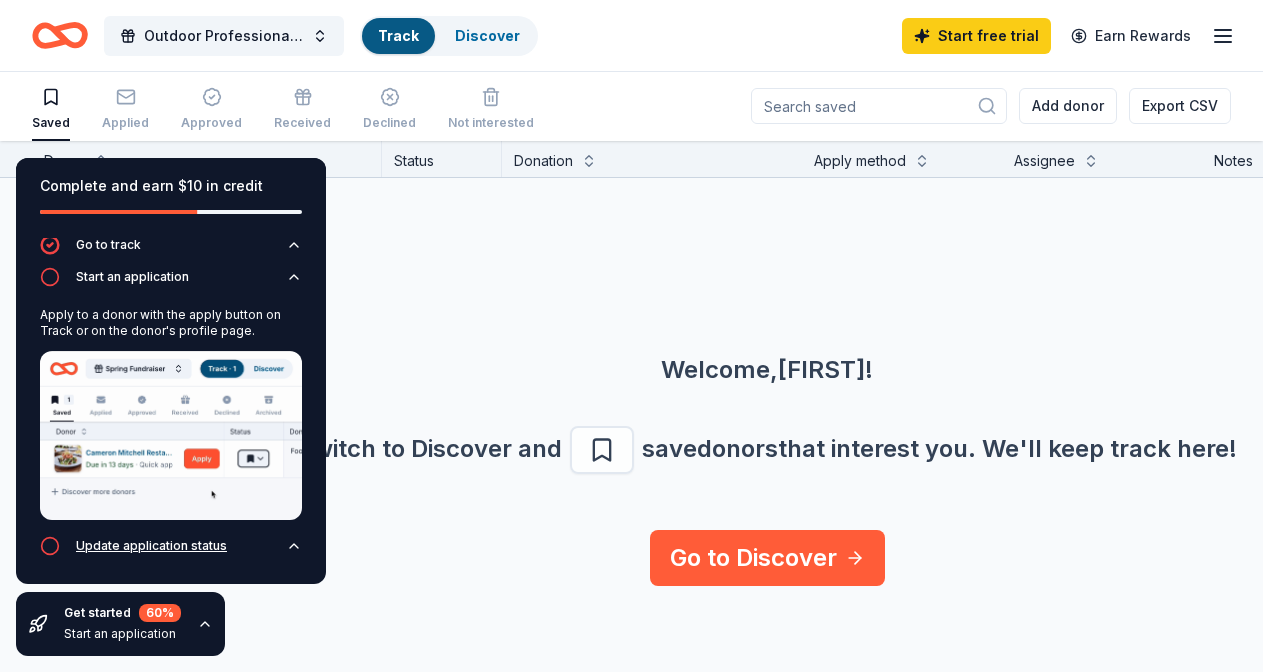click 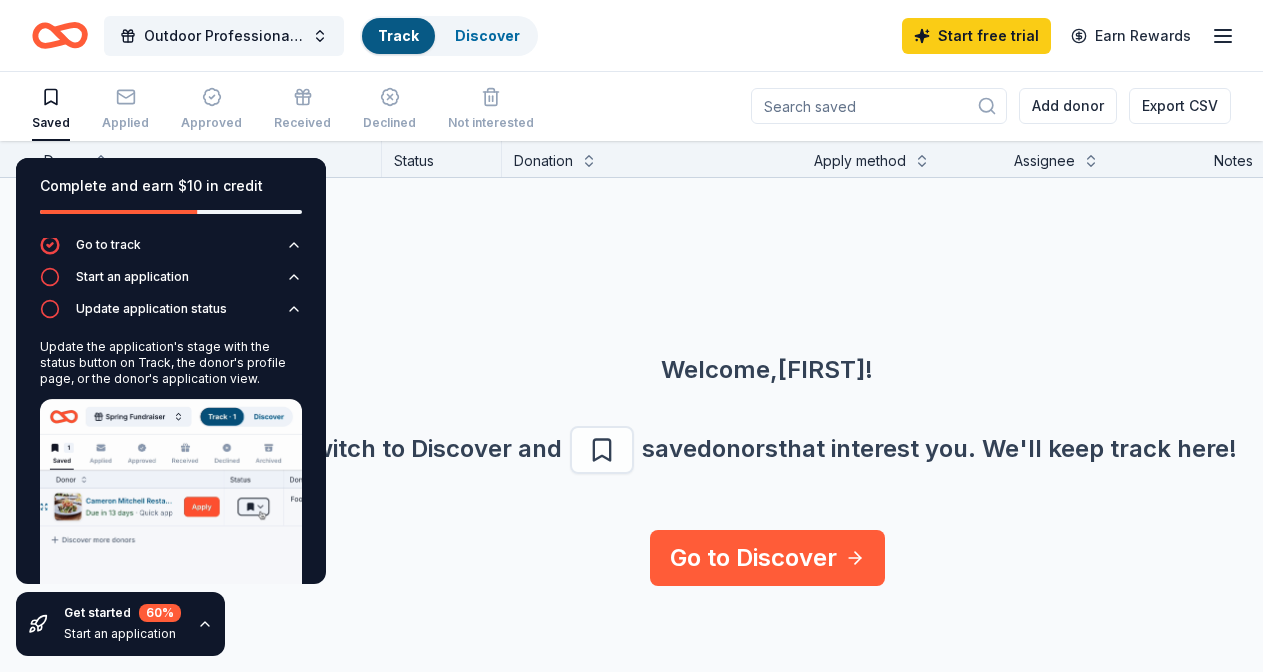 click on "Welcome, [FIRST] !" at bounding box center (767, 370) 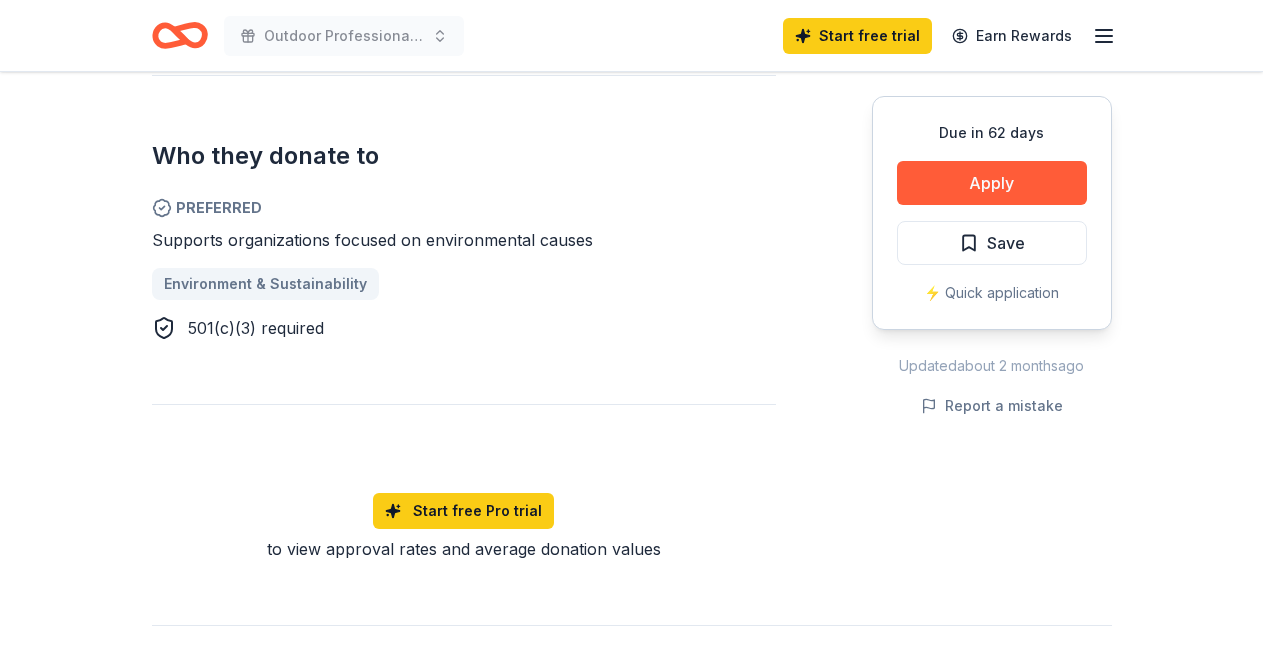 scroll, scrollTop: 952, scrollLeft: 0, axis: vertical 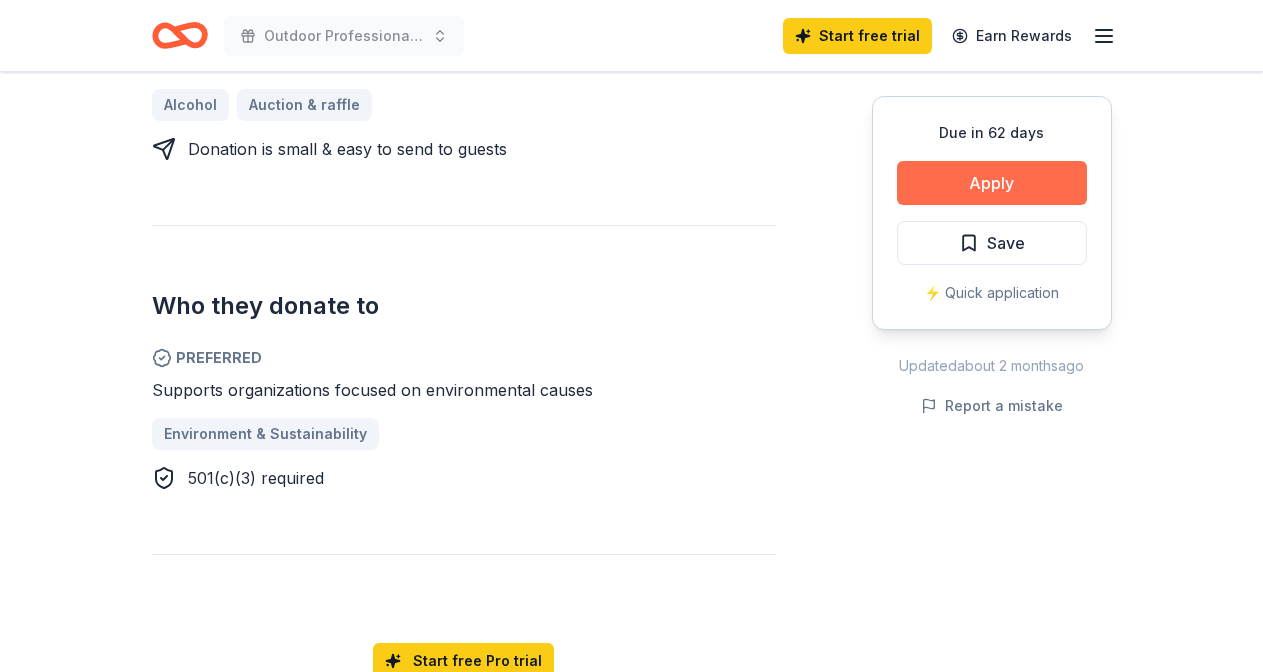 click on "Apply" at bounding box center (992, 183) 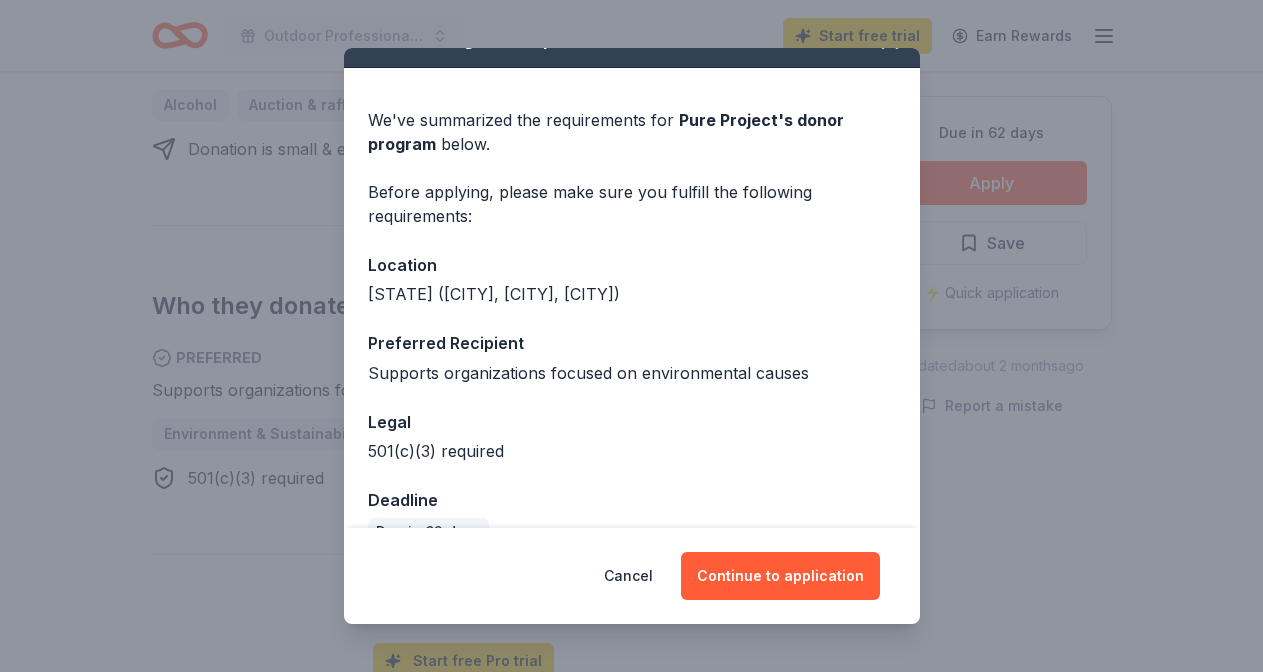 scroll, scrollTop: 78, scrollLeft: 0, axis: vertical 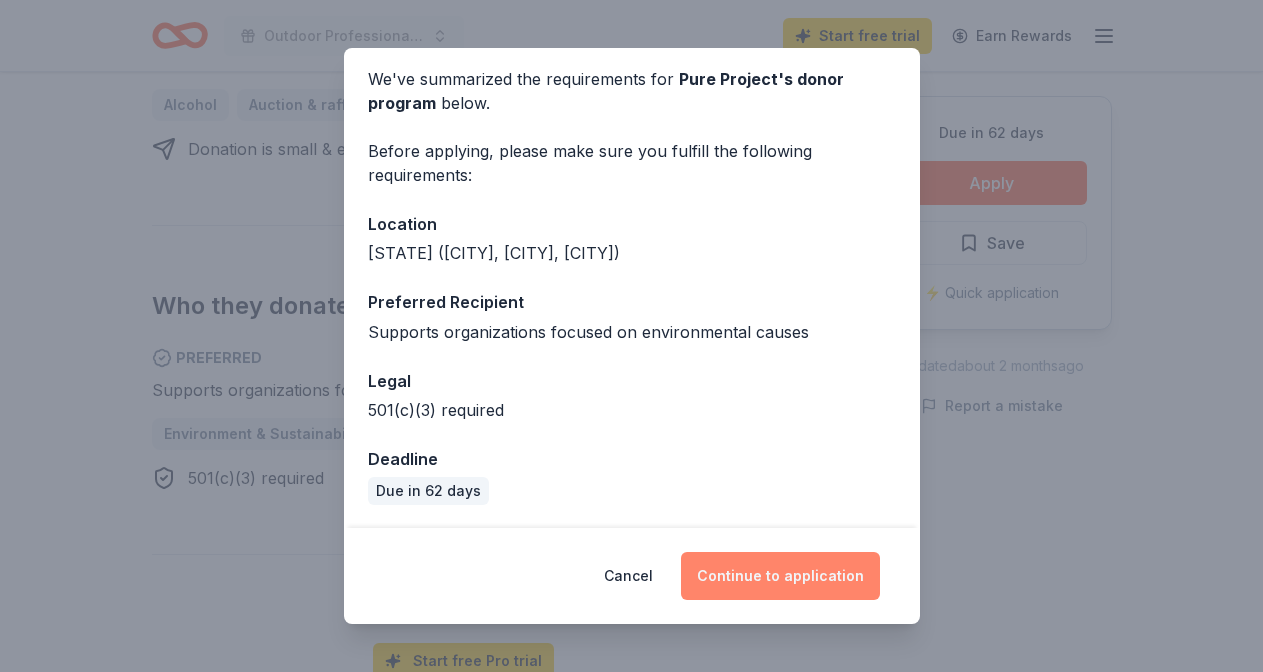 click on "Continue to application" at bounding box center (780, 576) 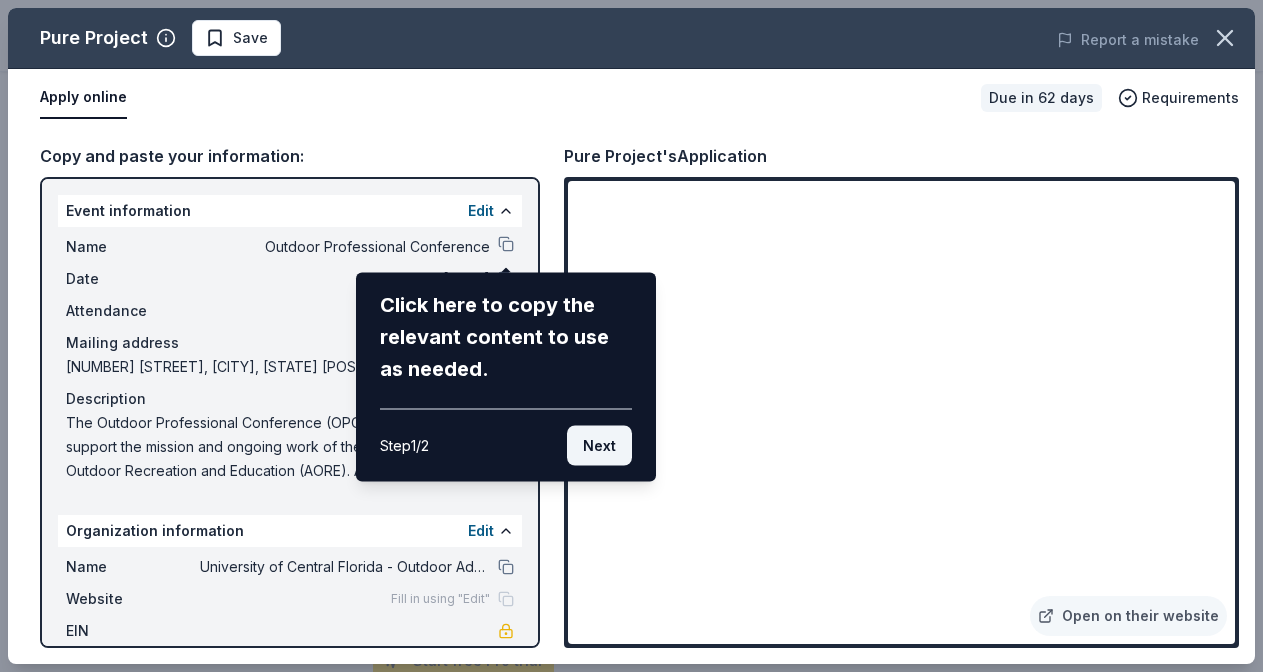 click on "Next" at bounding box center [599, 446] 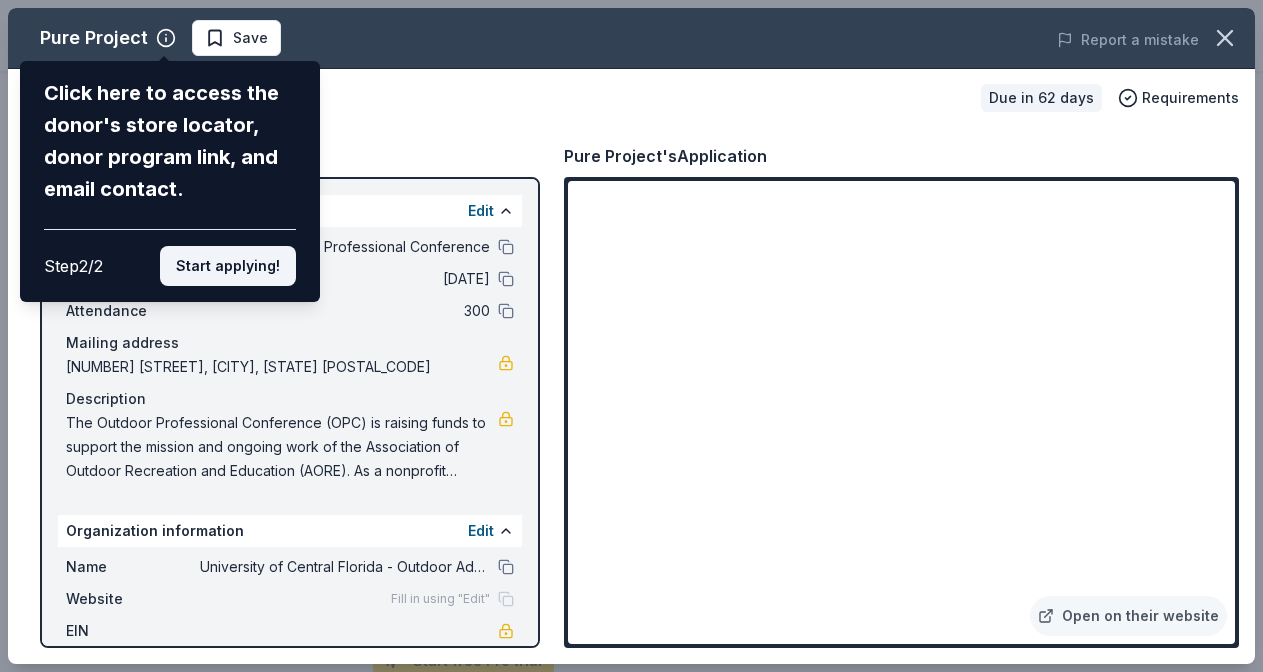 click on "Start applying!" at bounding box center [228, 266] 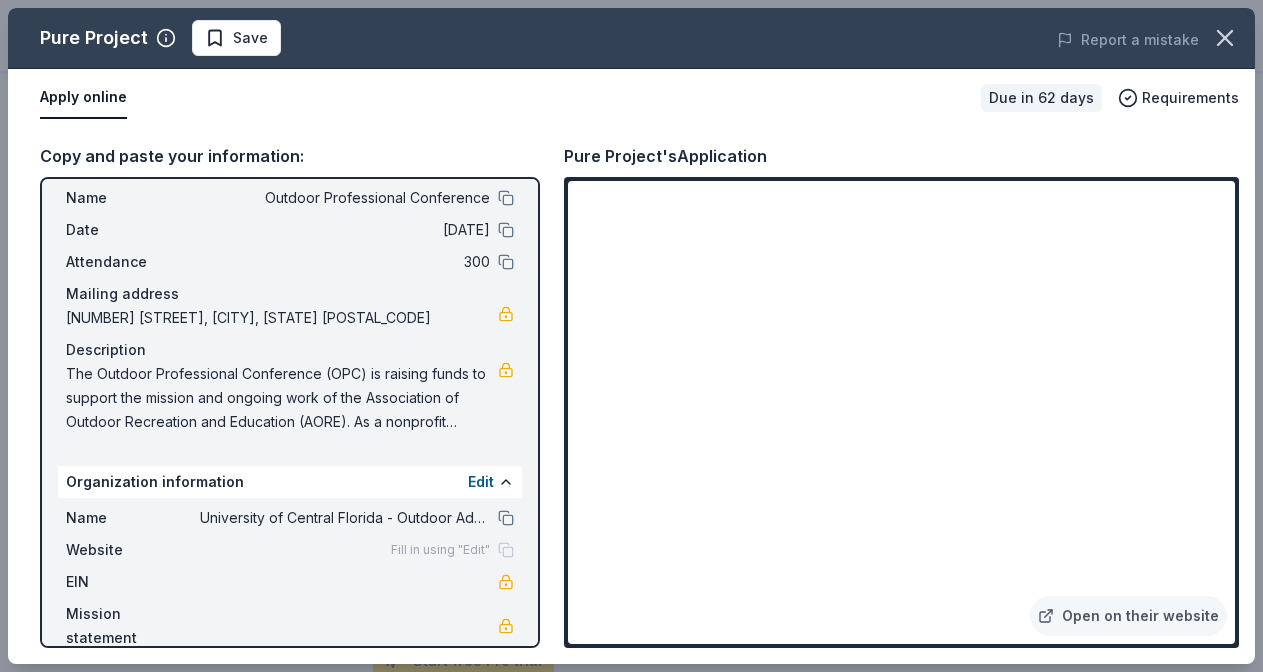 scroll, scrollTop: 53, scrollLeft: 0, axis: vertical 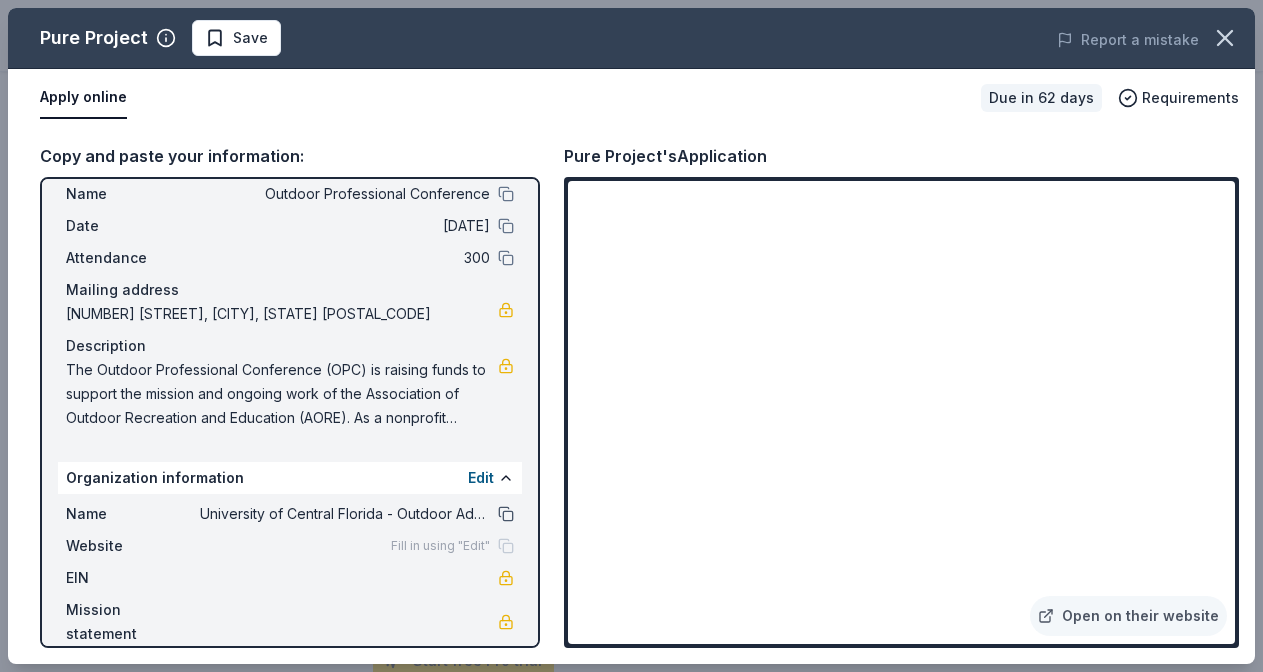 click at bounding box center [506, 514] 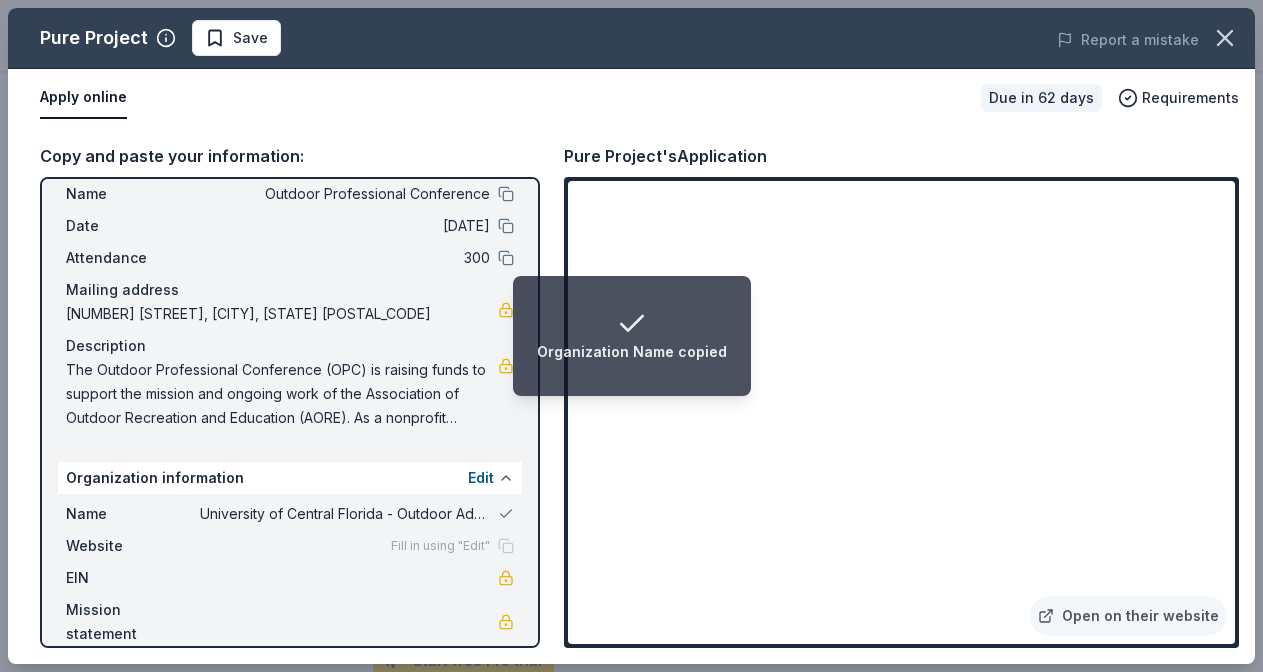 click at bounding box center [506, 478] 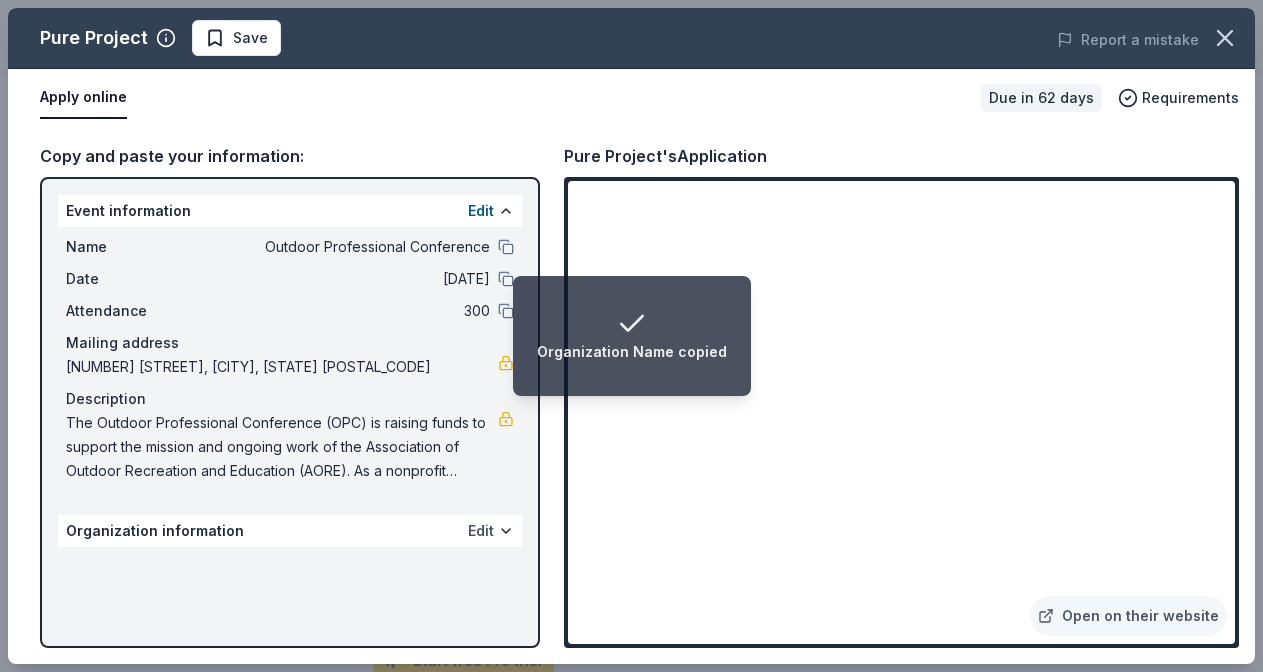 click on "Edit" at bounding box center (481, 531) 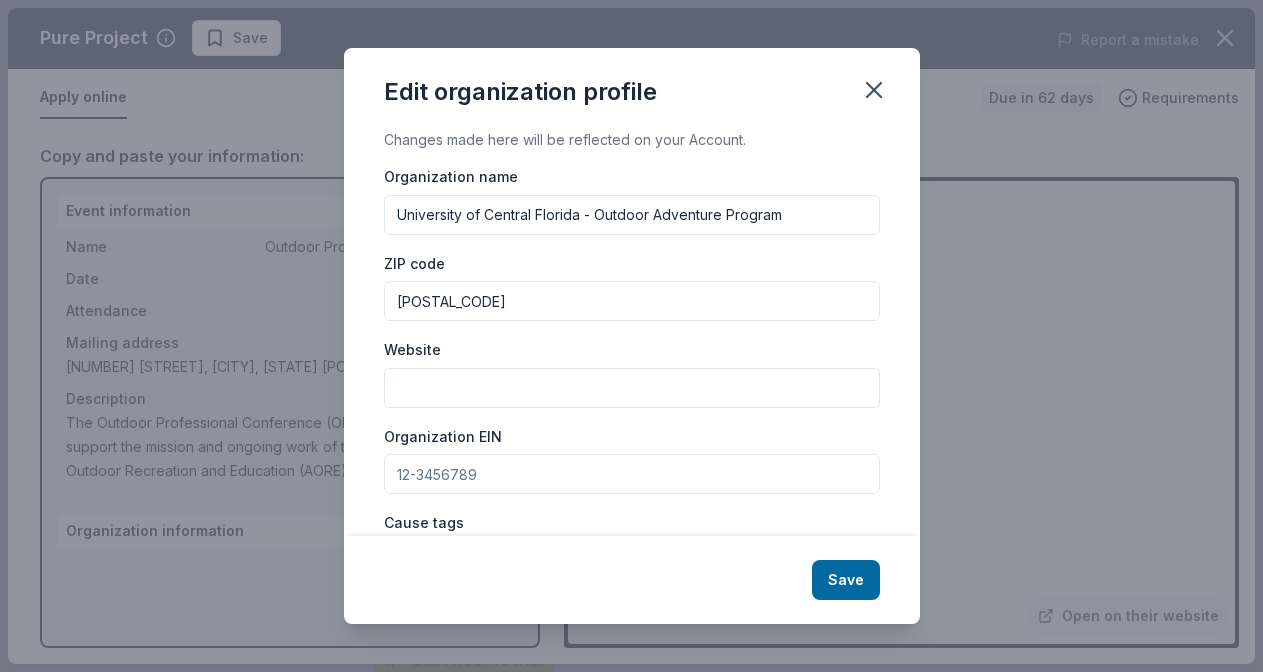click on "University of Central Florida - Outdoor Adventure Program" at bounding box center (632, 215) 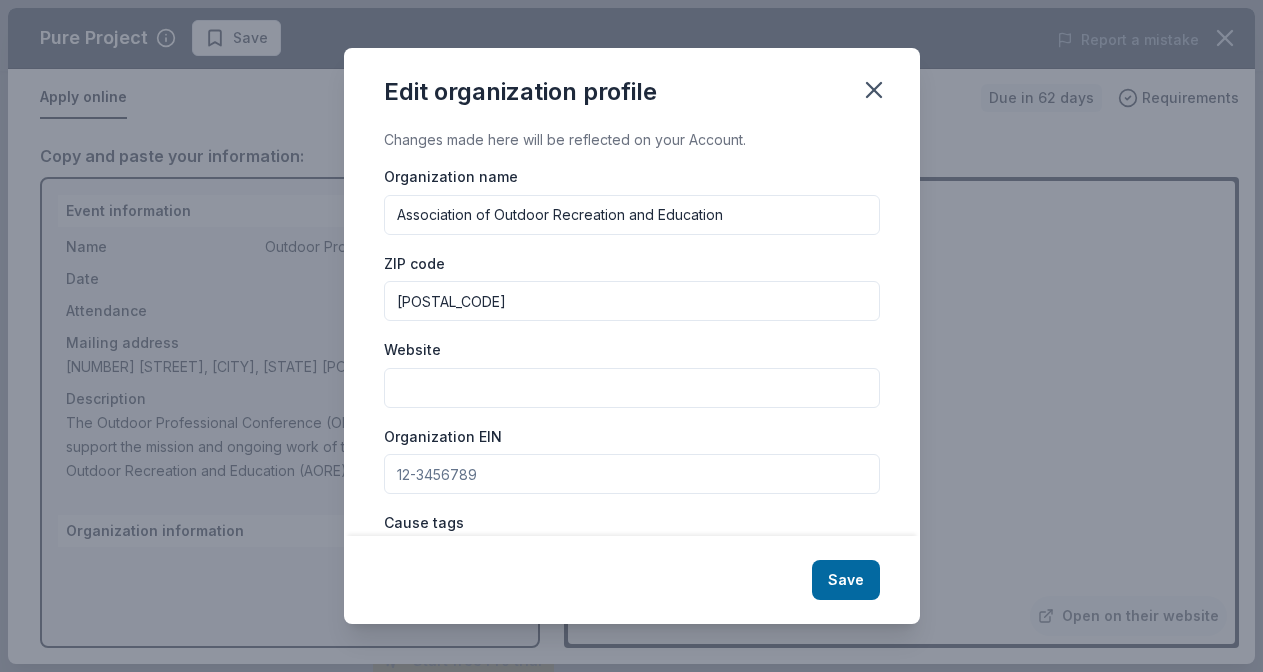 type on "Association of Outdoor Recreation and Education" 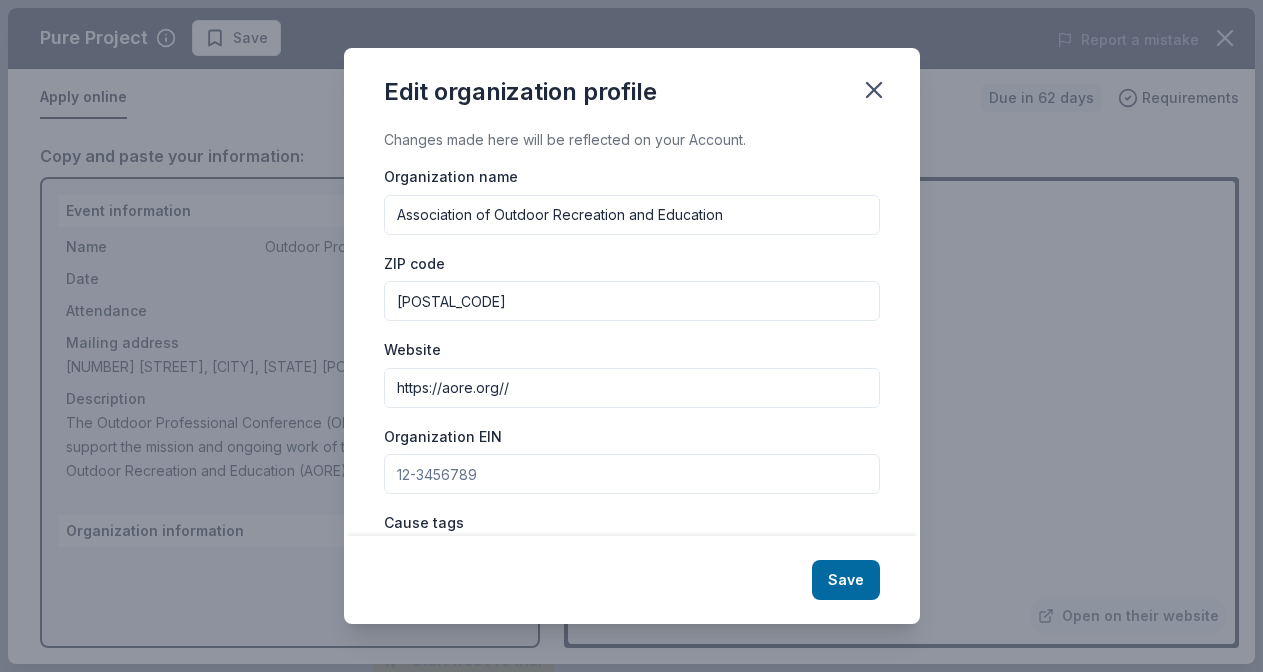 type on "https://aore.org//" 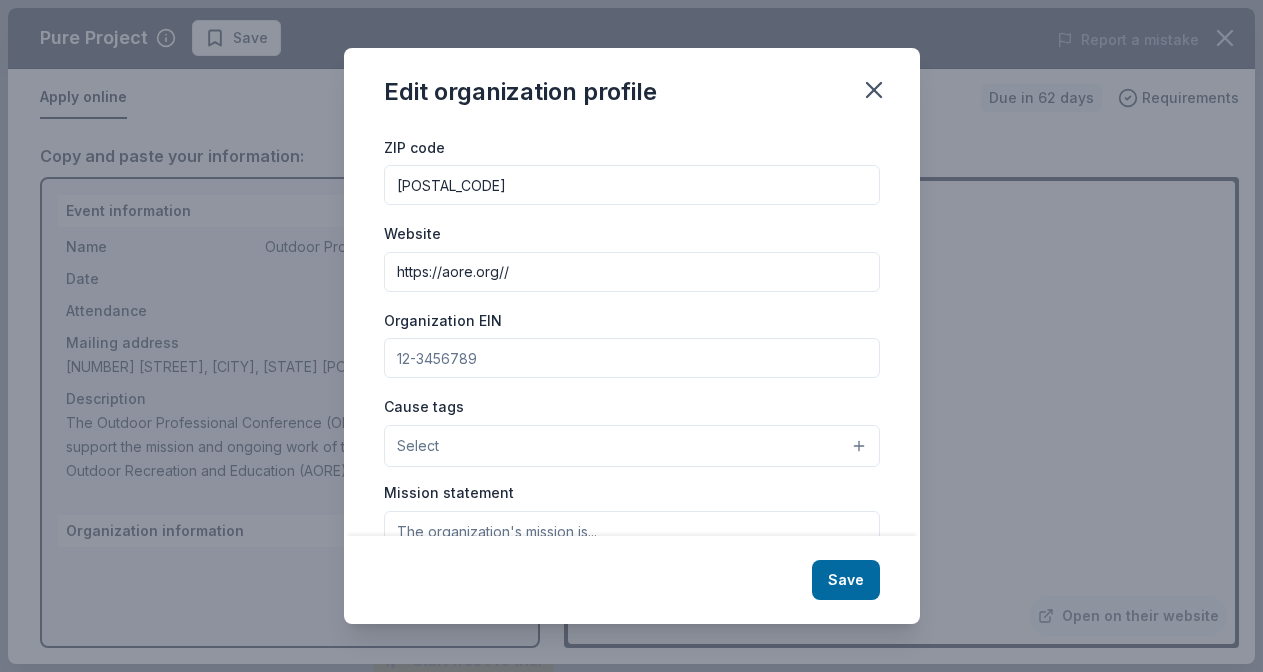 scroll, scrollTop: 226, scrollLeft: 0, axis: vertical 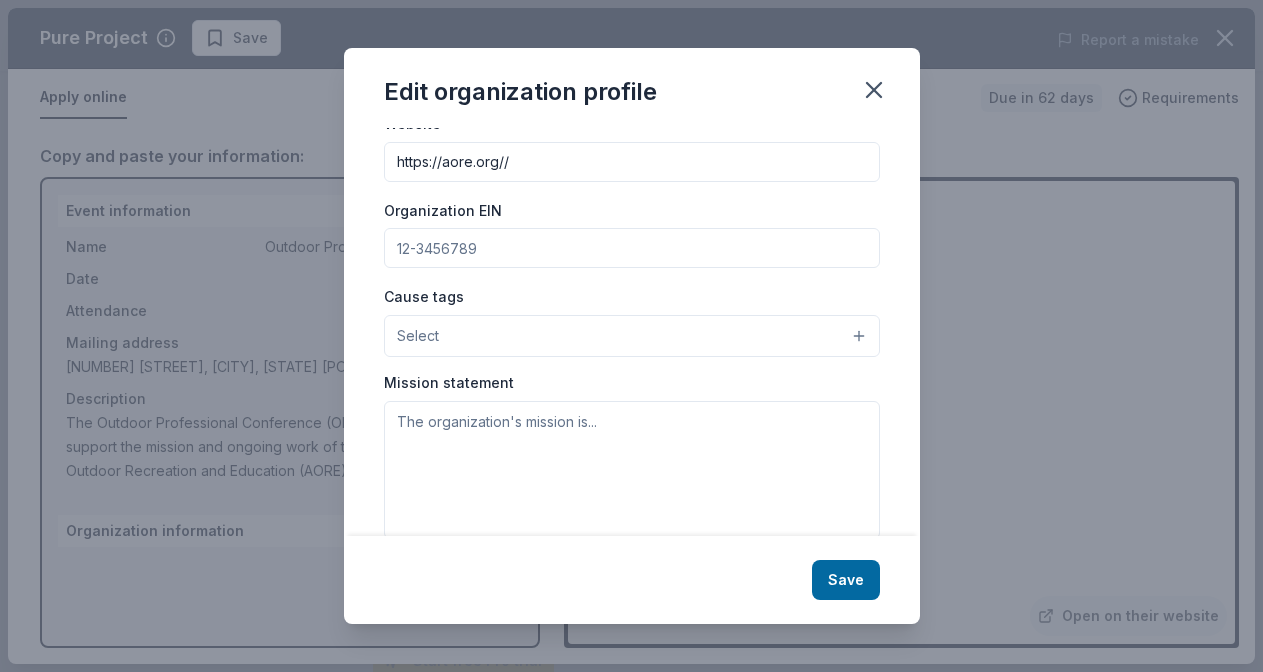 paste on "84-1496701" 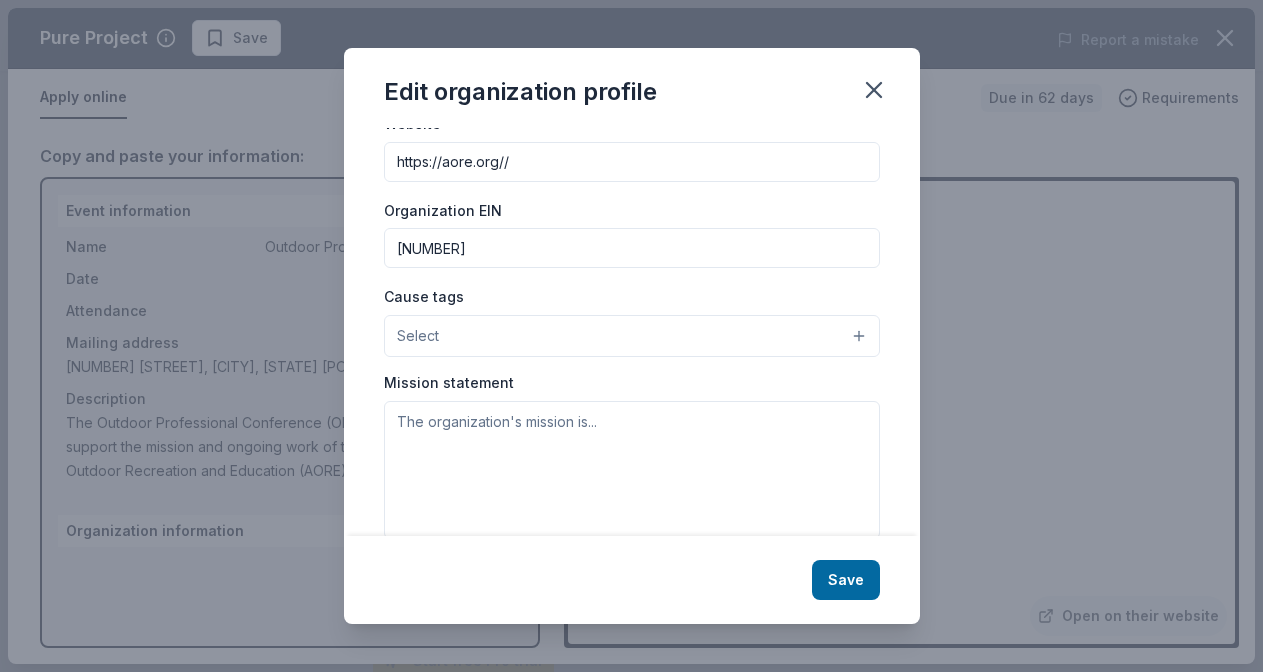 type on "84-1496701" 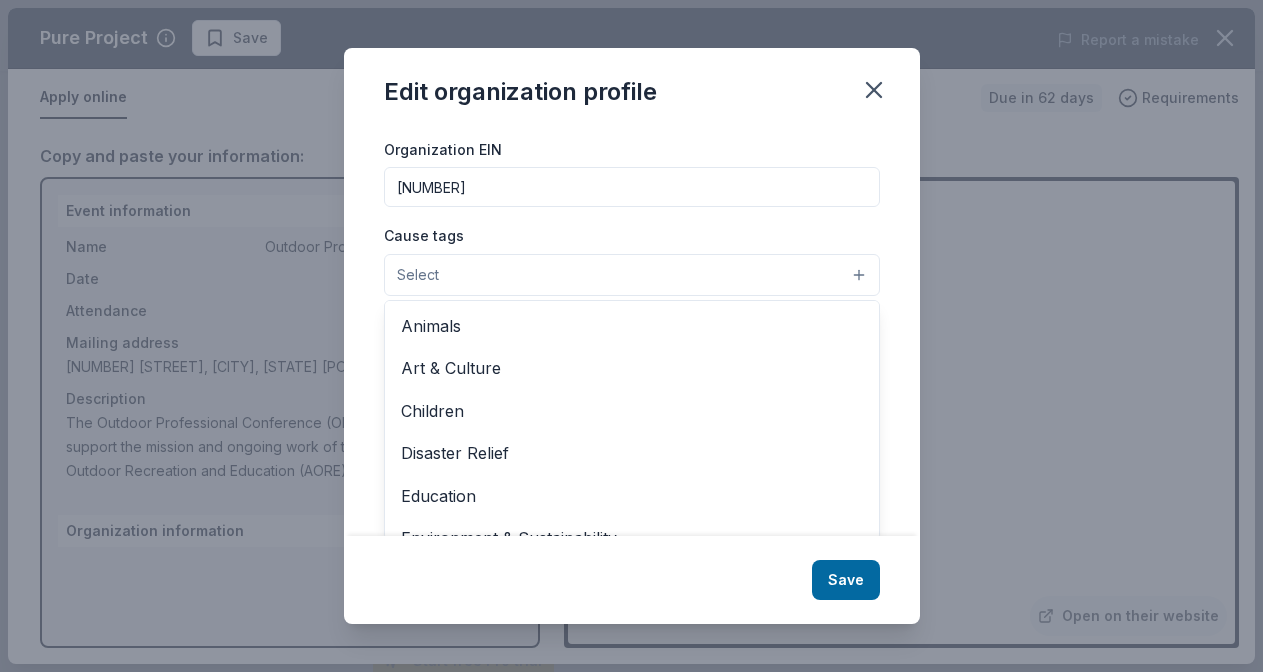 scroll, scrollTop: 291, scrollLeft: 0, axis: vertical 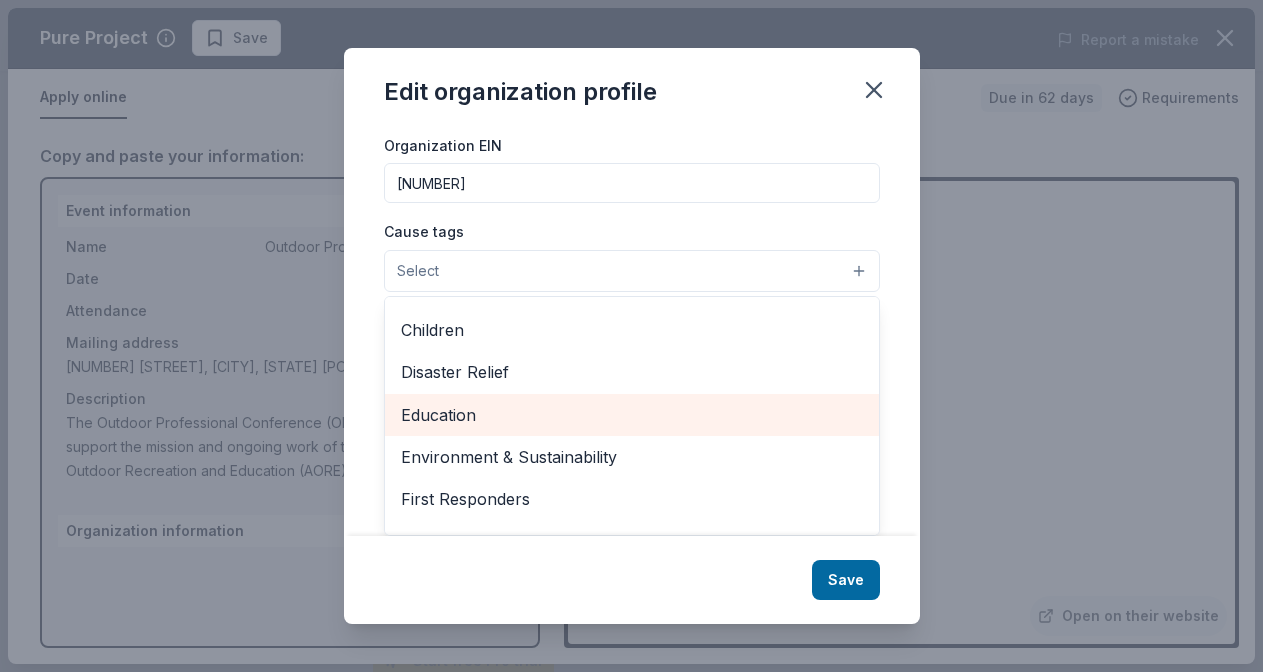 click on "Education" at bounding box center (632, 415) 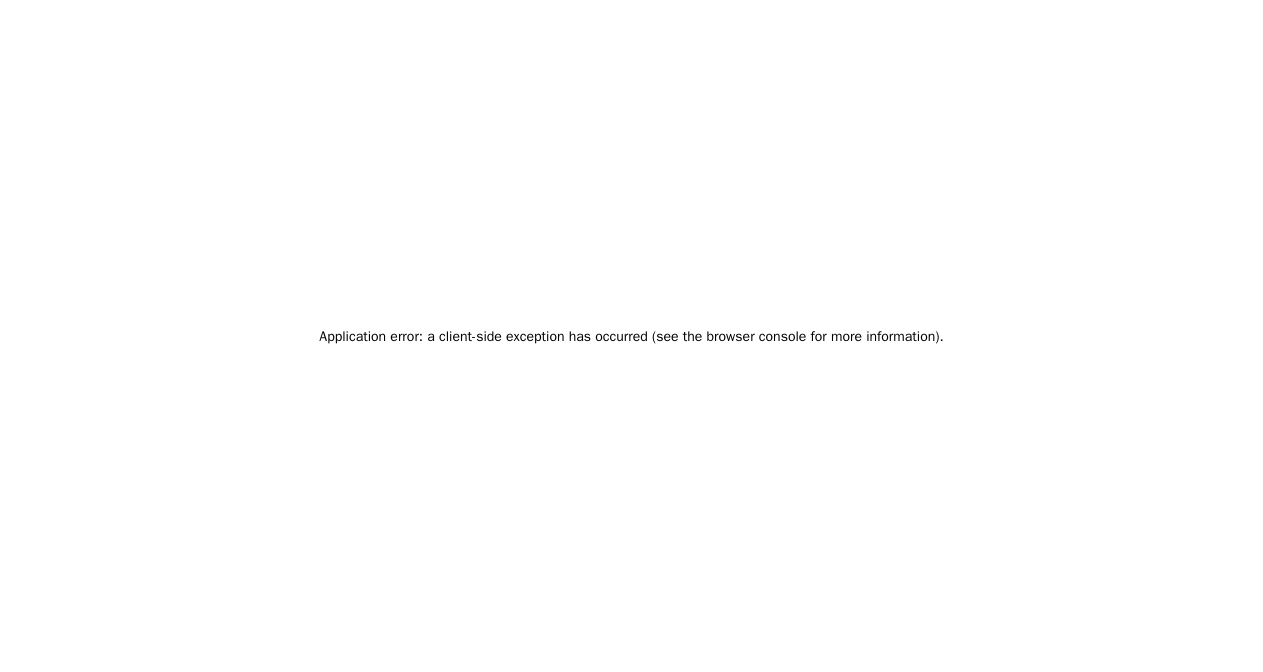 scroll, scrollTop: 0, scrollLeft: 0, axis: both 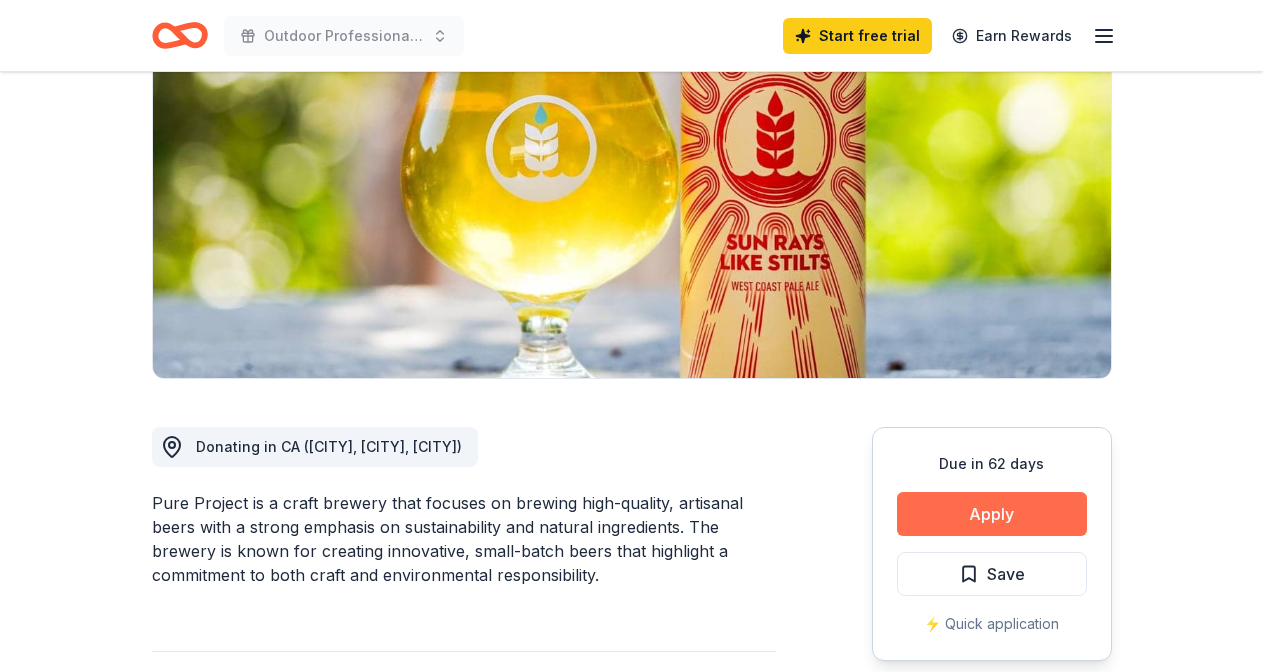 click on "Apply" at bounding box center [992, 514] 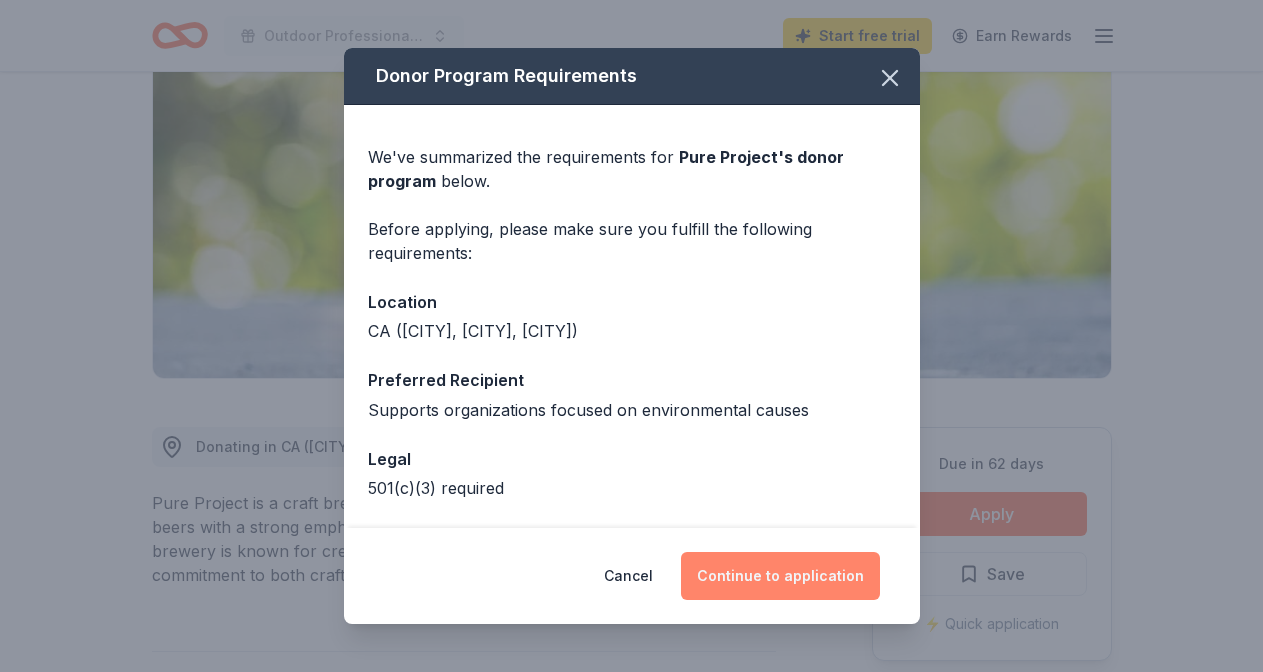 click on "Continue to application" at bounding box center [780, 576] 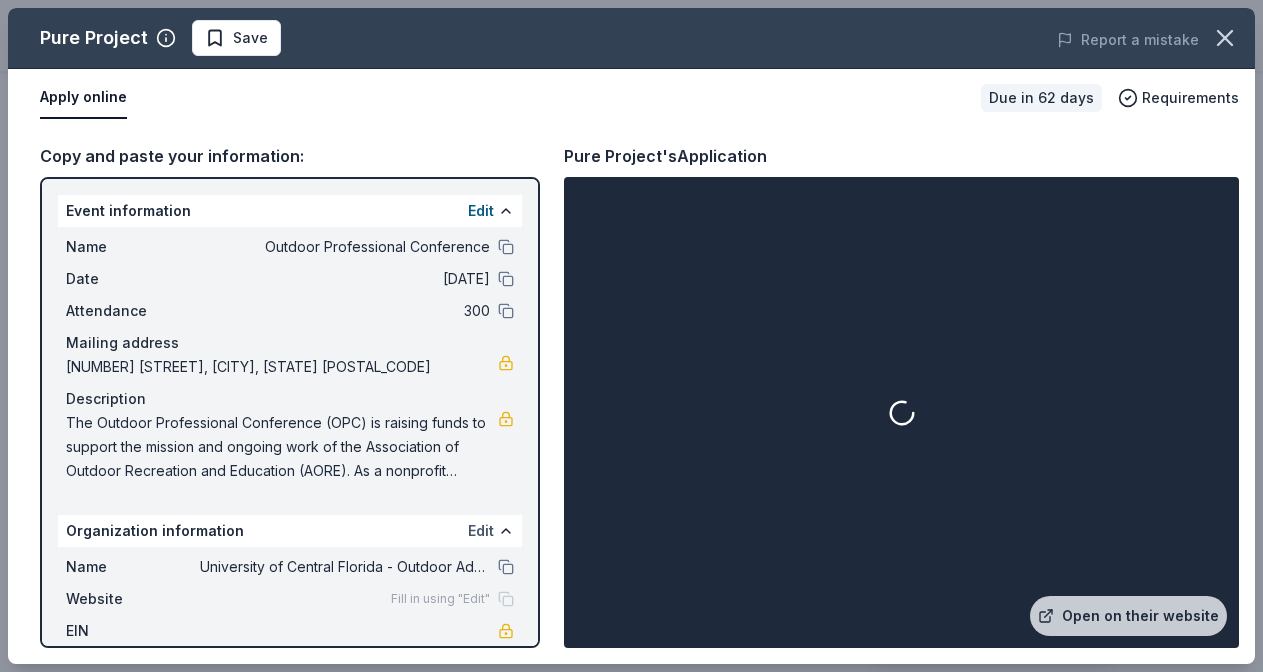 click on "Edit" at bounding box center [481, 531] 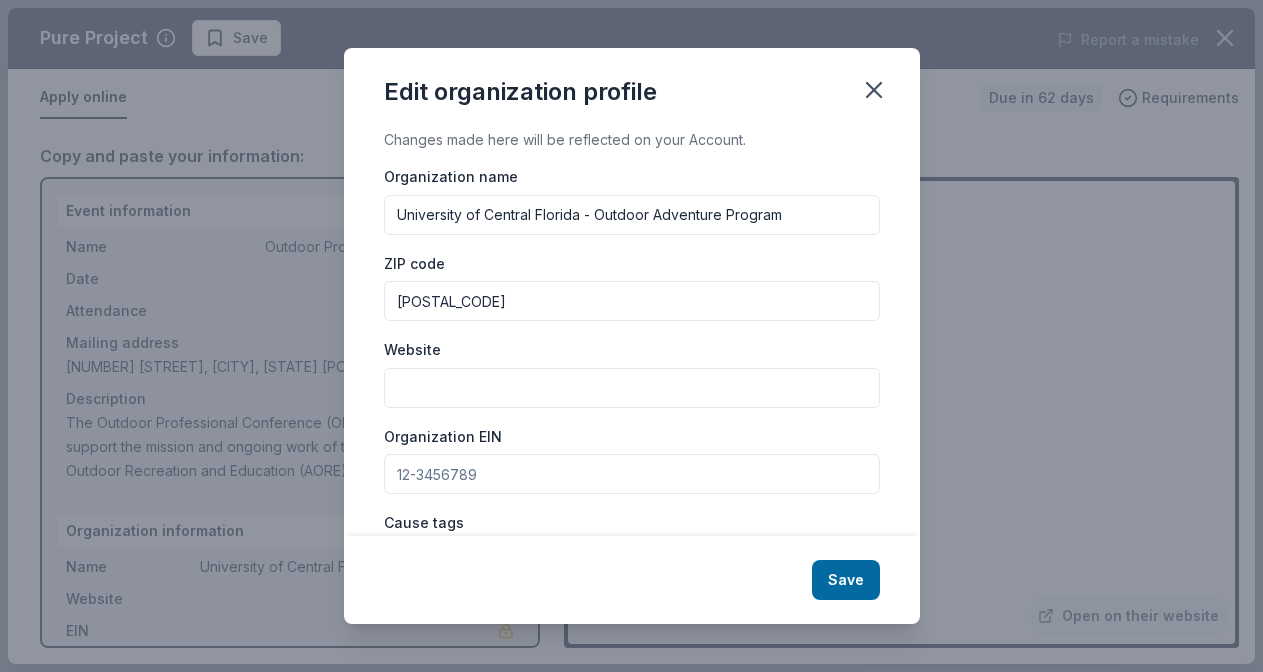 click on "University of Central Florida - Outdoor Adventure Program" at bounding box center [632, 215] 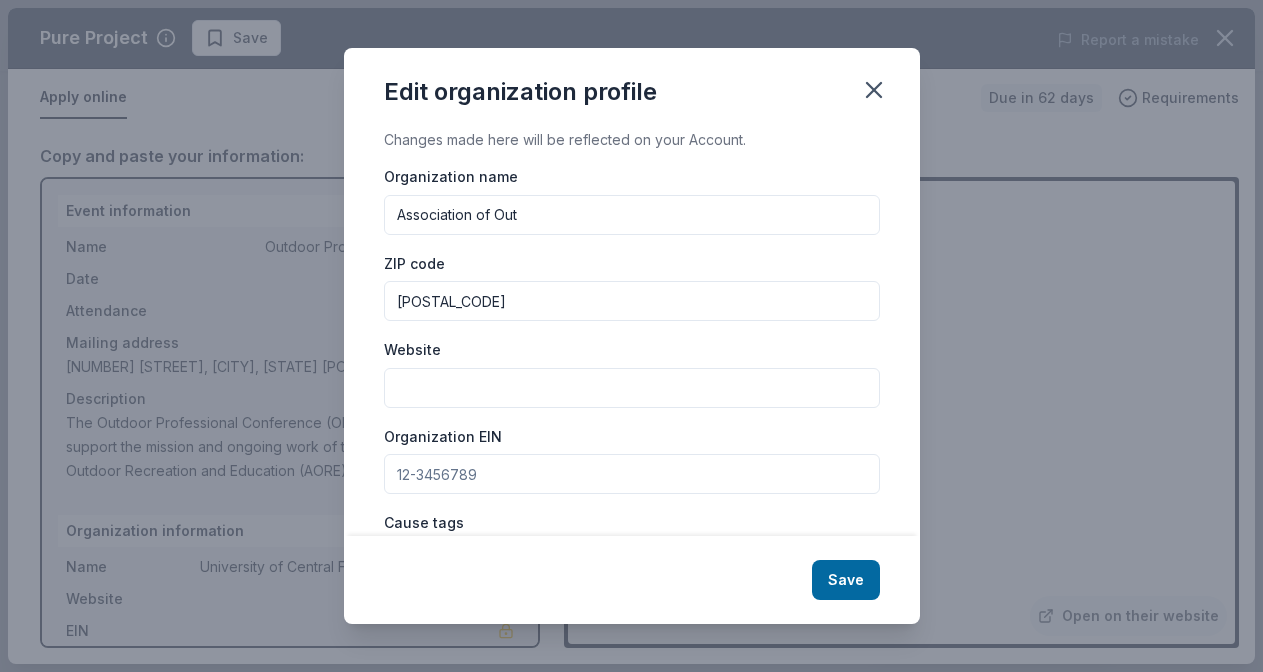 type on "Association of Outdoor Recreation and Education" 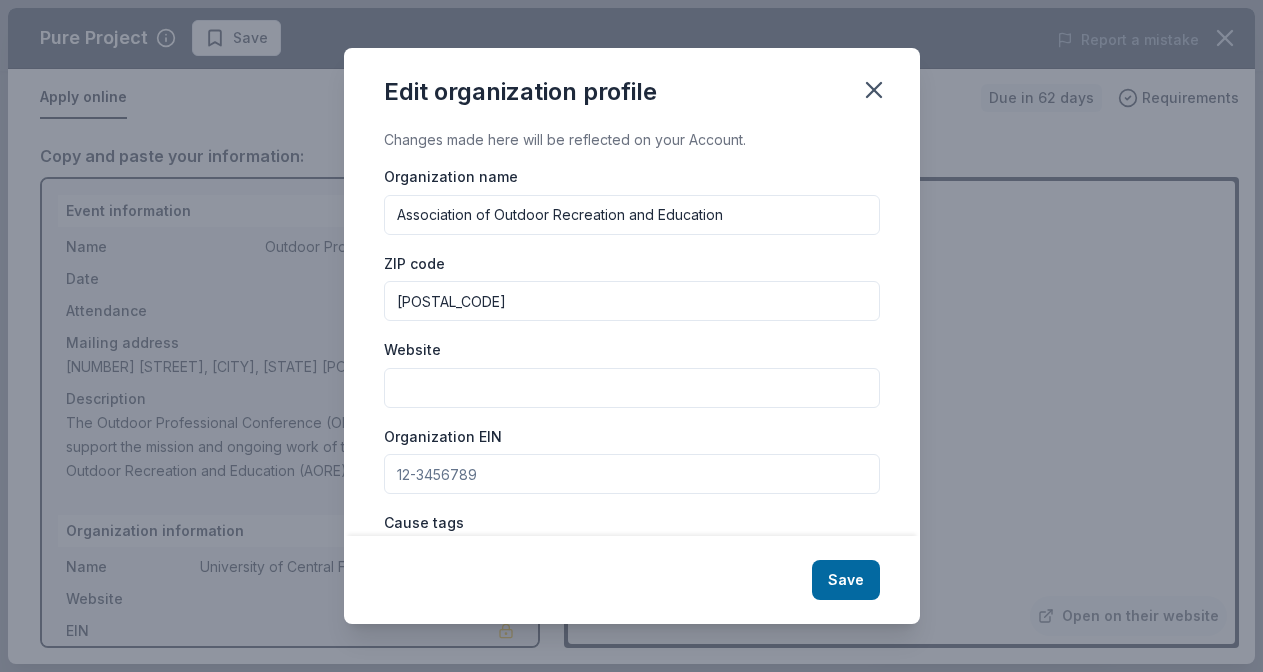 click on "32817" at bounding box center [632, 301] 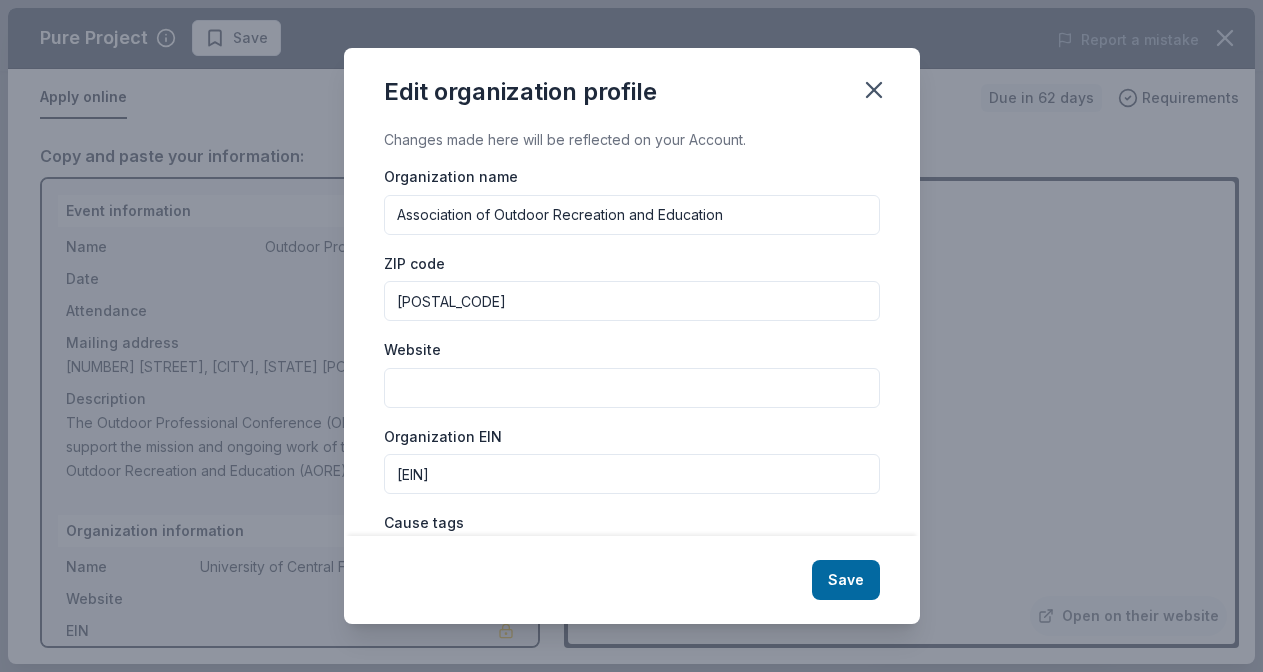 type on "84-1496701" 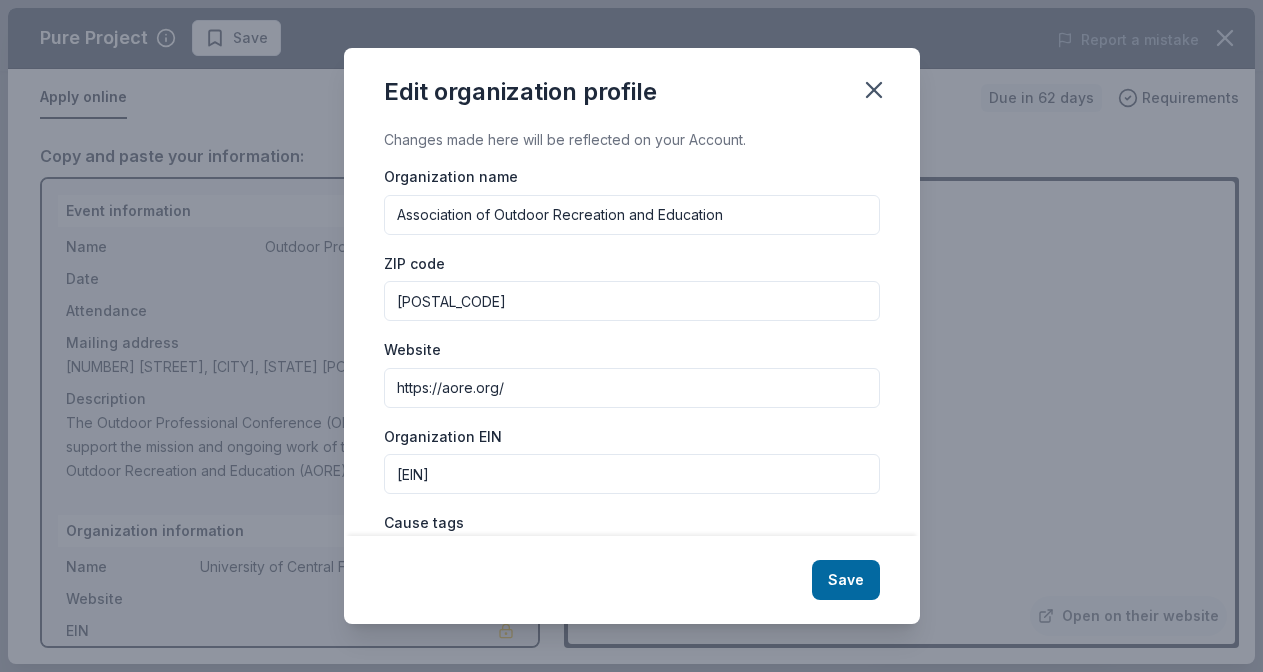 type on "https://aore.org/" 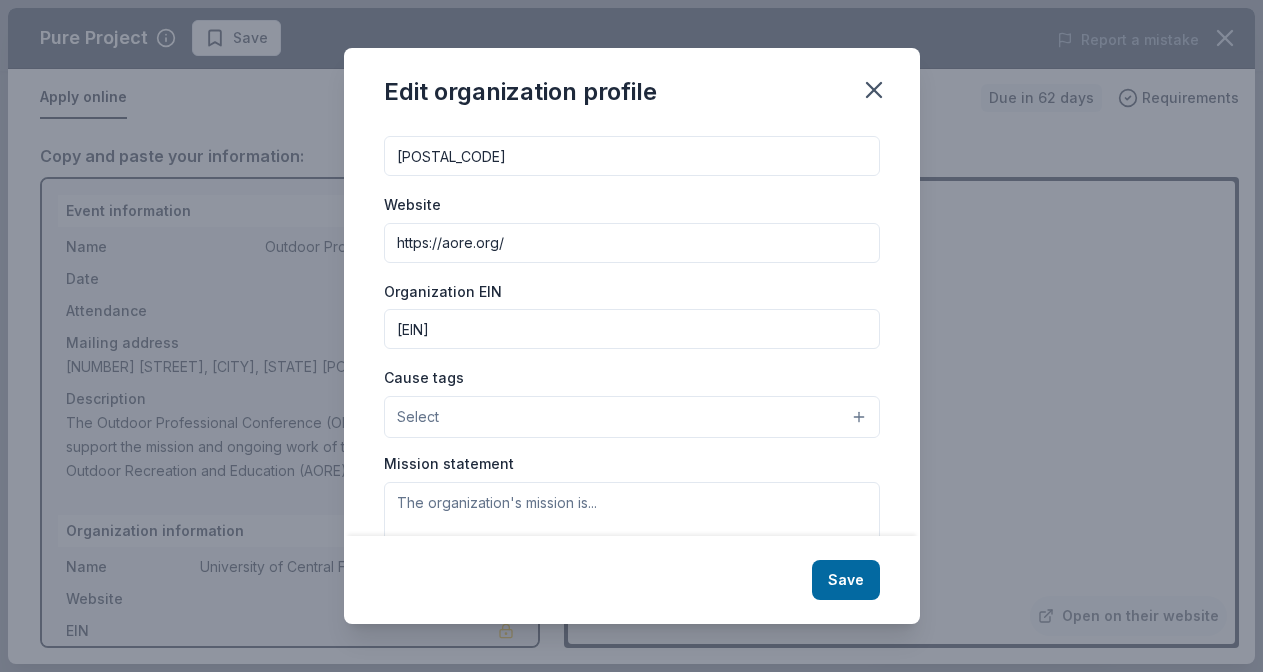 scroll, scrollTop: 153, scrollLeft: 0, axis: vertical 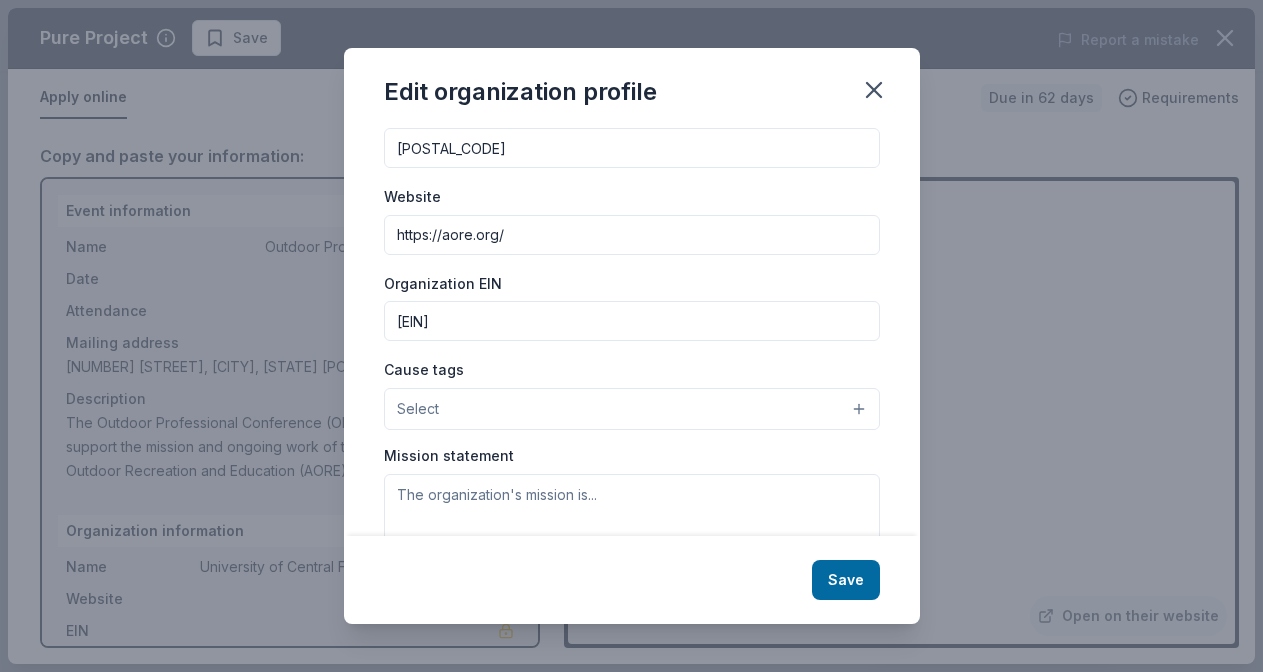 click on "Select" at bounding box center (632, 409) 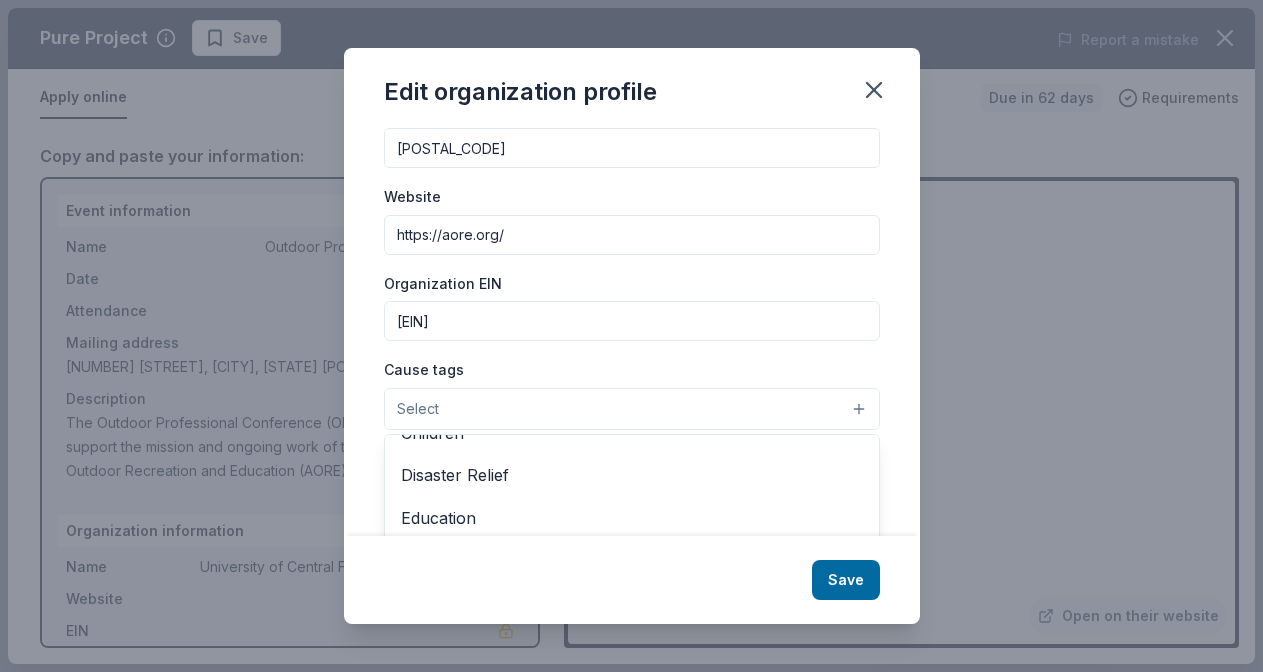 scroll, scrollTop: 139, scrollLeft: 0, axis: vertical 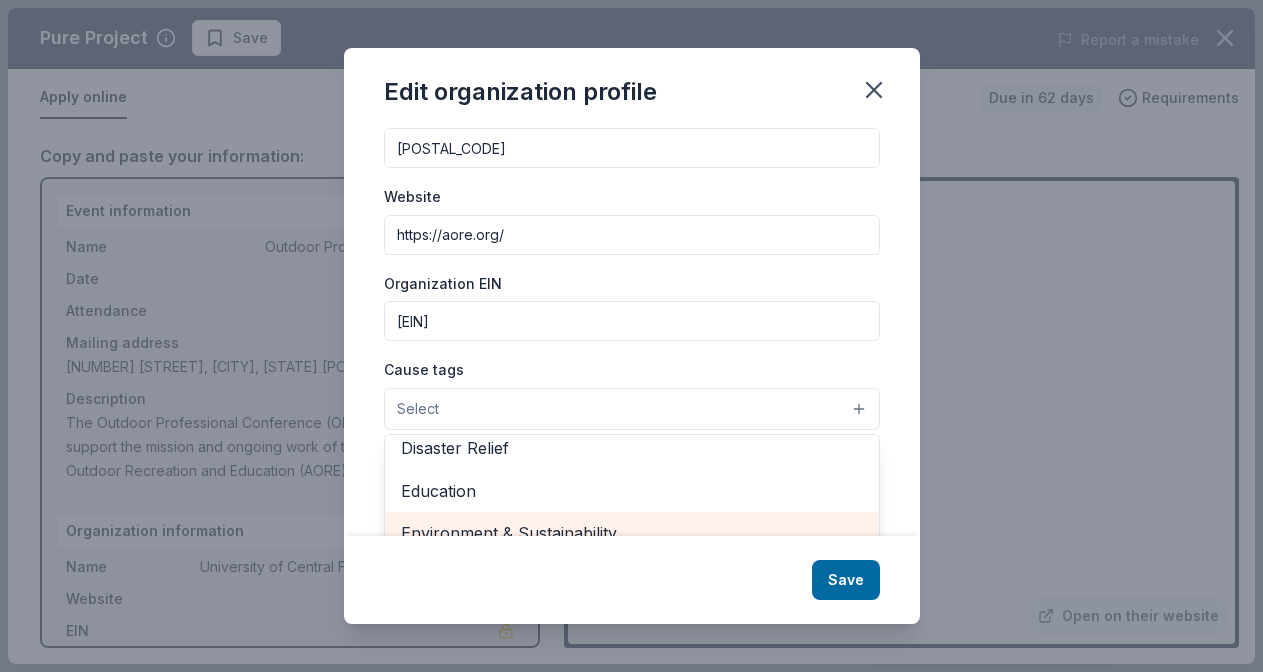 click on "Environment & Sustainability" at bounding box center [632, 533] 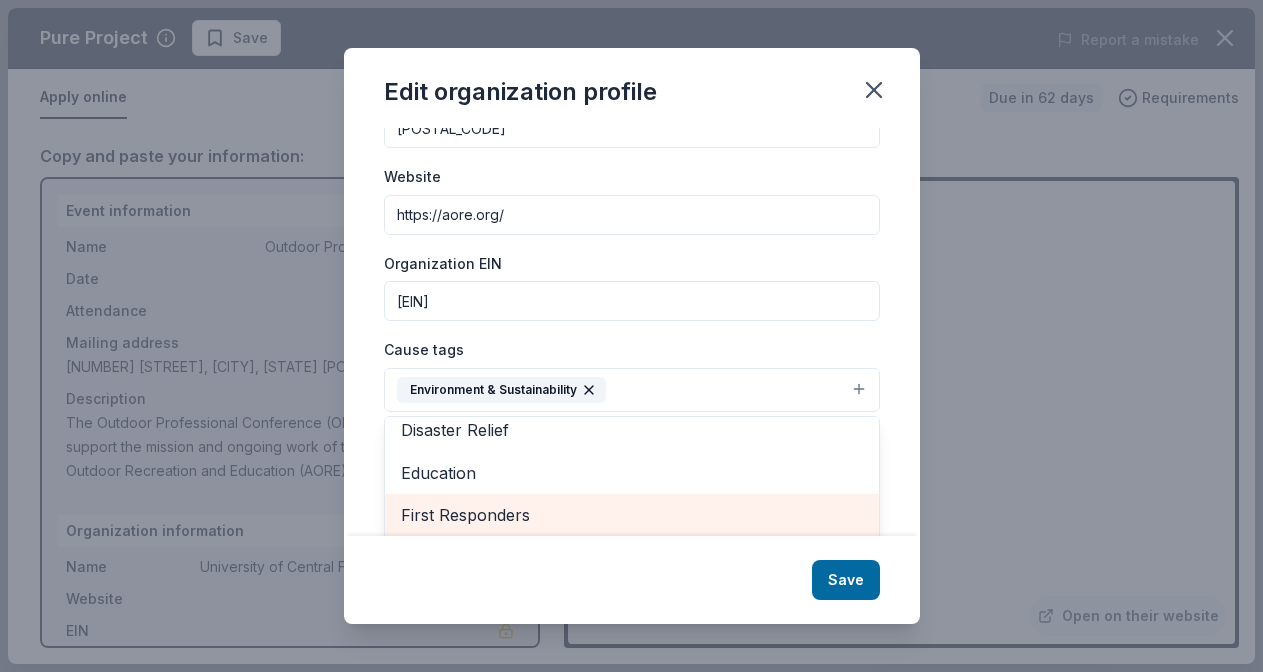scroll, scrollTop: 173, scrollLeft: 0, axis: vertical 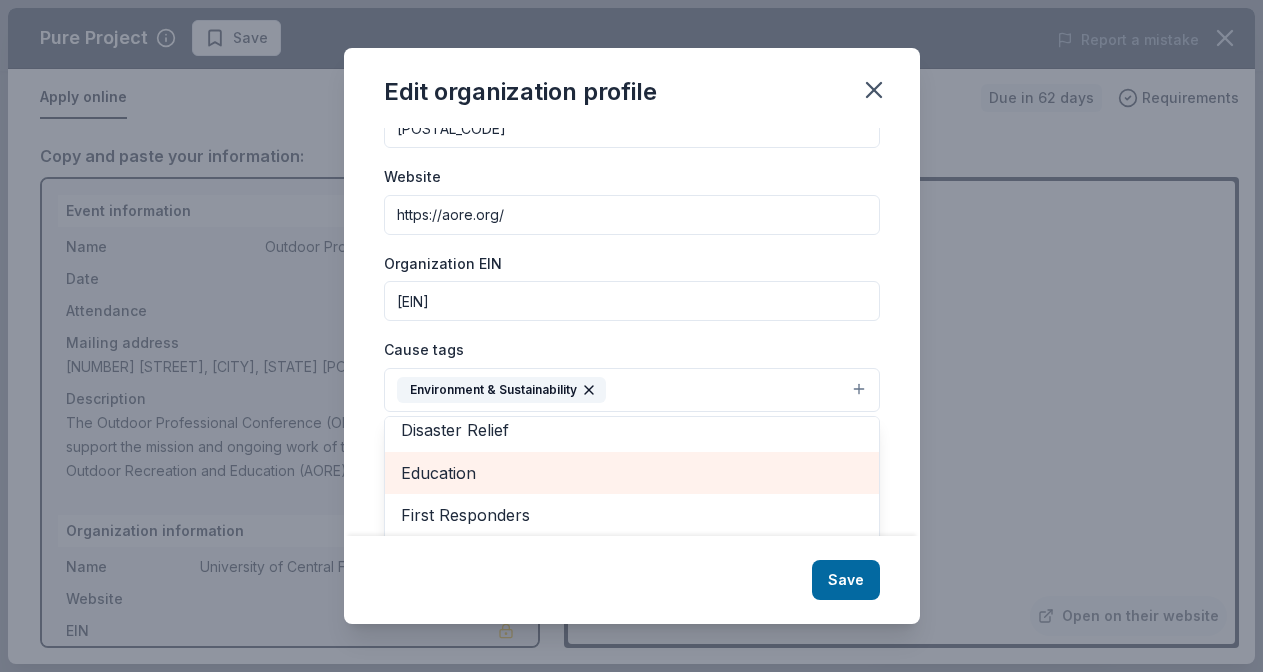 click on "Education" at bounding box center [632, 473] 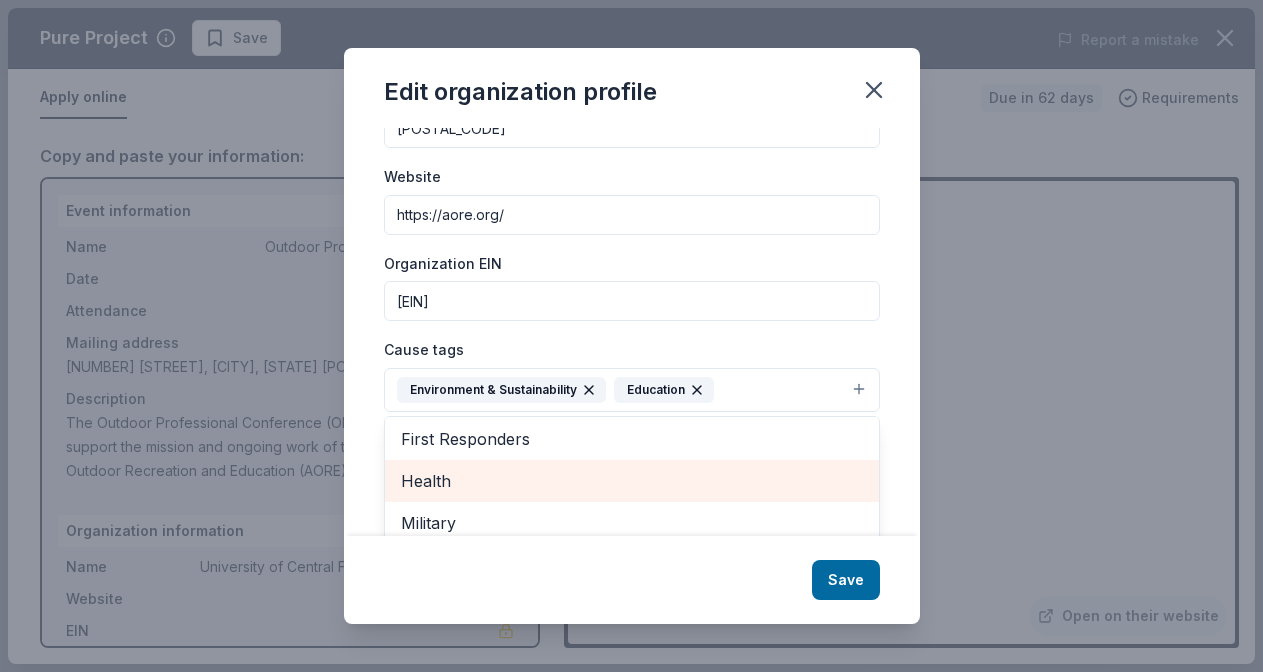 scroll, scrollTop: 194, scrollLeft: 0, axis: vertical 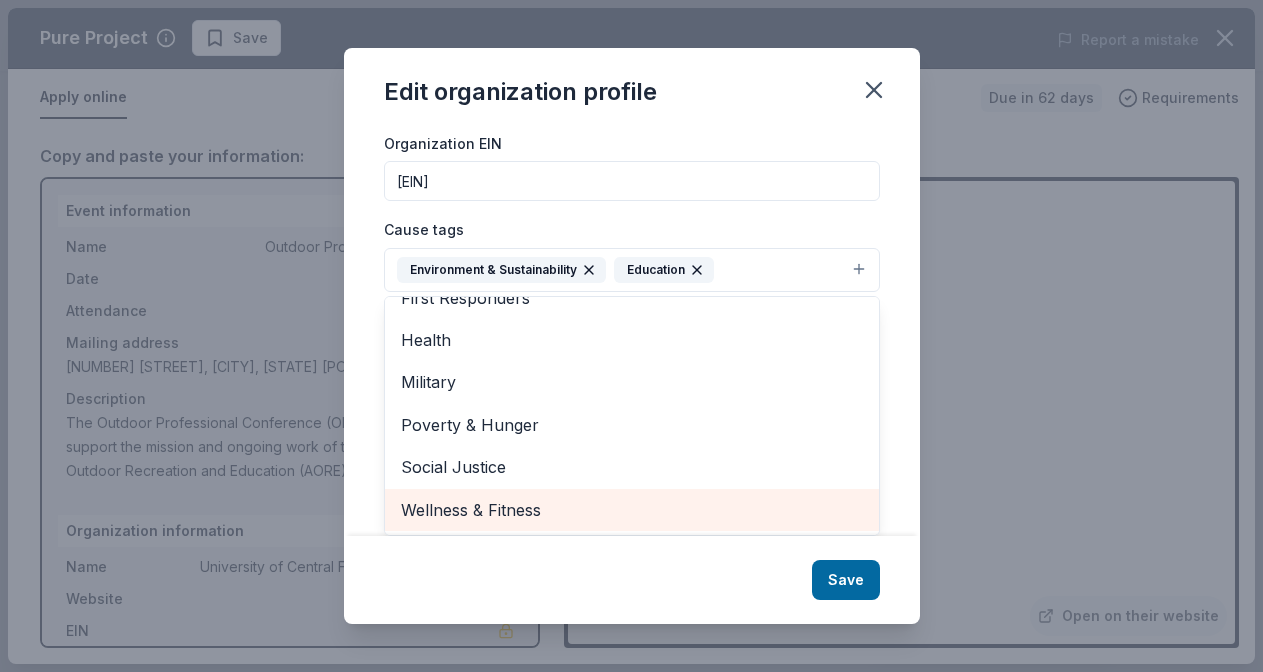 click on "Wellness & Fitness" at bounding box center (632, 510) 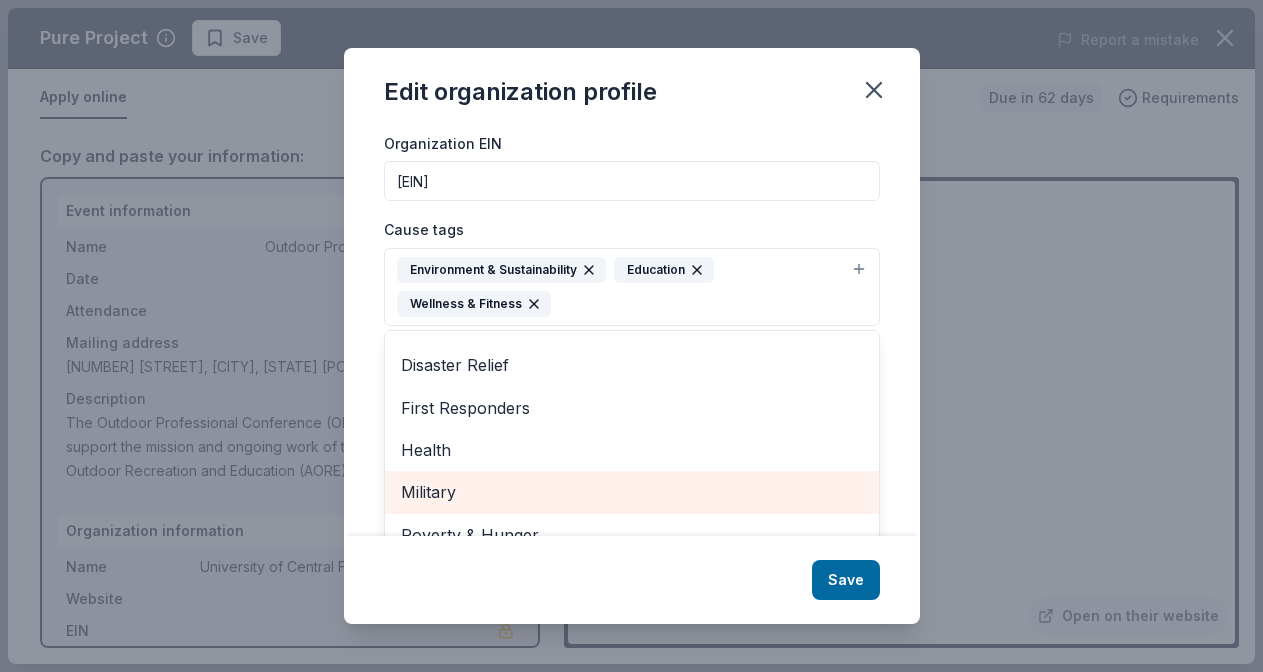 scroll, scrollTop: 109, scrollLeft: 0, axis: vertical 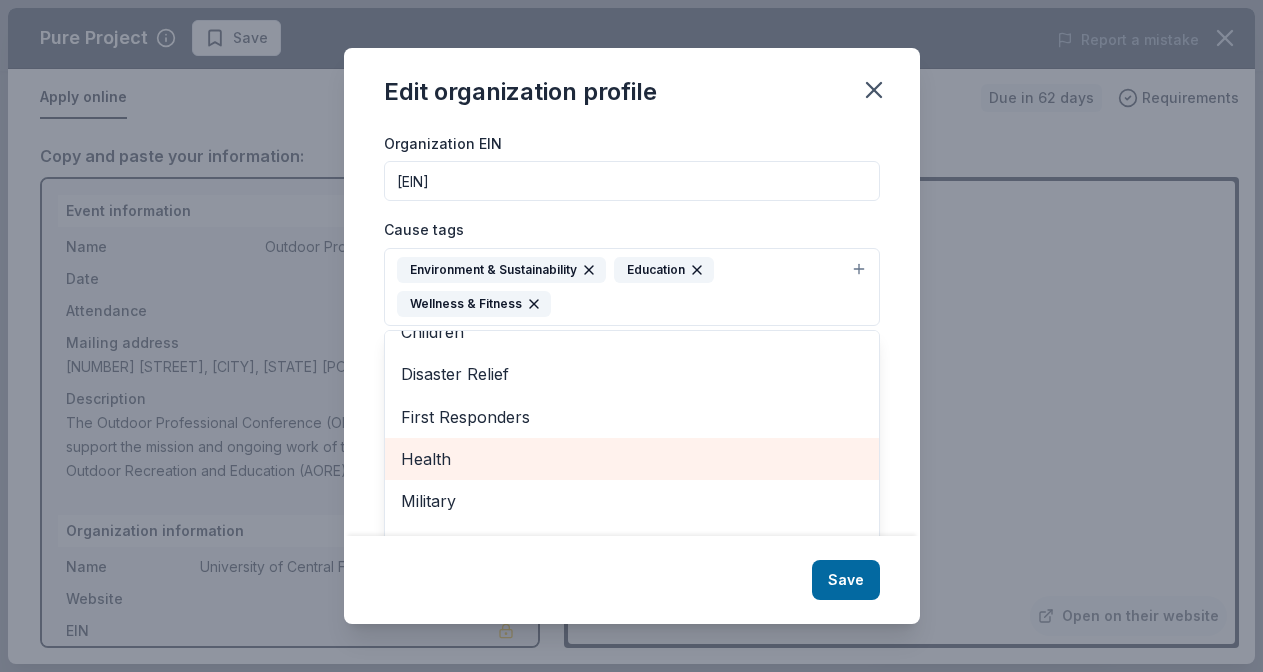 click on "Health" at bounding box center (632, 459) 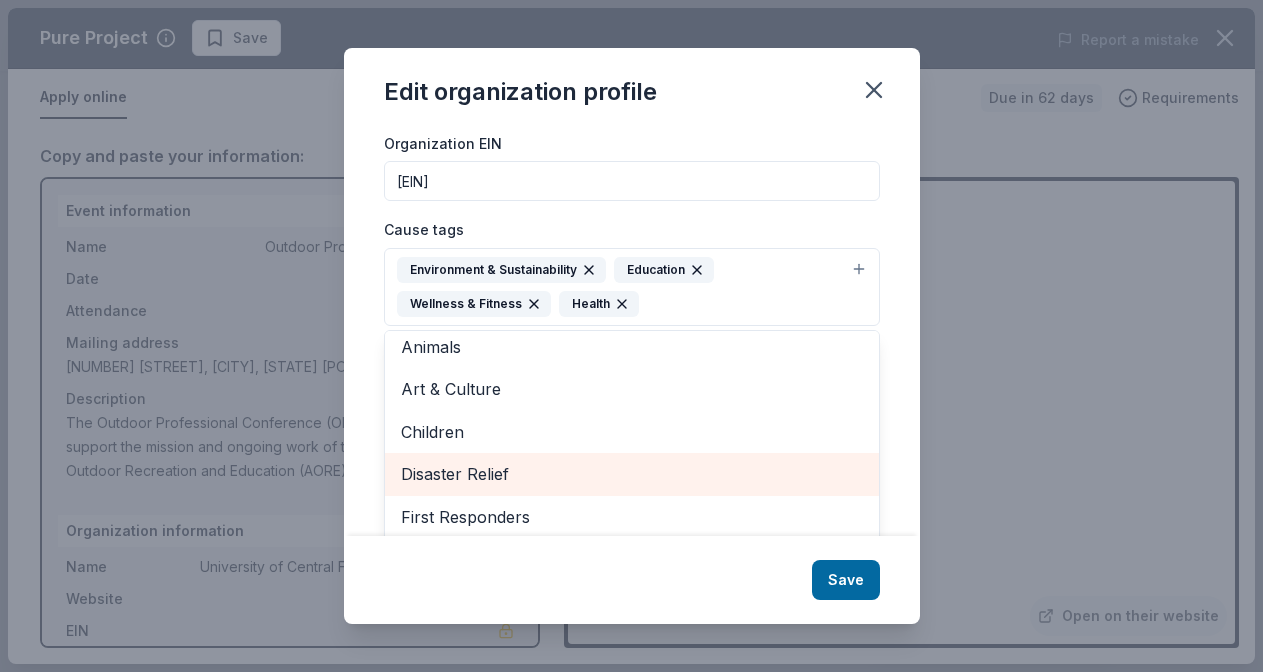 scroll, scrollTop: 0, scrollLeft: 0, axis: both 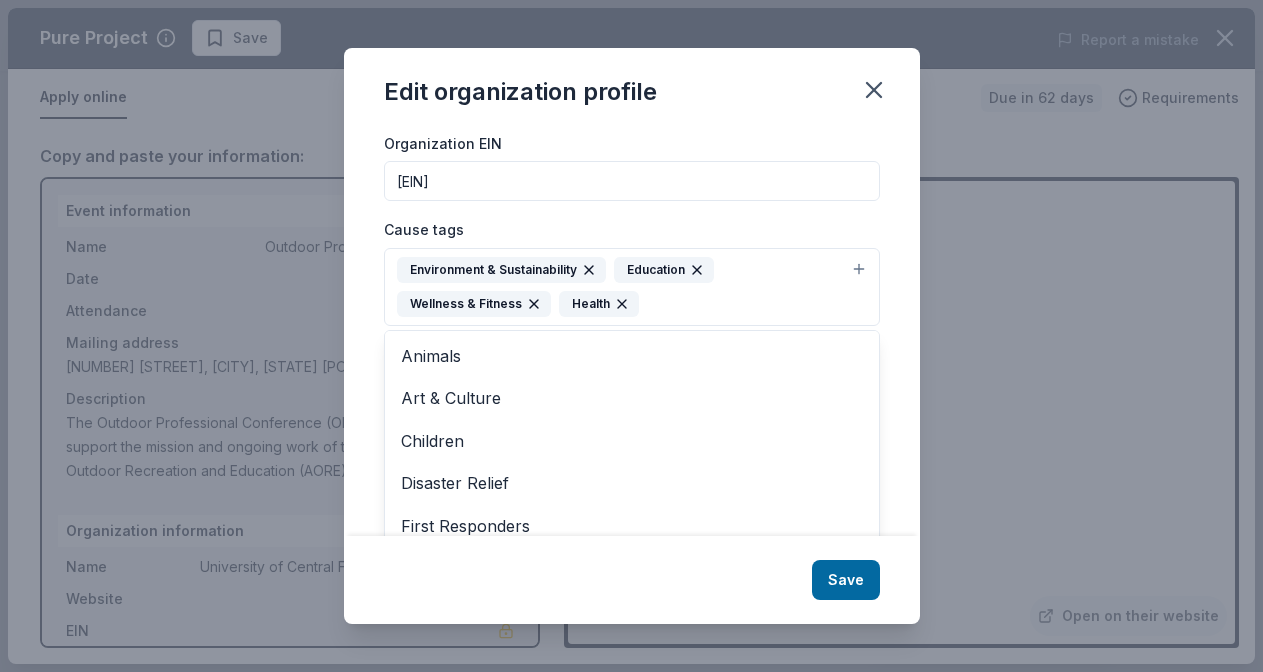 click on "Cause tags Environment & Sustainability Education Wellness & Fitness Health Animals Art & Culture Children Disaster Relief First Responders Military Poverty & Hunger Social Justice" at bounding box center (632, 271) 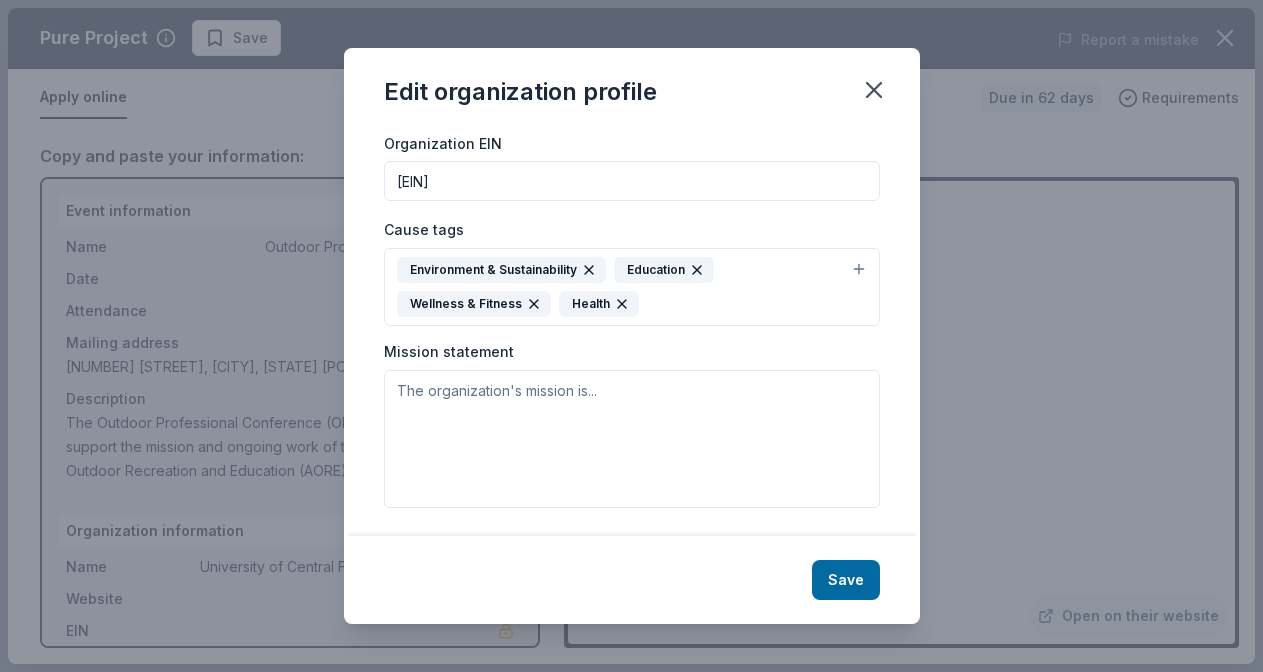 click on "Environment & Sustainability Education Wellness & Fitness Health" at bounding box center [620, 287] 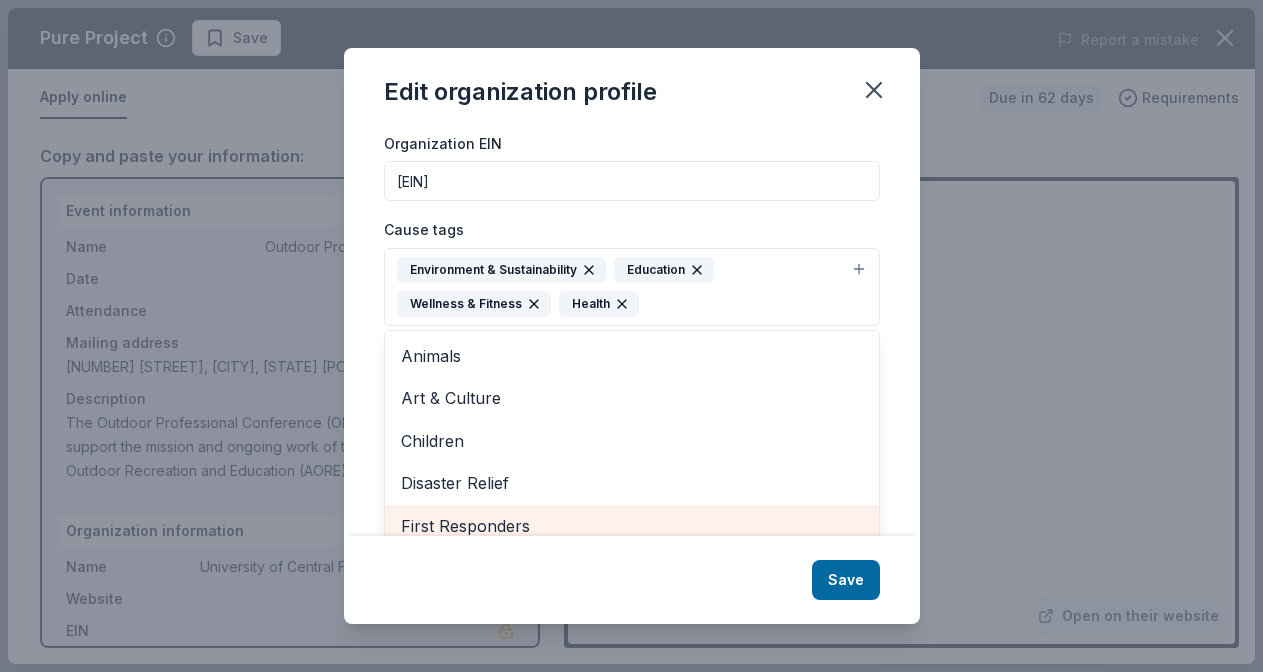 click on "First Responders" at bounding box center [632, 526] 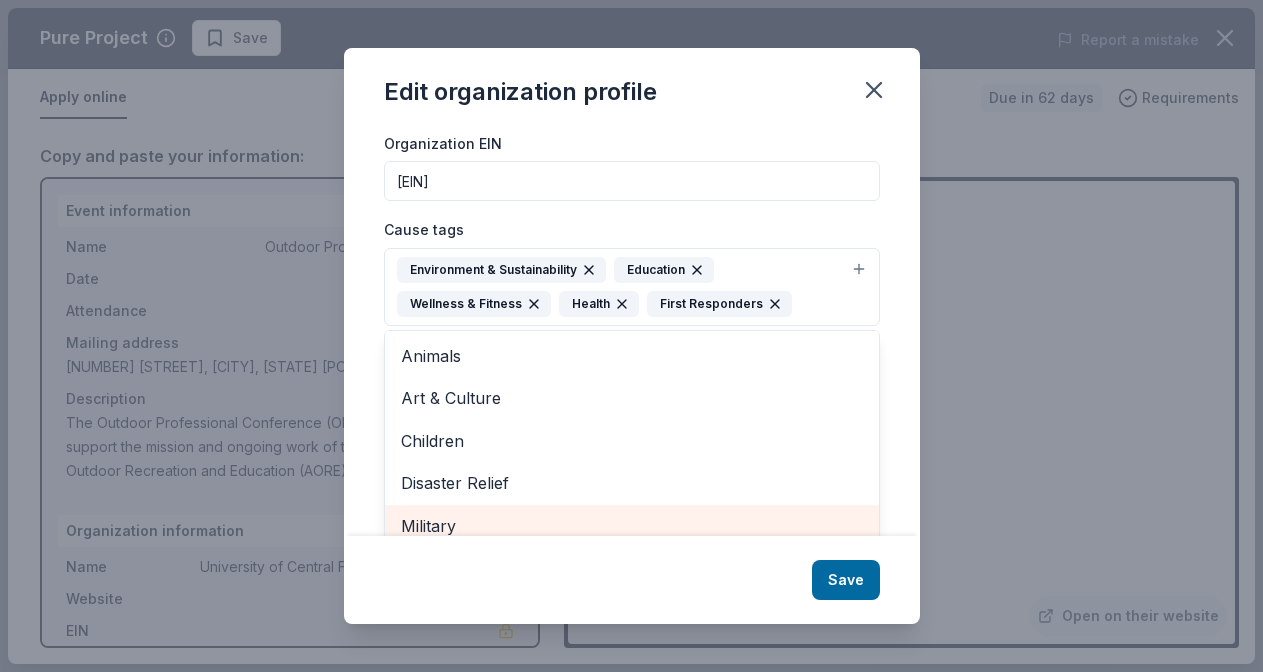scroll, scrollTop: 304, scrollLeft: 0, axis: vertical 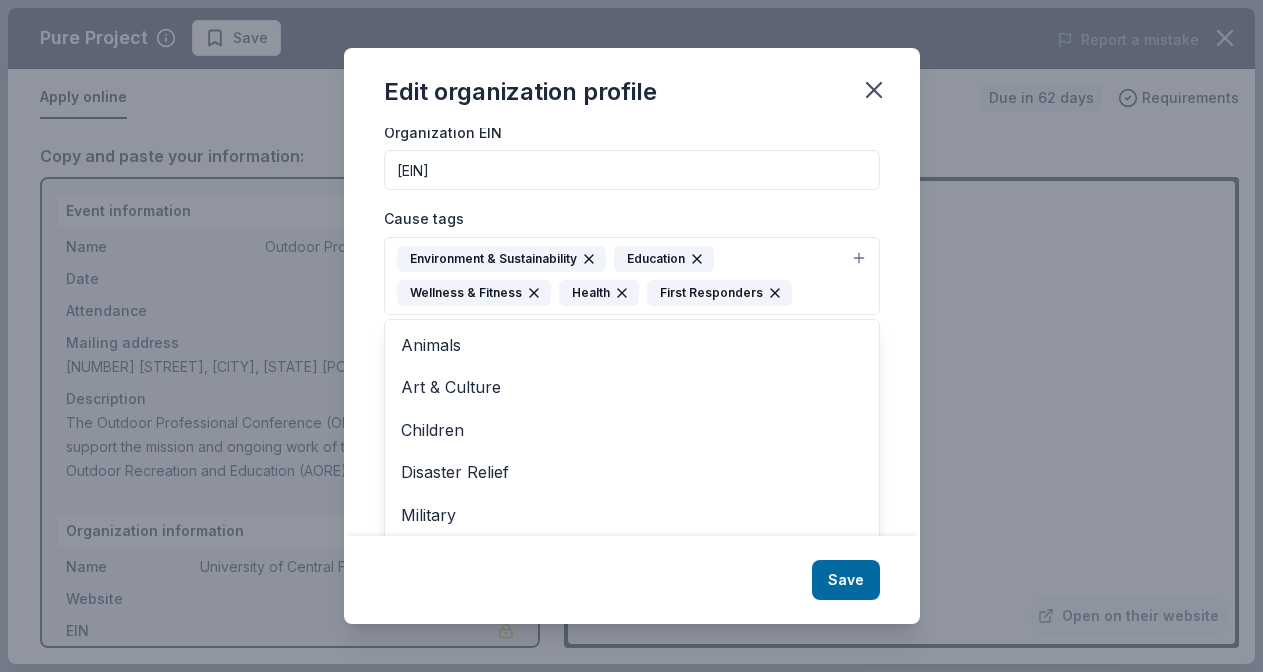 click on "Cause tags Environment & Sustainability Education Wellness & Fitness Health First Responders Animals Art & Culture Children Disaster Relief Military Poverty & Hunger Social Justice" at bounding box center (632, 260) 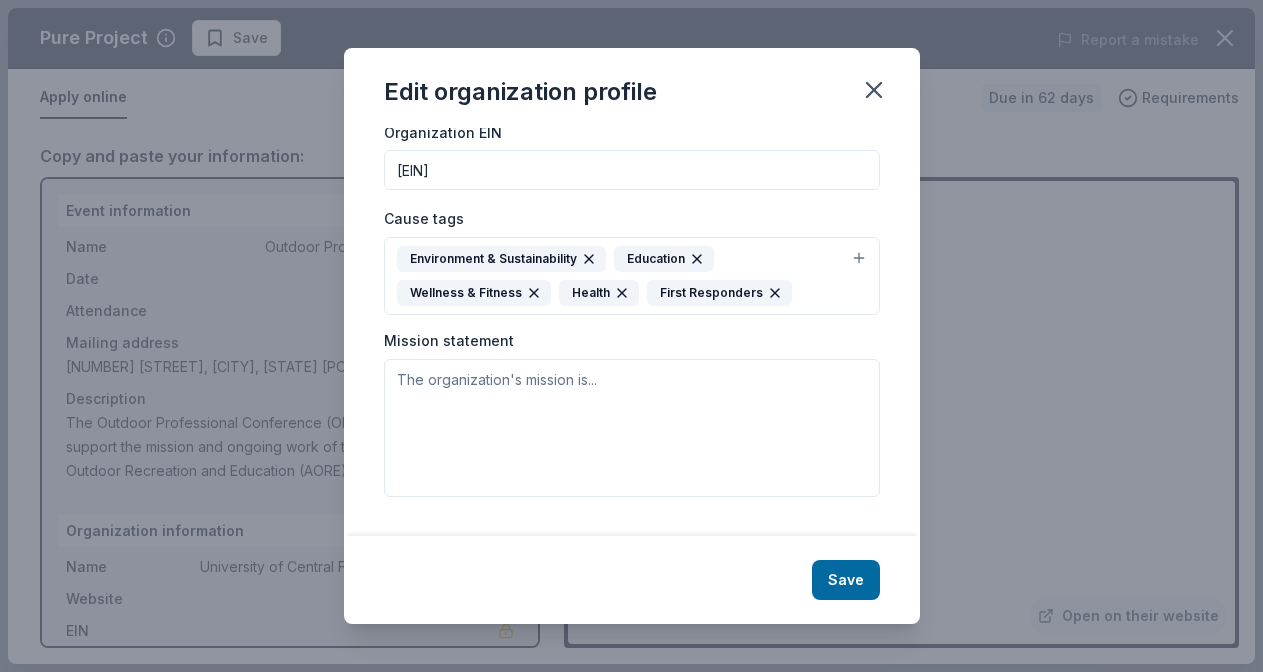scroll, scrollTop: 296, scrollLeft: 0, axis: vertical 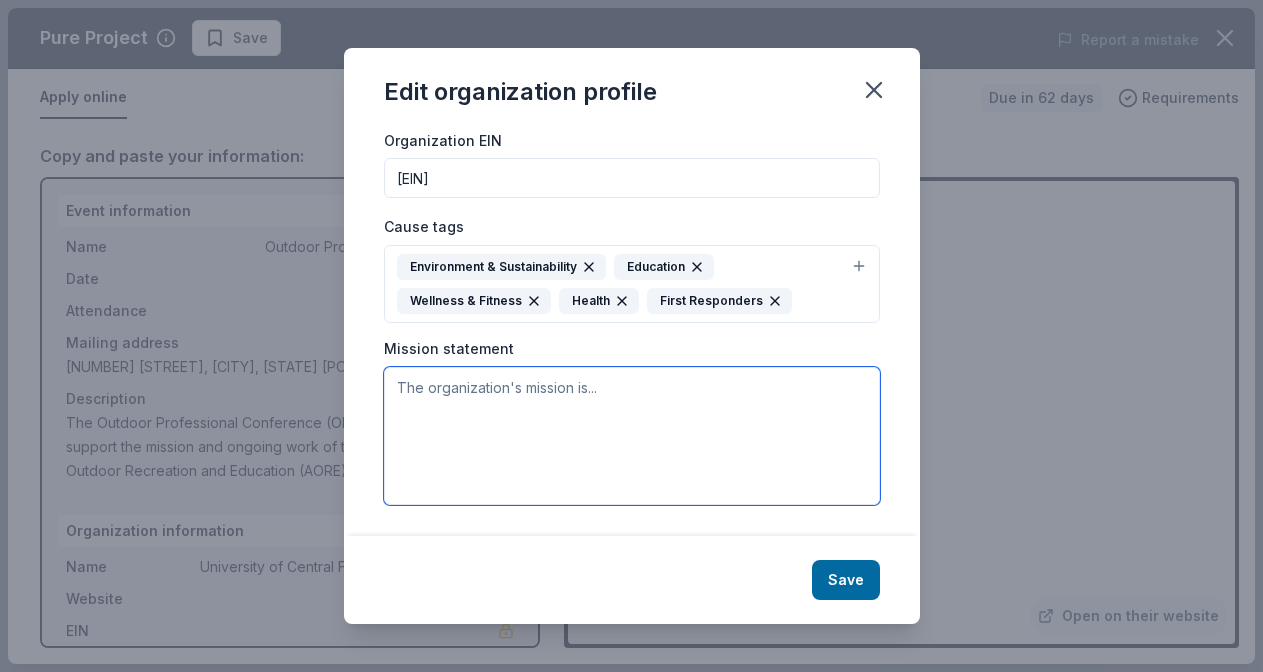 click at bounding box center [632, 436] 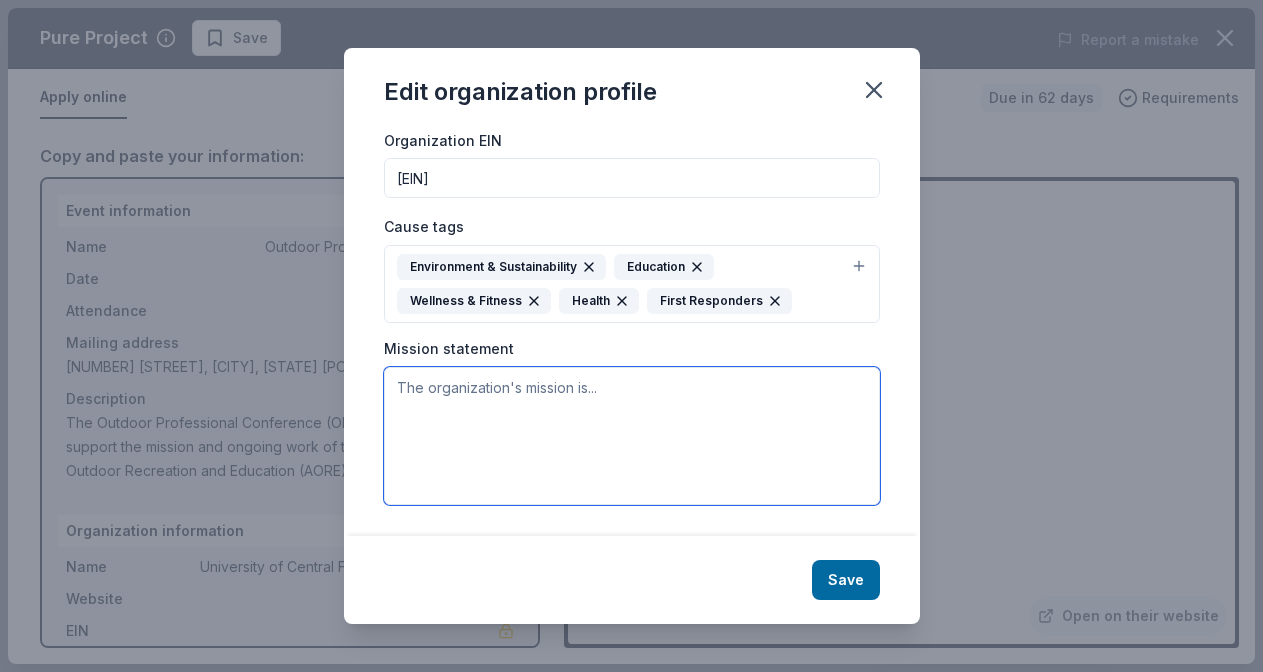 paste on "AORE advances our mission of empowering leaders to connect people to the outdoor through recreation and education experiences." 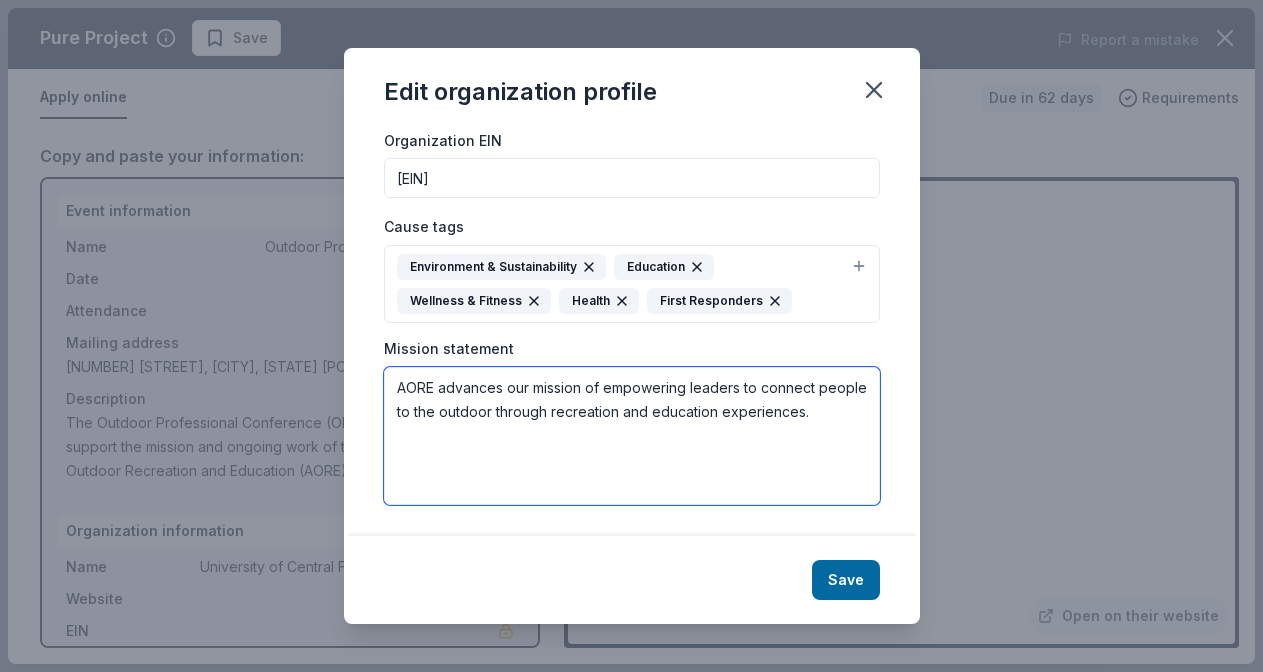 click on "AORE advances our mission of empowering leaders to connect people to the outdoor through recreation and education experiences." at bounding box center (632, 436) 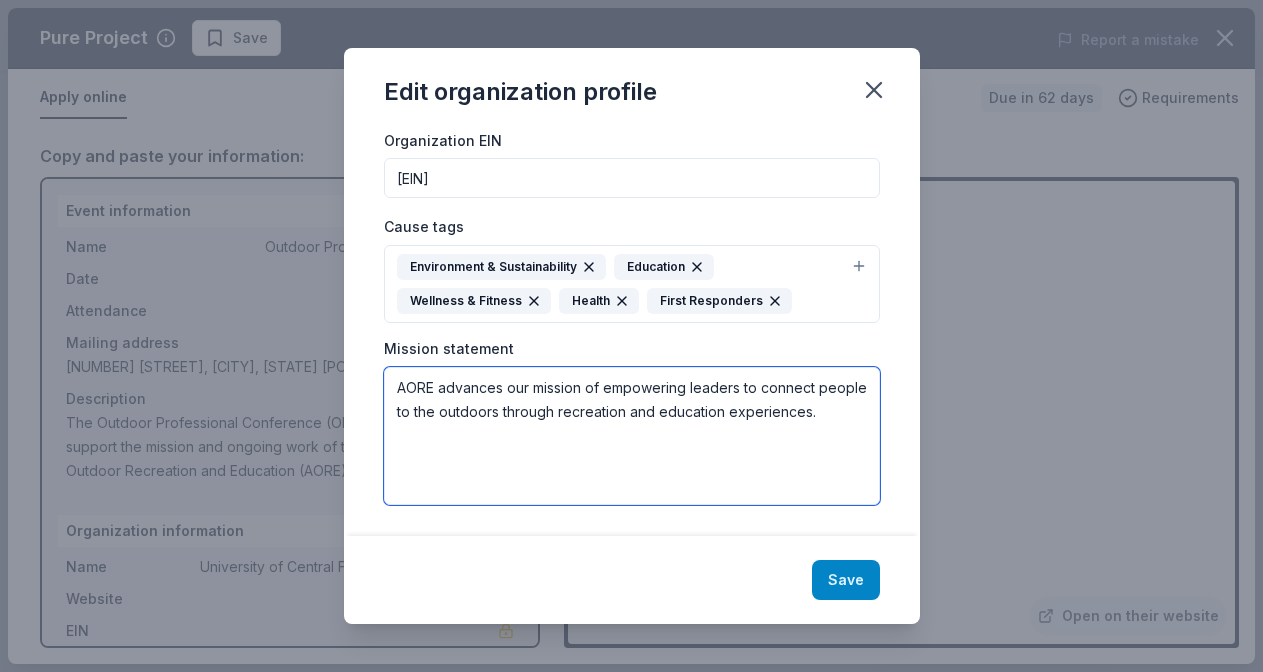 type on "AORE advances our mission of empowering leaders to connect people to the outdoors through recreation and education experiences." 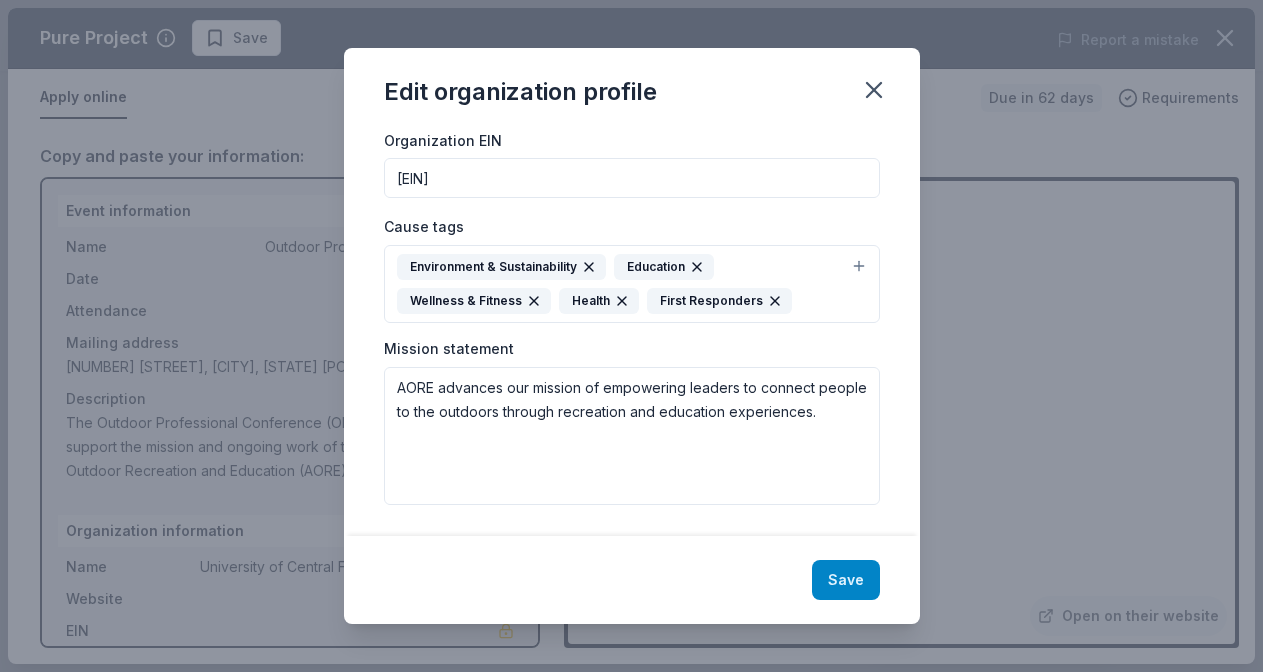 click on "Save" at bounding box center (846, 580) 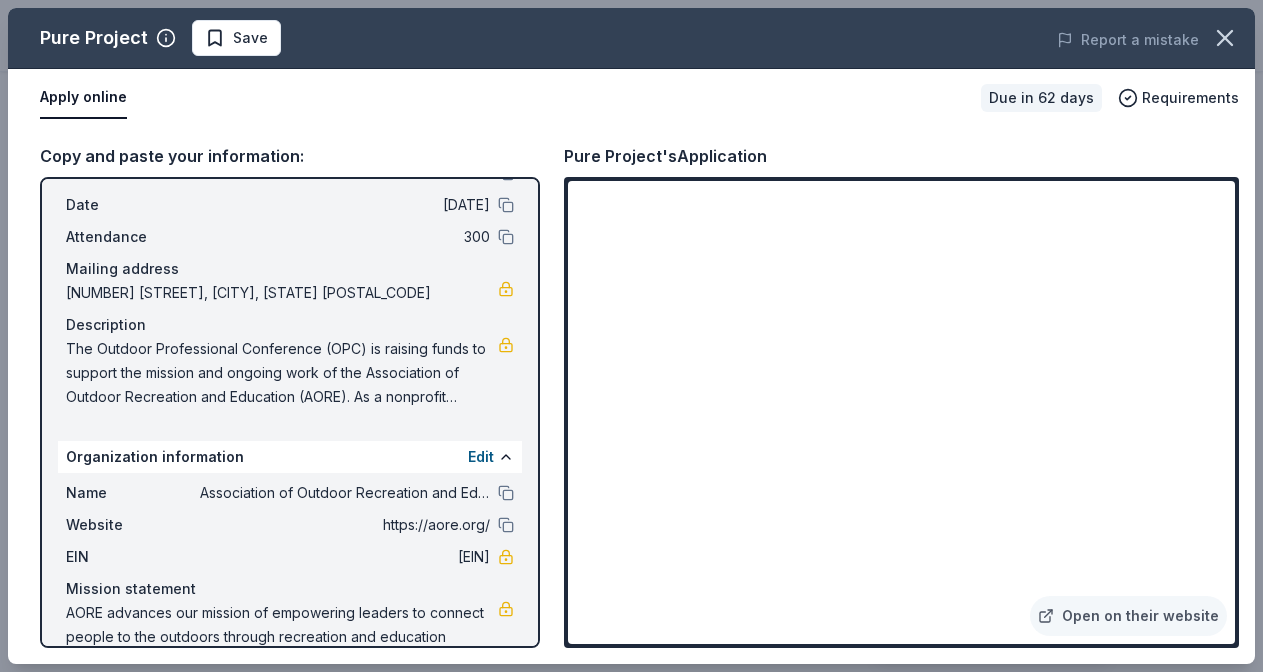 scroll, scrollTop: 0, scrollLeft: 0, axis: both 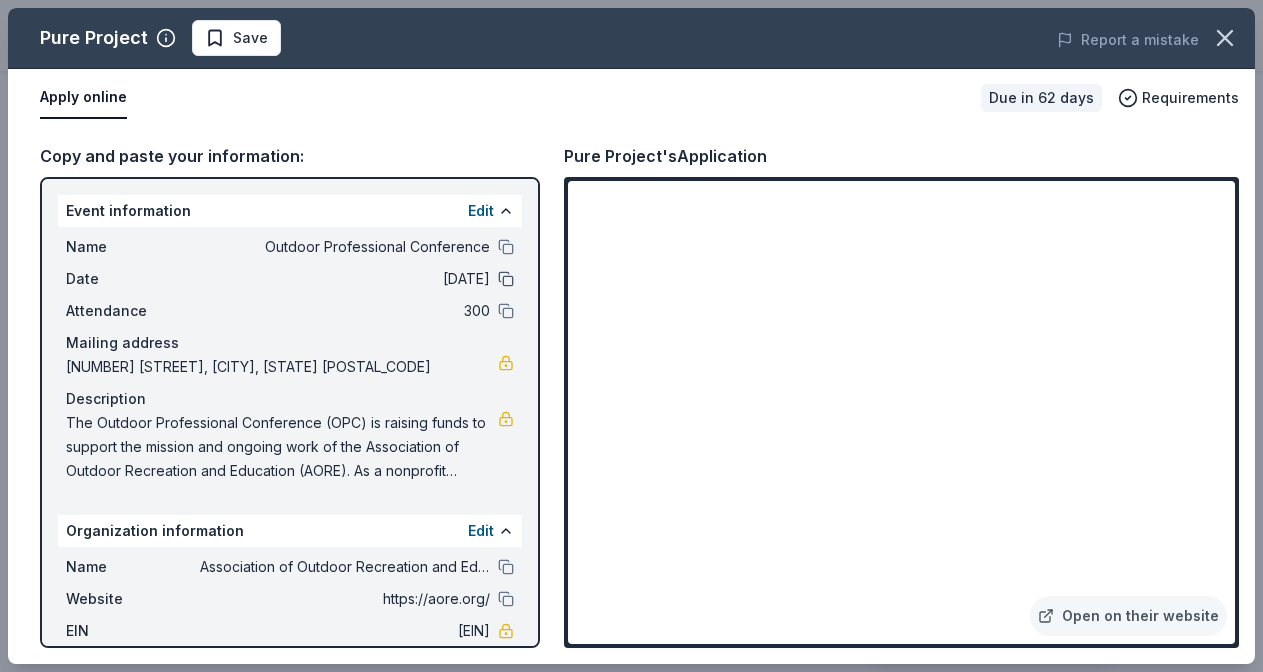 click at bounding box center [506, 279] 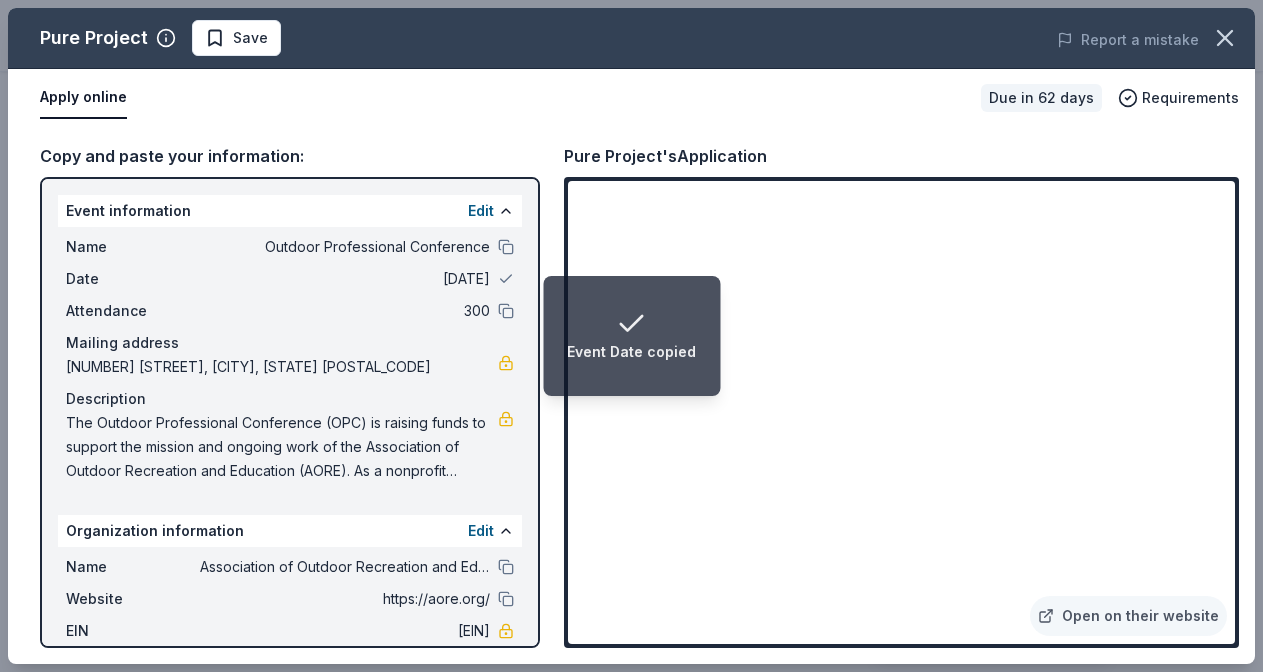 click on "11/04/25" at bounding box center [345, 279] 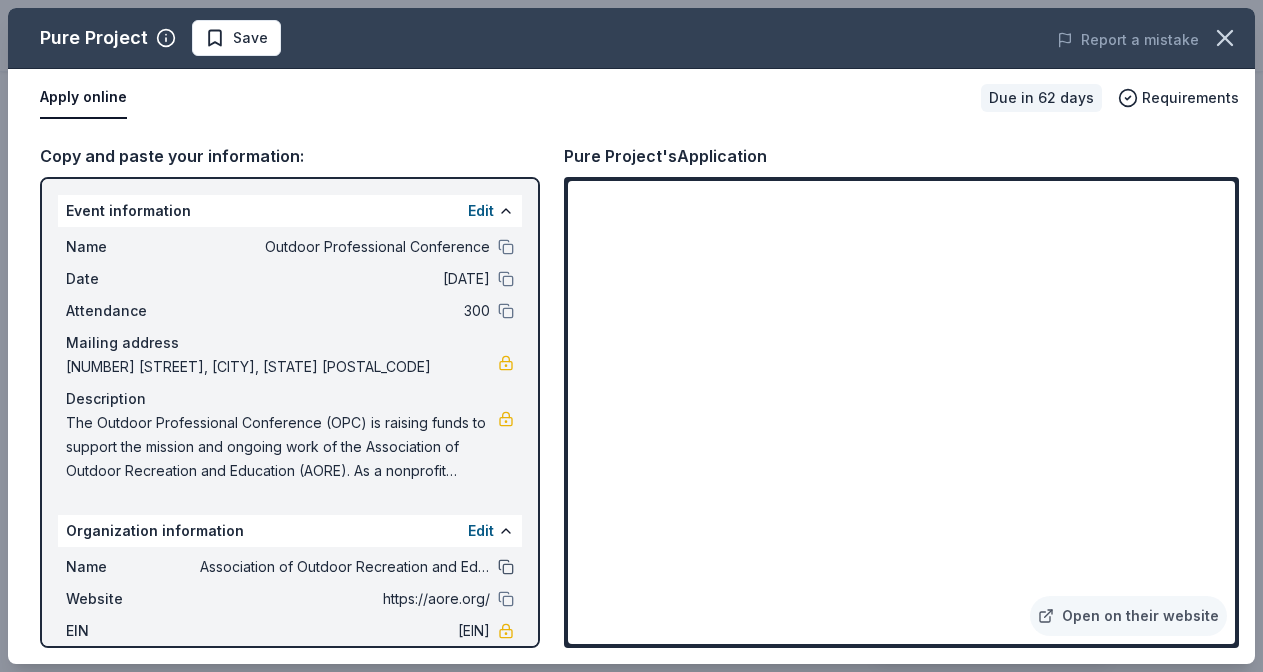 click at bounding box center [506, 567] 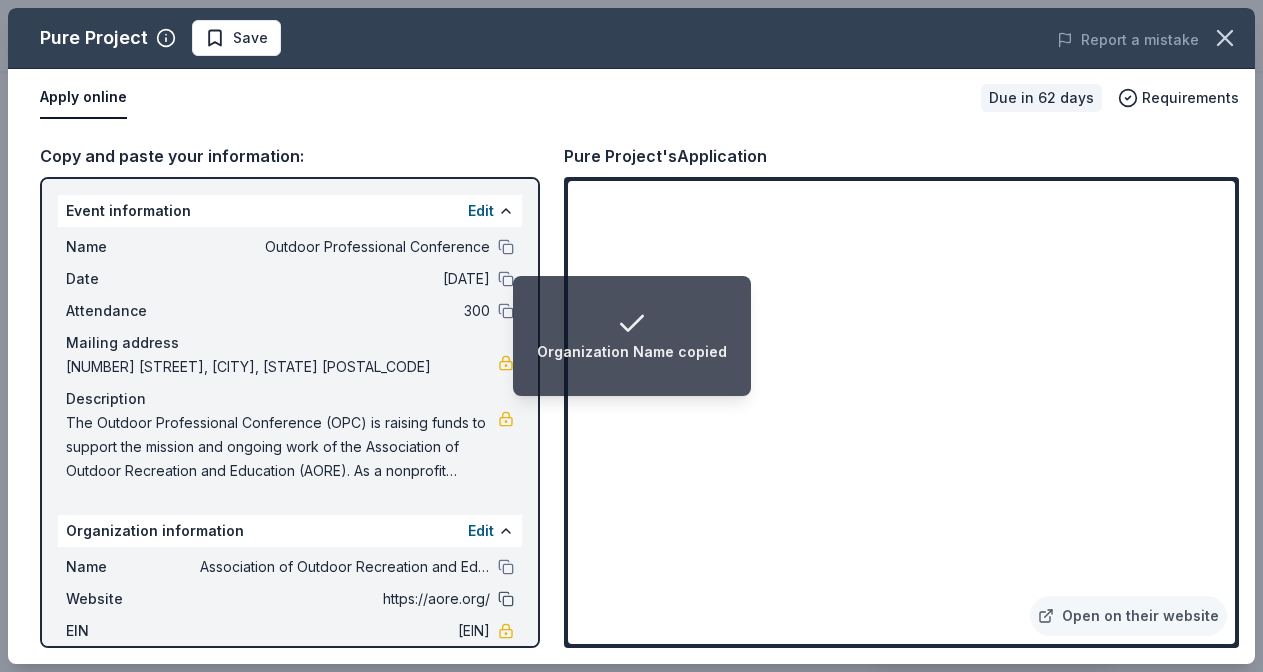 click at bounding box center [506, 599] 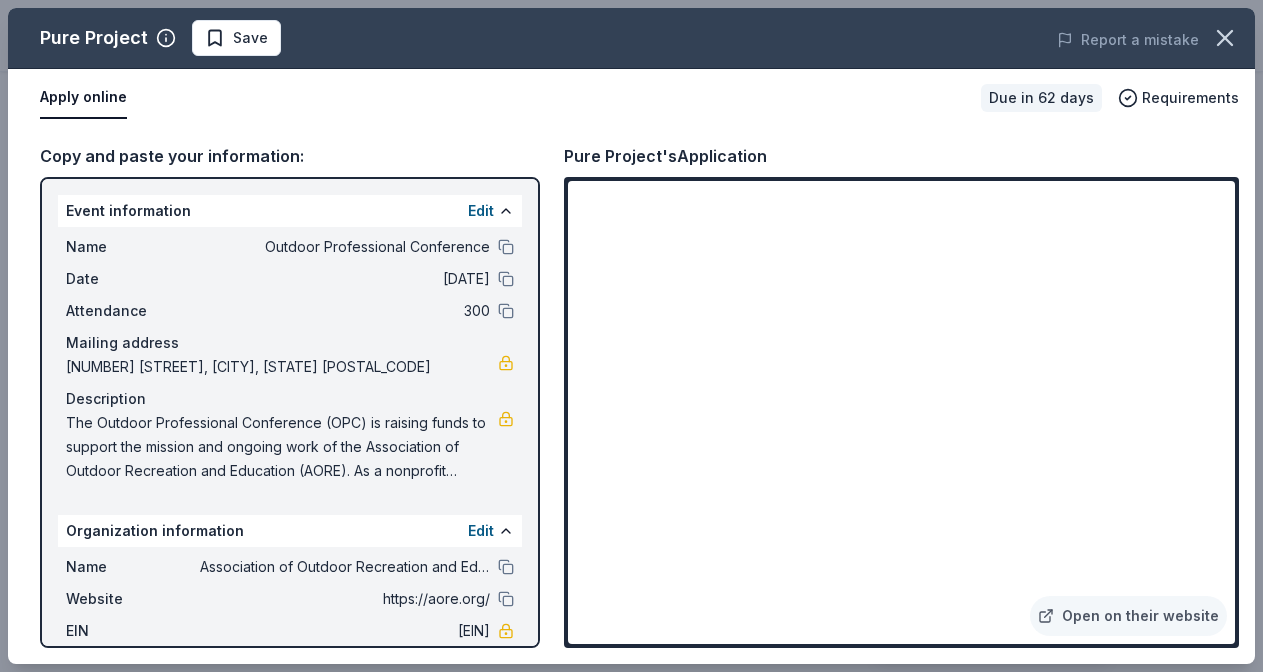 scroll, scrollTop: 54, scrollLeft: 0, axis: vertical 